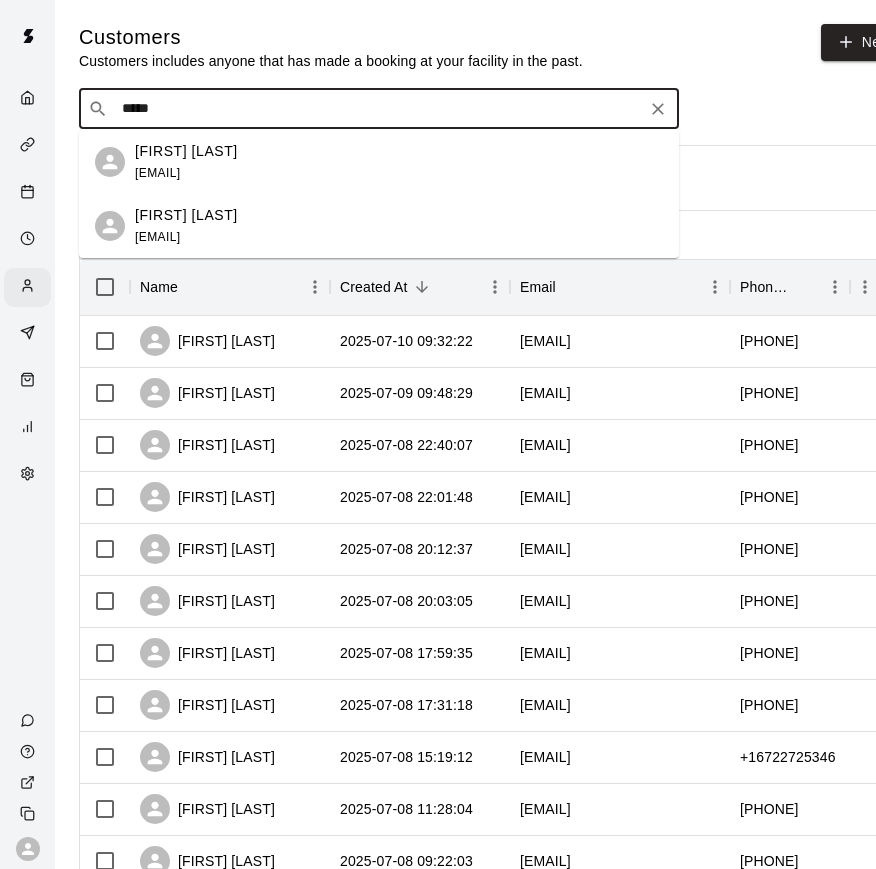 scroll, scrollTop: 0, scrollLeft: 0, axis: both 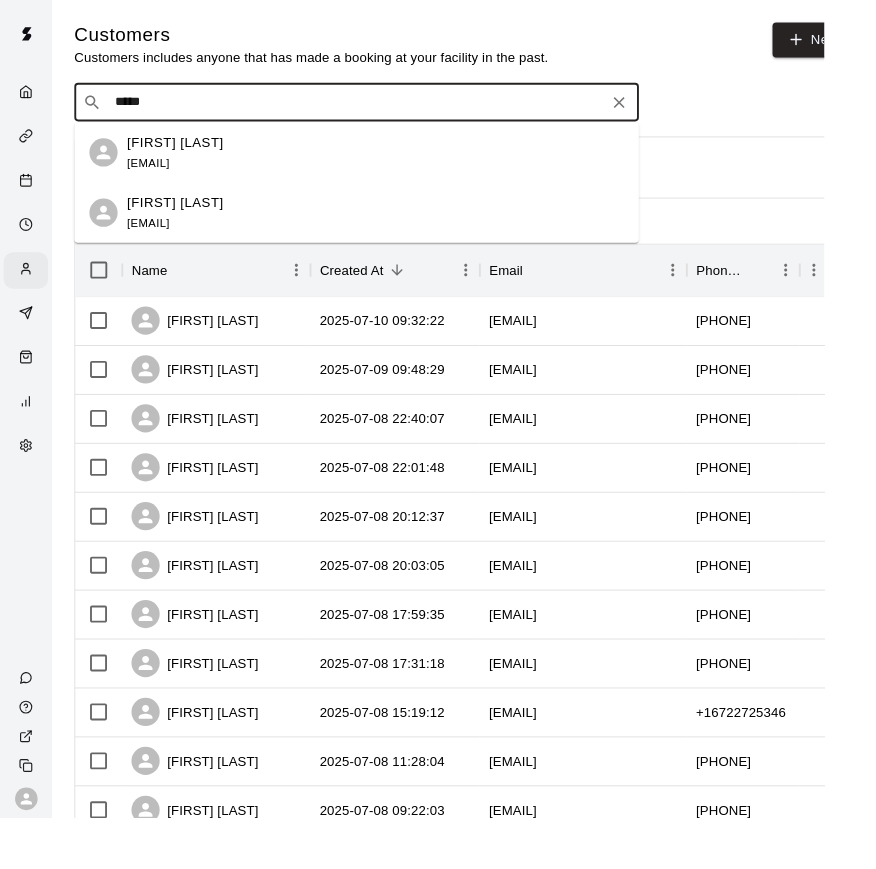 click at bounding box center [27, 99] 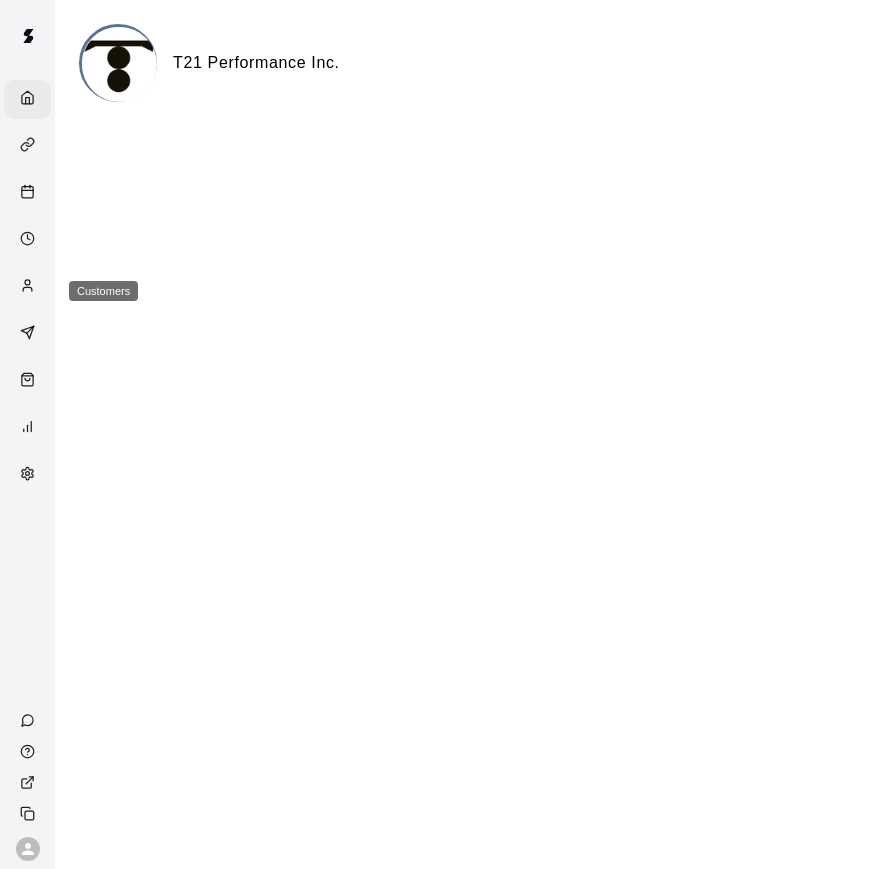 click 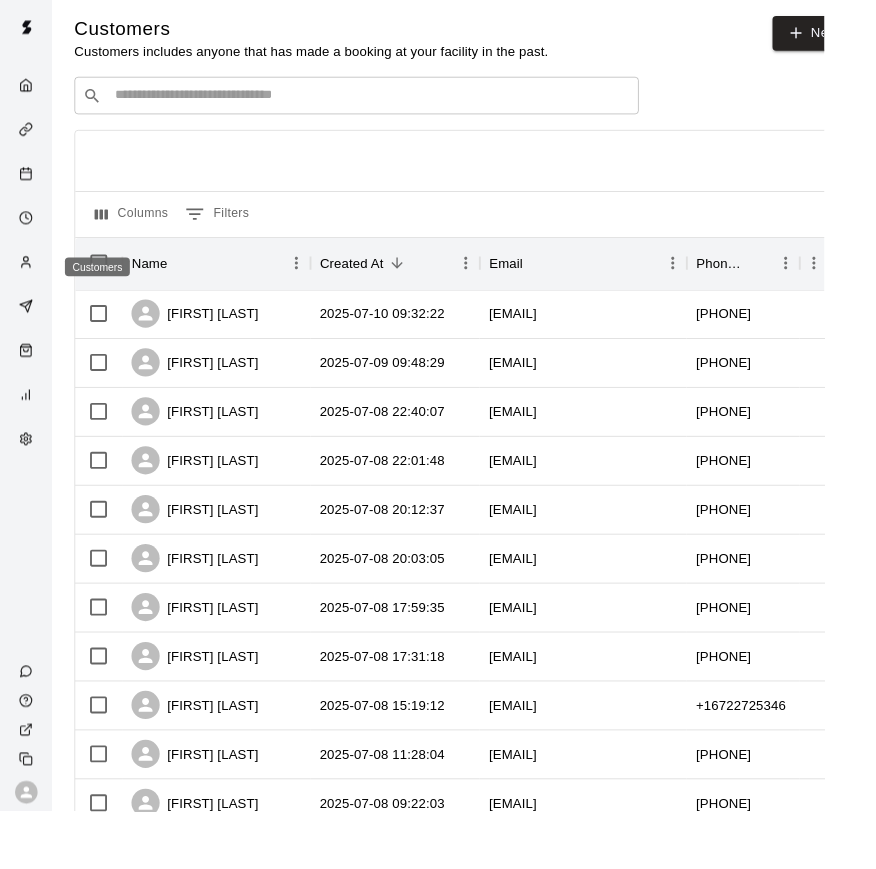 scroll, scrollTop: 7, scrollLeft: 0, axis: vertical 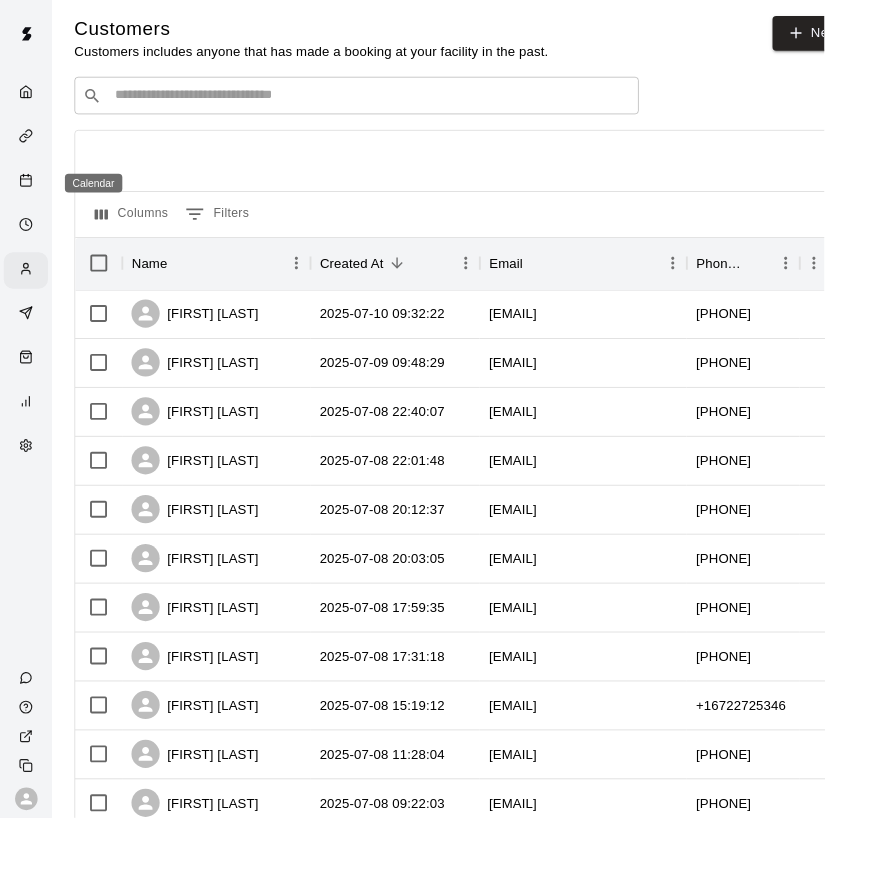 click 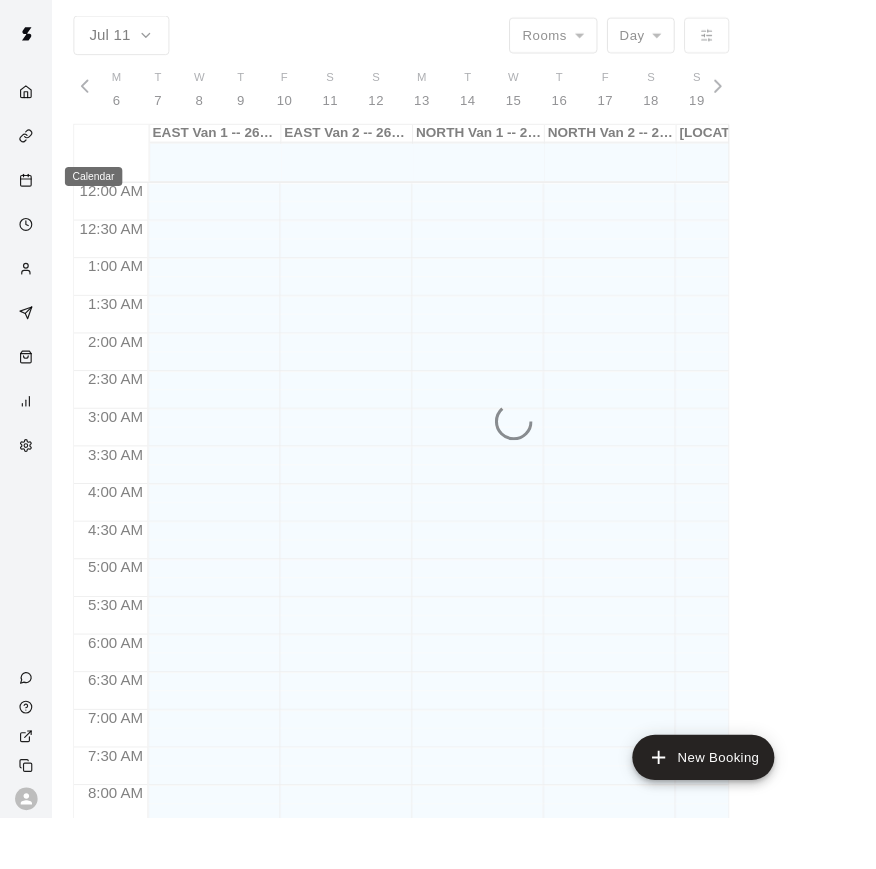 scroll, scrollTop: 0, scrollLeft: 0, axis: both 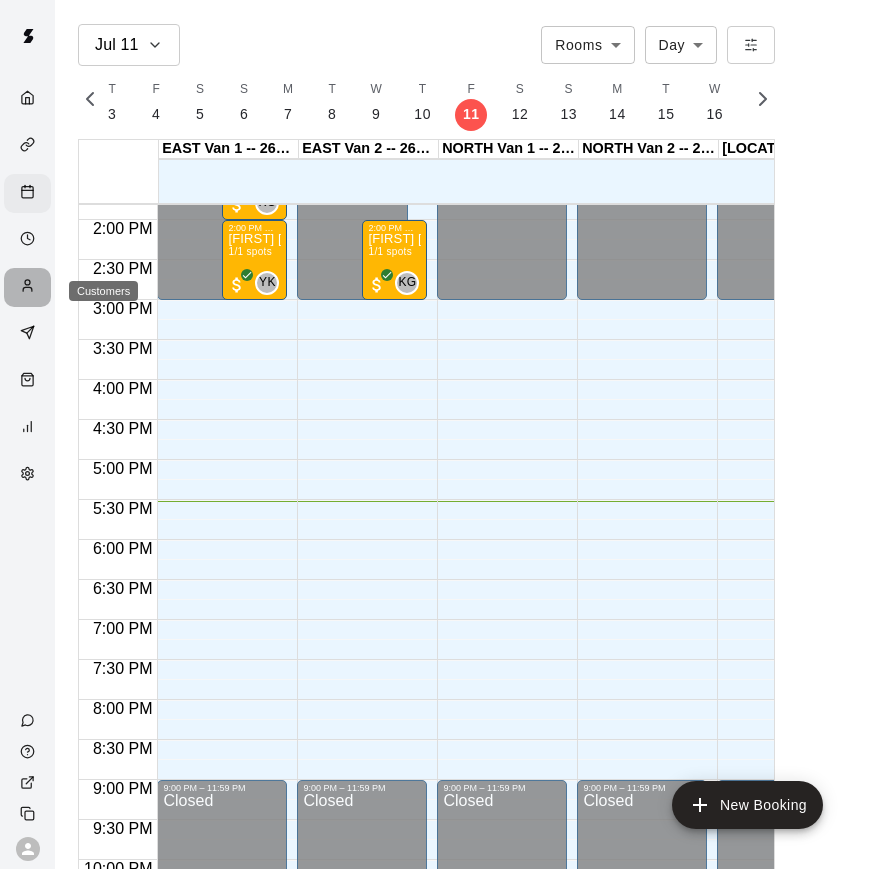 click 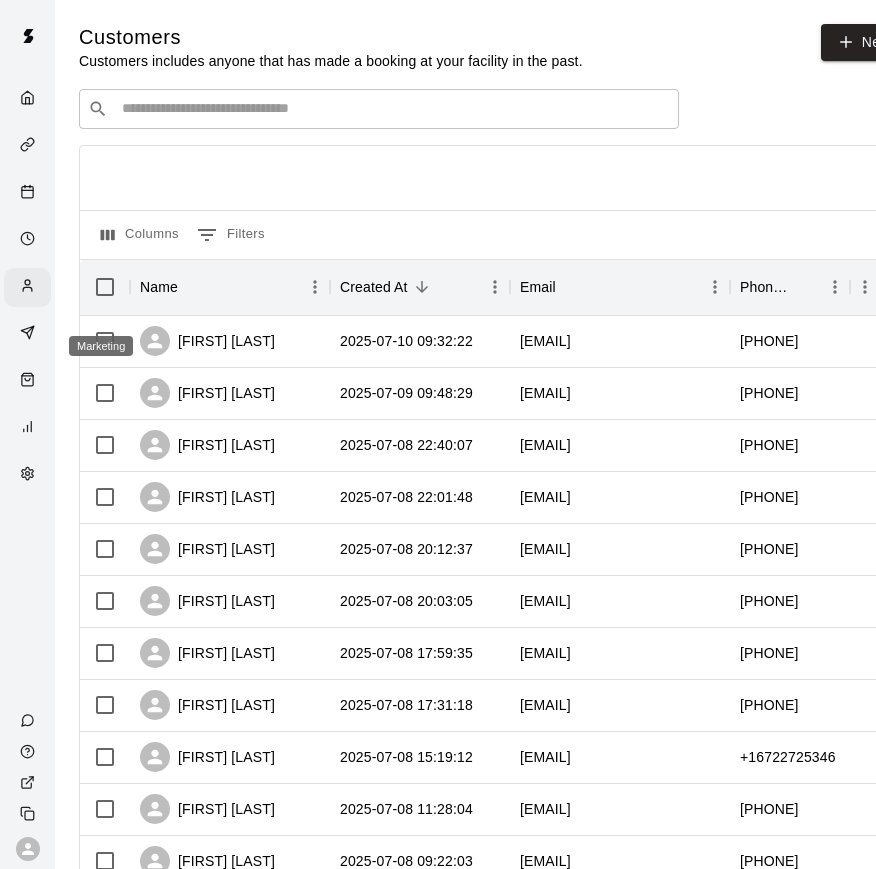 scroll, scrollTop: 7, scrollLeft: 0, axis: vertical 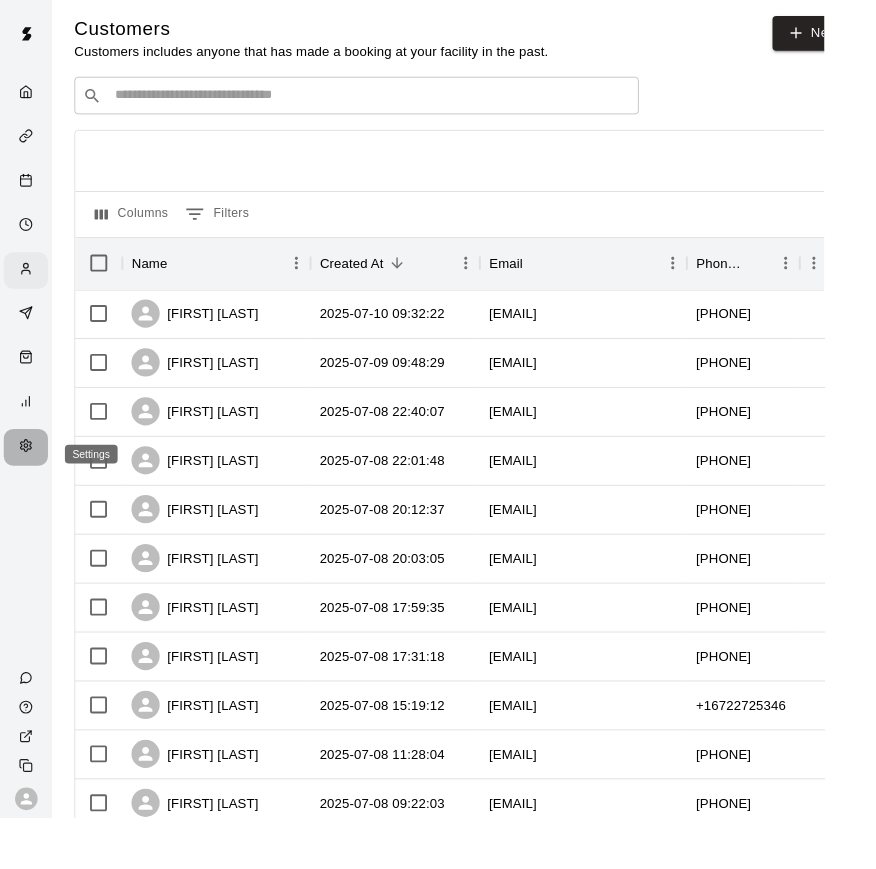 click 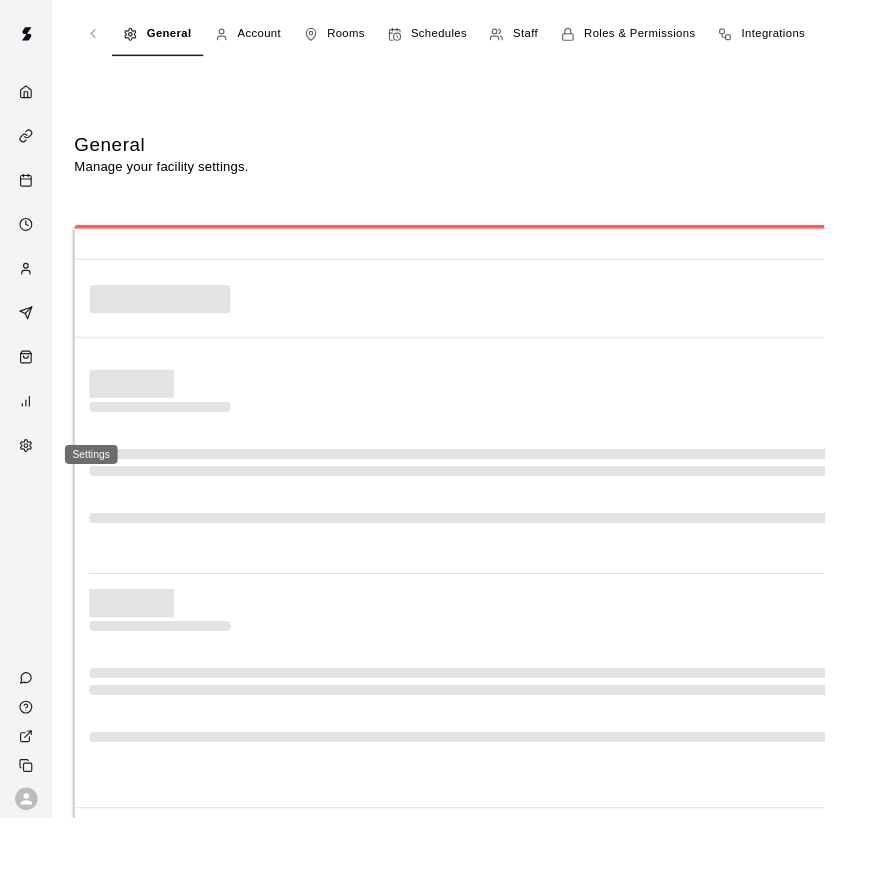 select on "**" 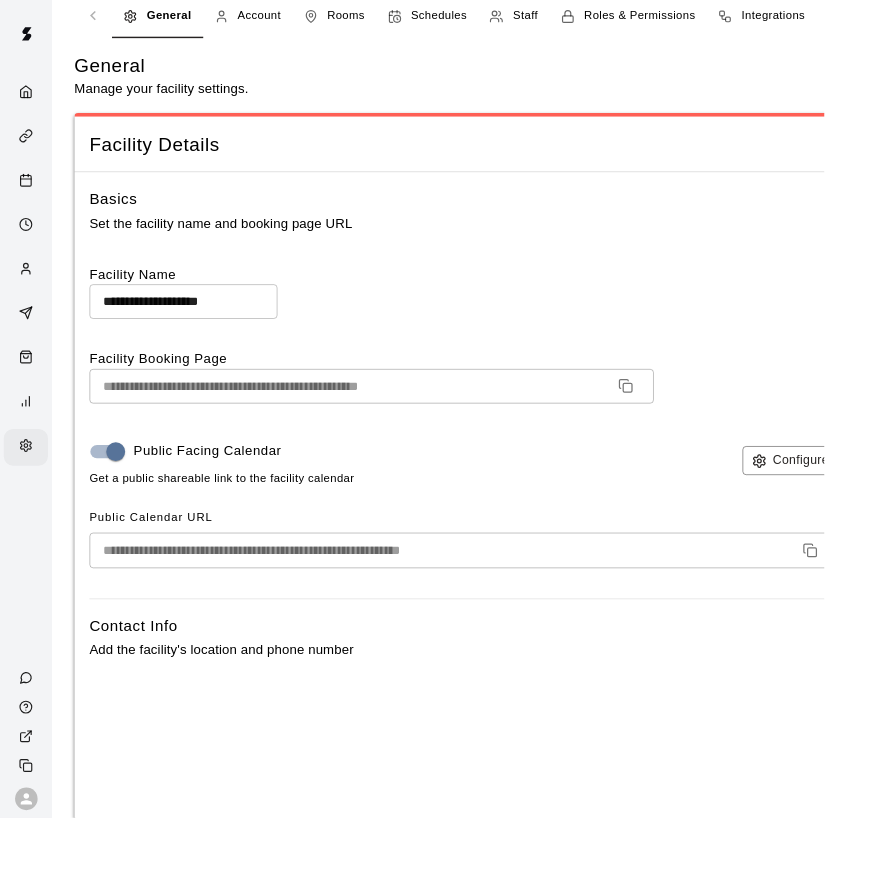 scroll, scrollTop: 0, scrollLeft: 0, axis: both 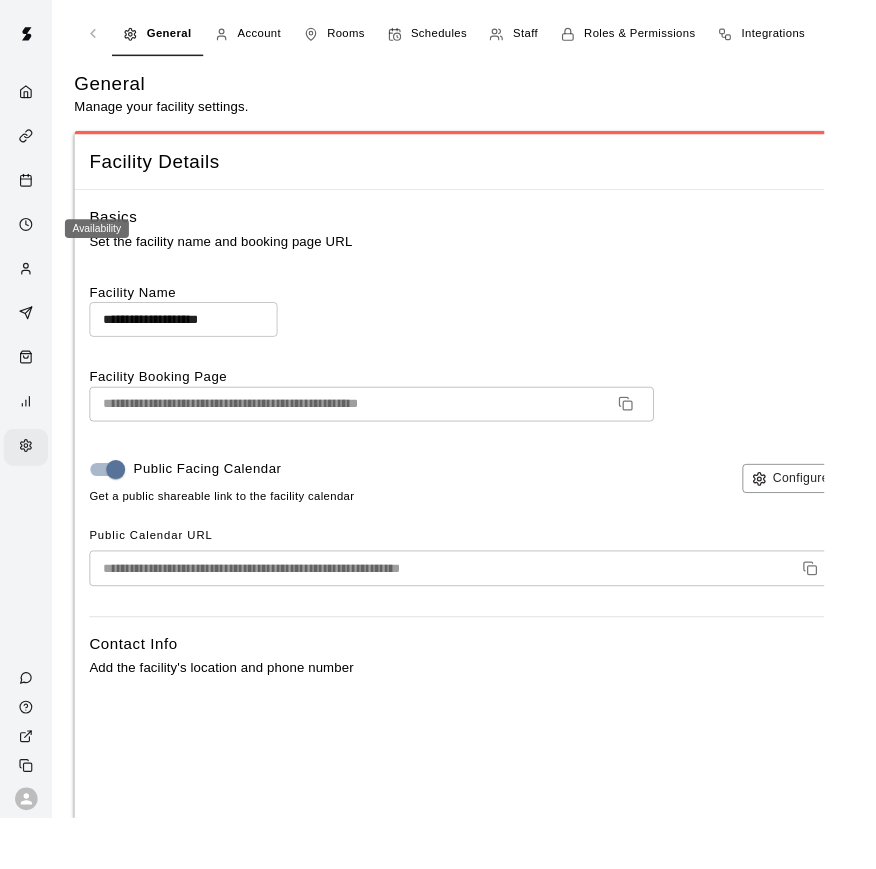 drag, startPoint x: 27, startPoint y: 235, endPoint x: 25, endPoint y: 221, distance: 14.142136 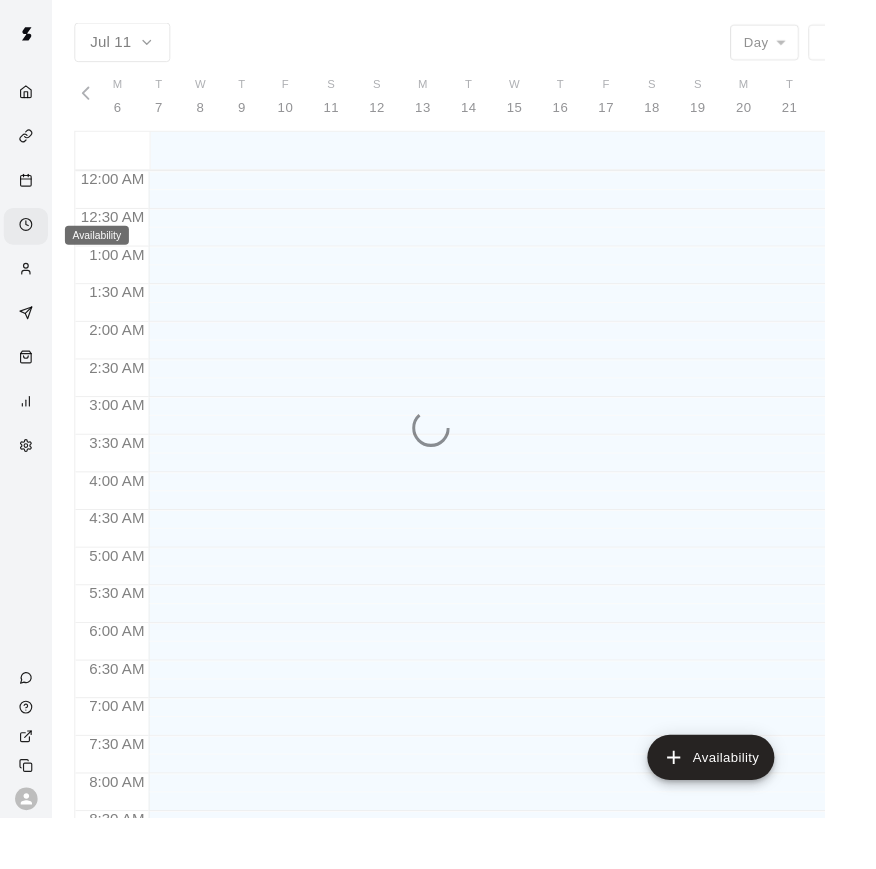 scroll, scrollTop: 7, scrollLeft: 0, axis: vertical 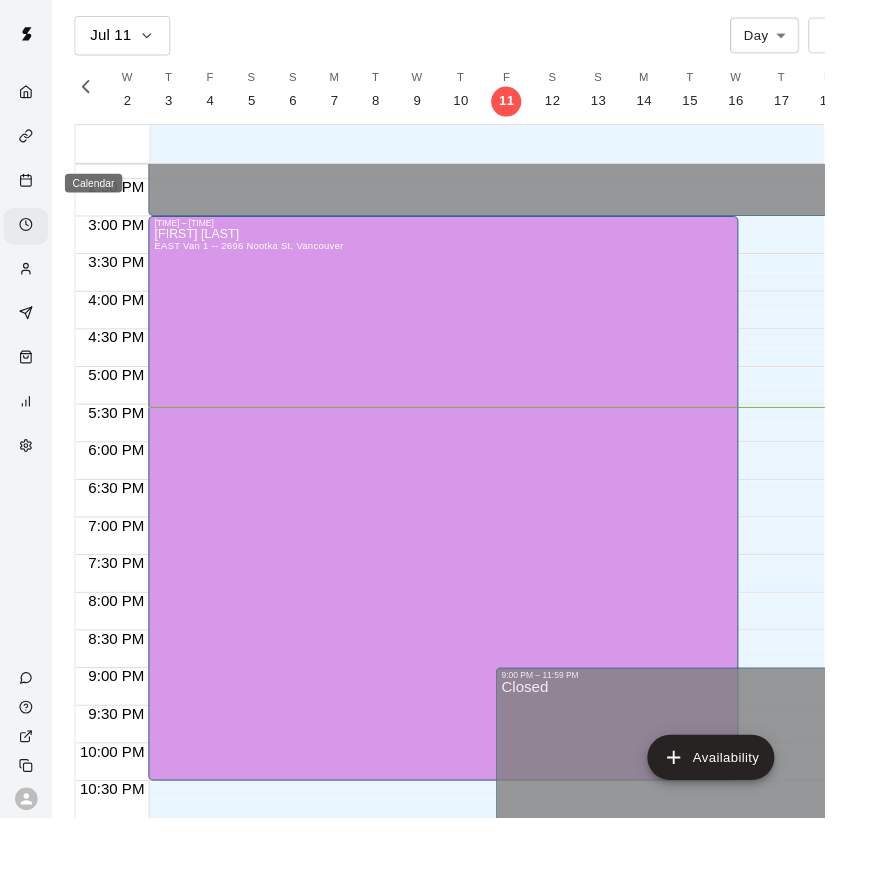 click 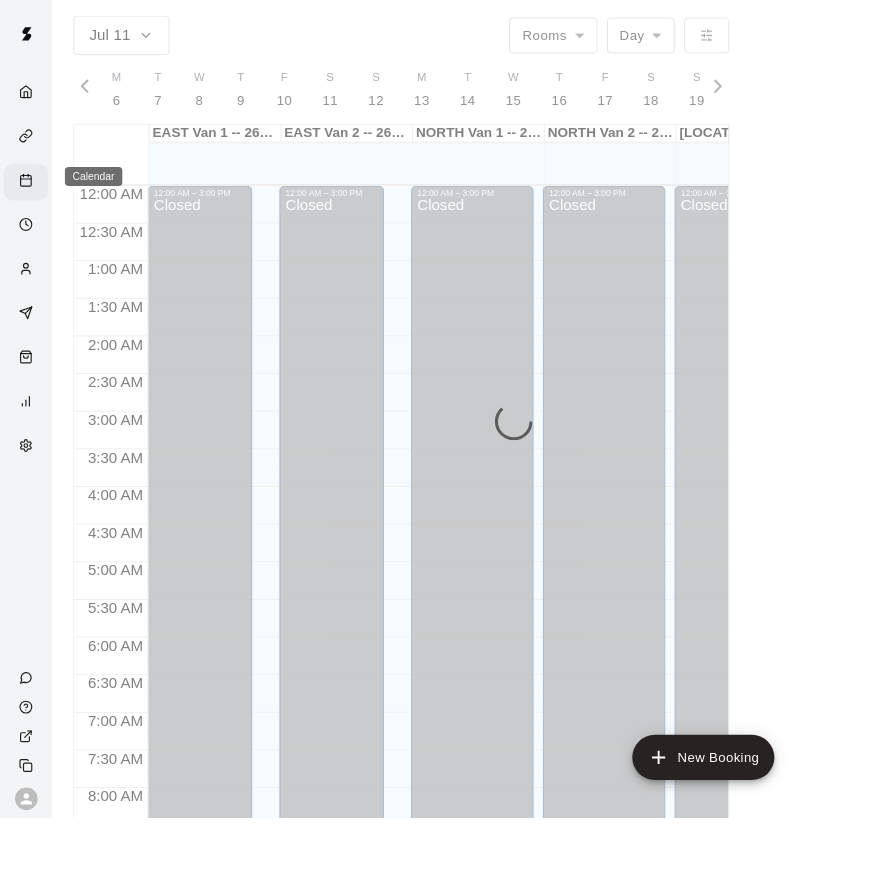 scroll, scrollTop: 0, scrollLeft: 0, axis: both 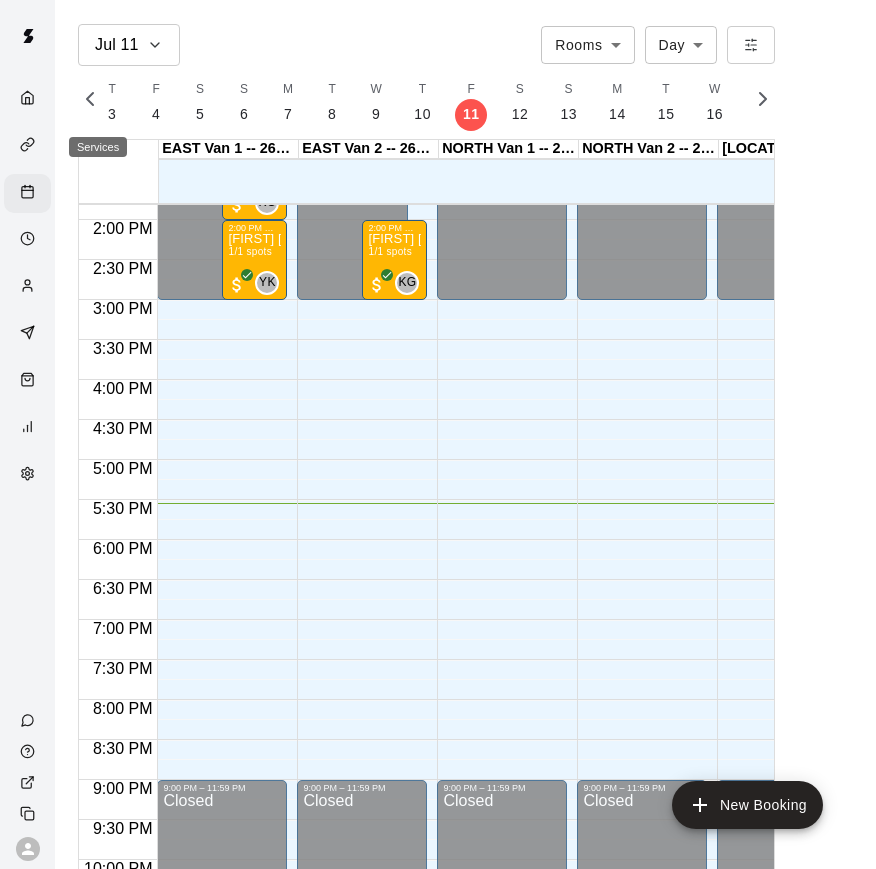click 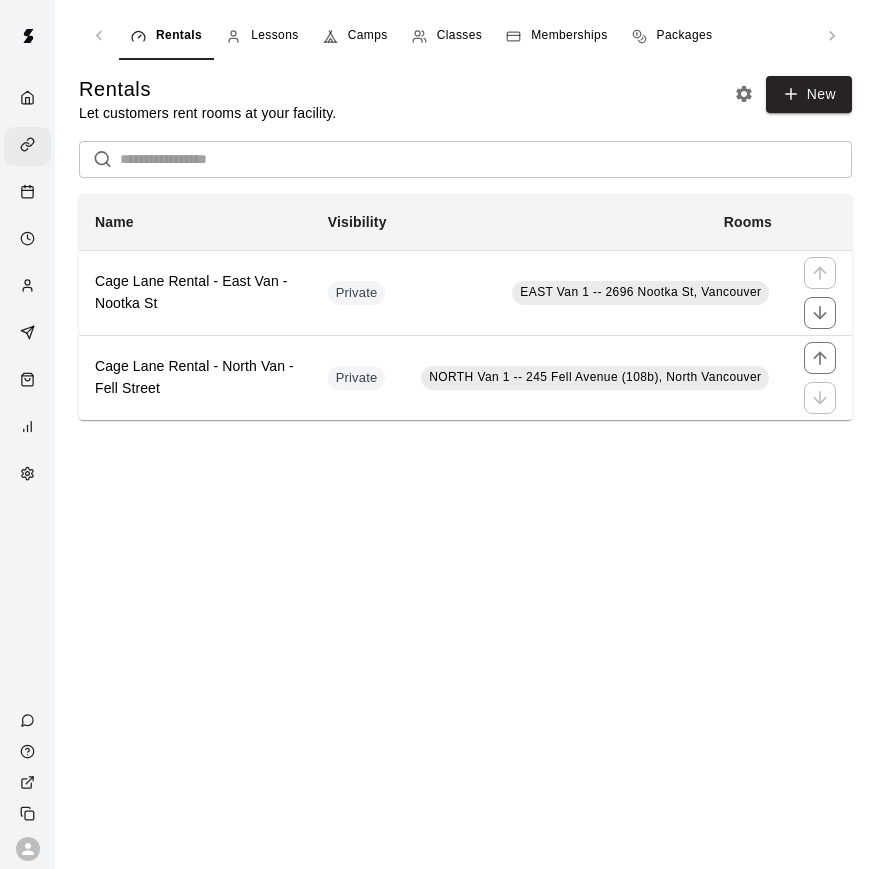 click on "Camps" at bounding box center [355, 36] 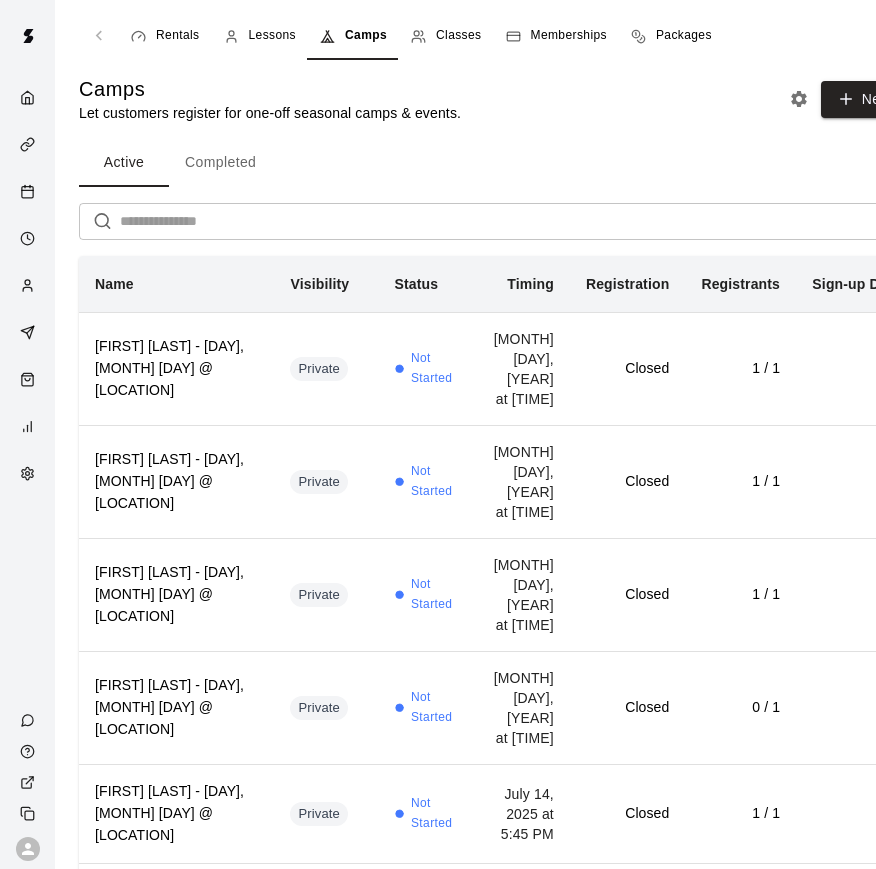 scroll, scrollTop: 7, scrollLeft: 0, axis: vertical 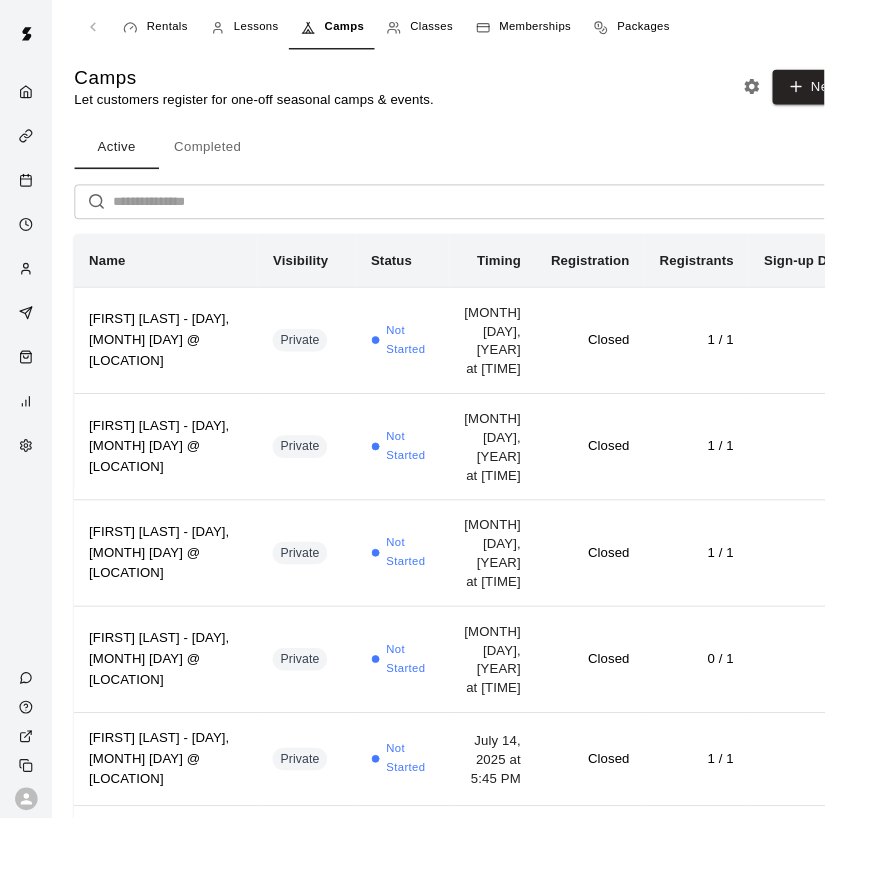 click on "New" at bounding box center (864, 92) 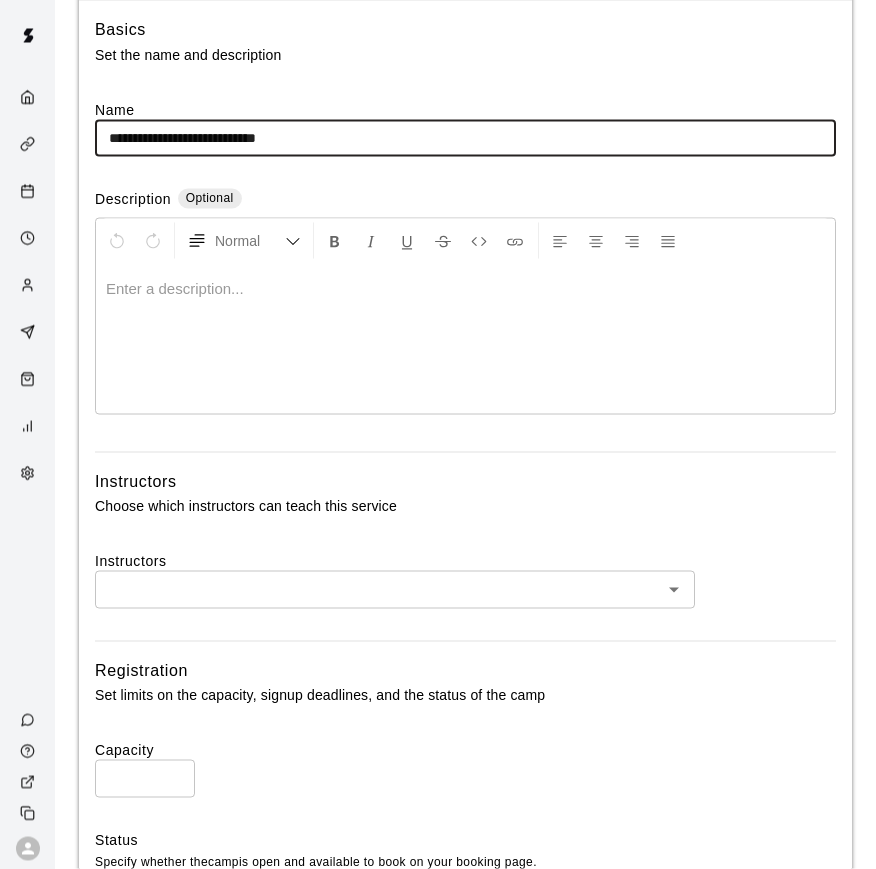 scroll, scrollTop: 229, scrollLeft: 0, axis: vertical 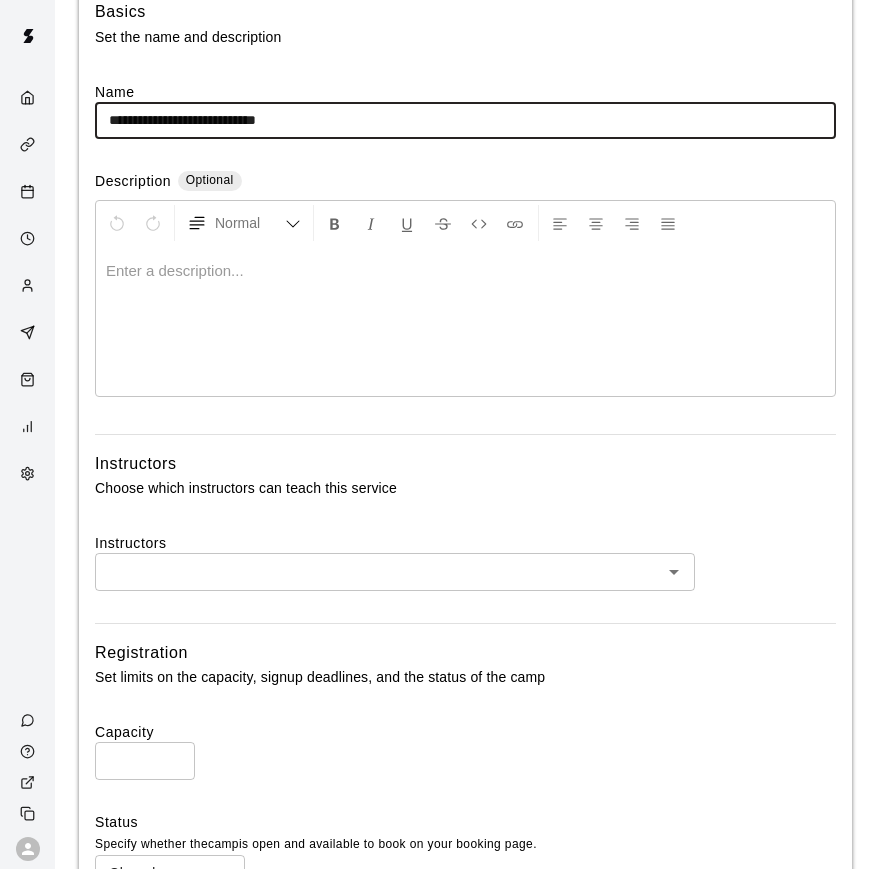 type on "**********" 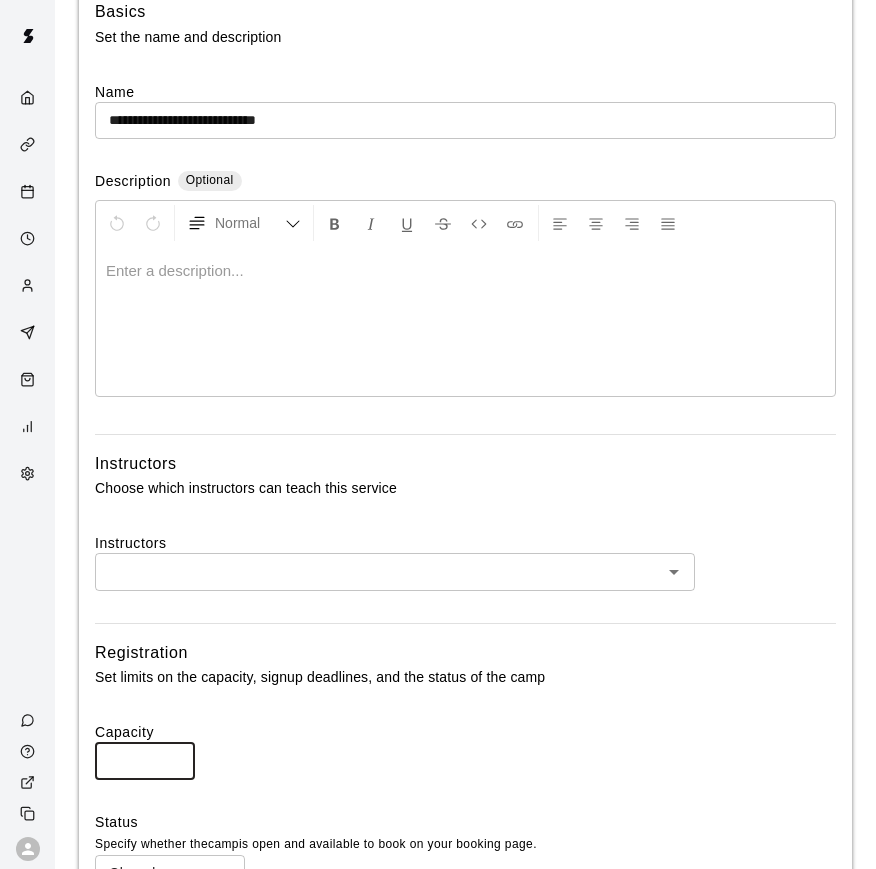 click on "*" at bounding box center (145, 760) 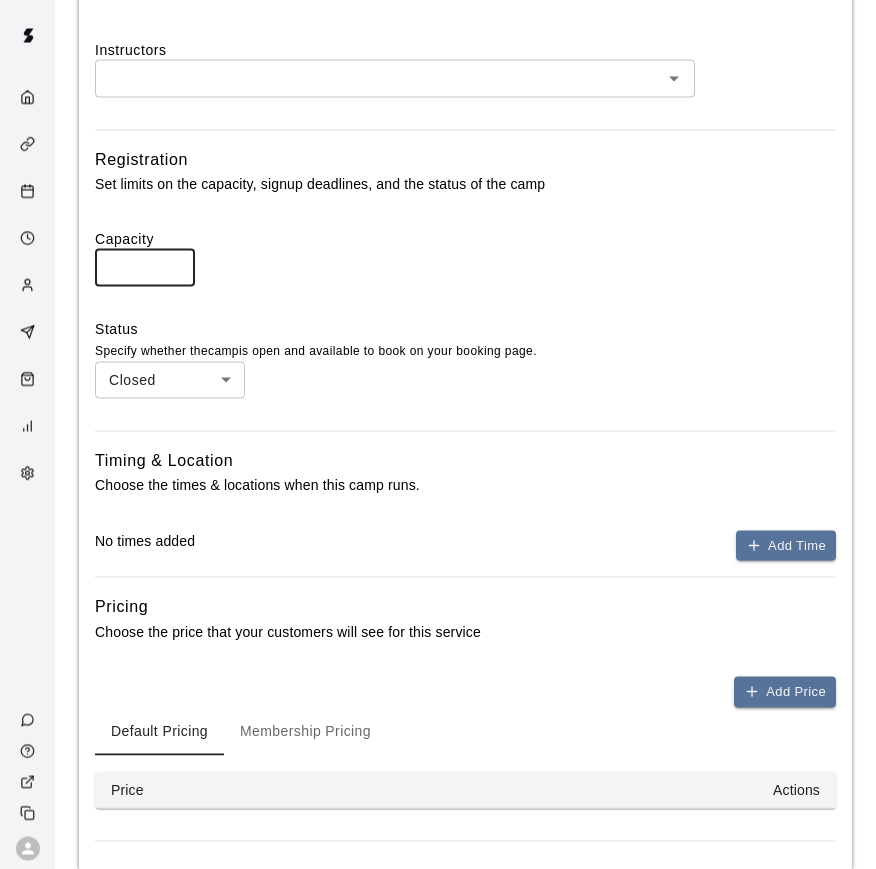 scroll, scrollTop: 729, scrollLeft: 0, axis: vertical 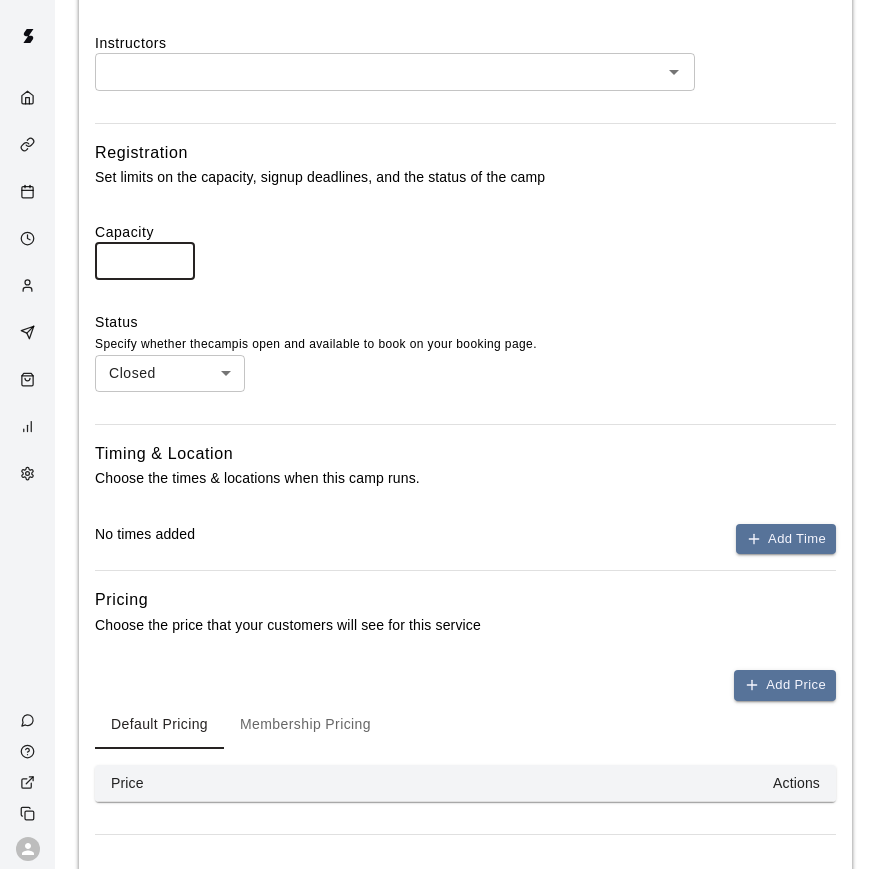 type on "**" 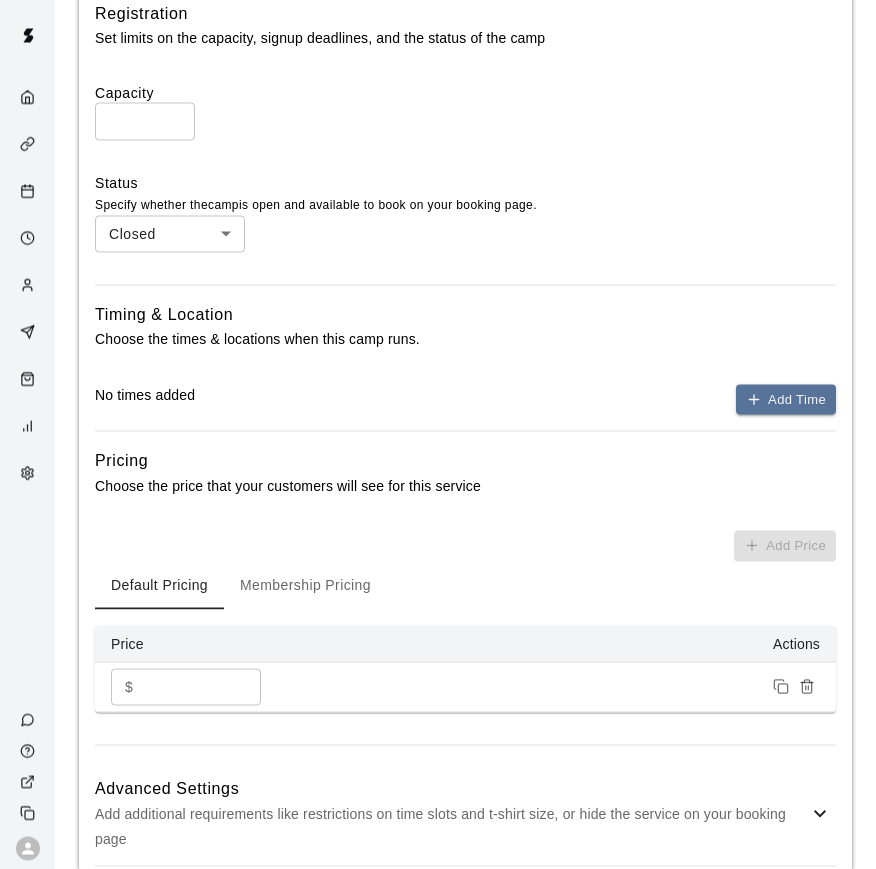 scroll, scrollTop: 900, scrollLeft: 0, axis: vertical 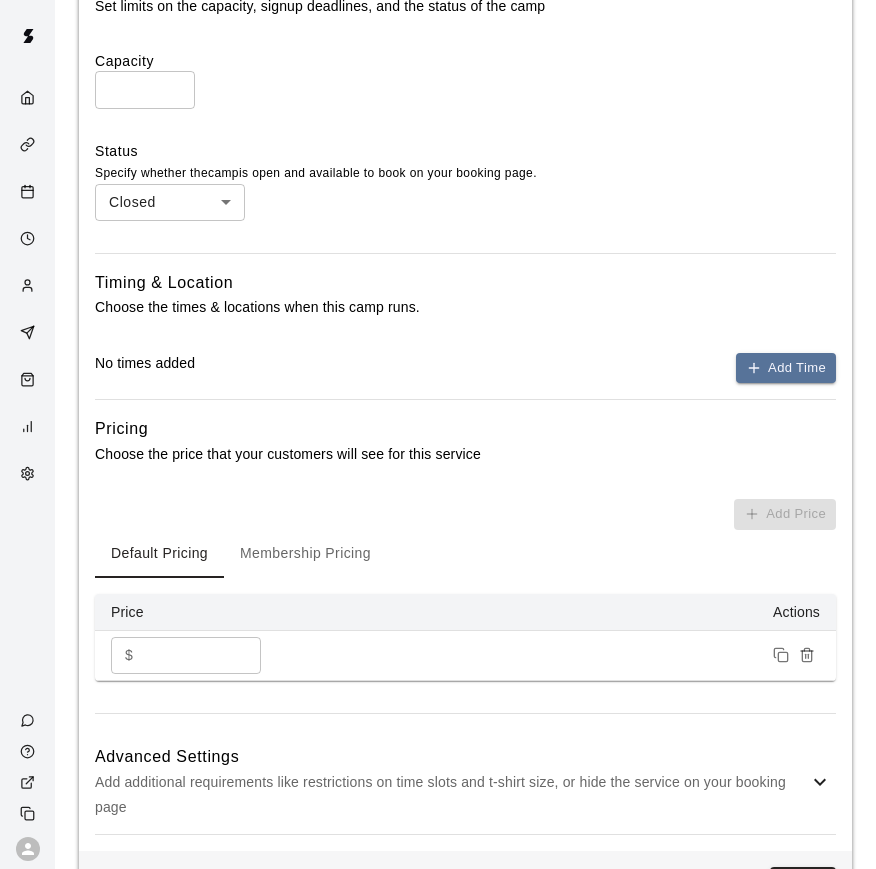 click on "Save" at bounding box center (803, 885) 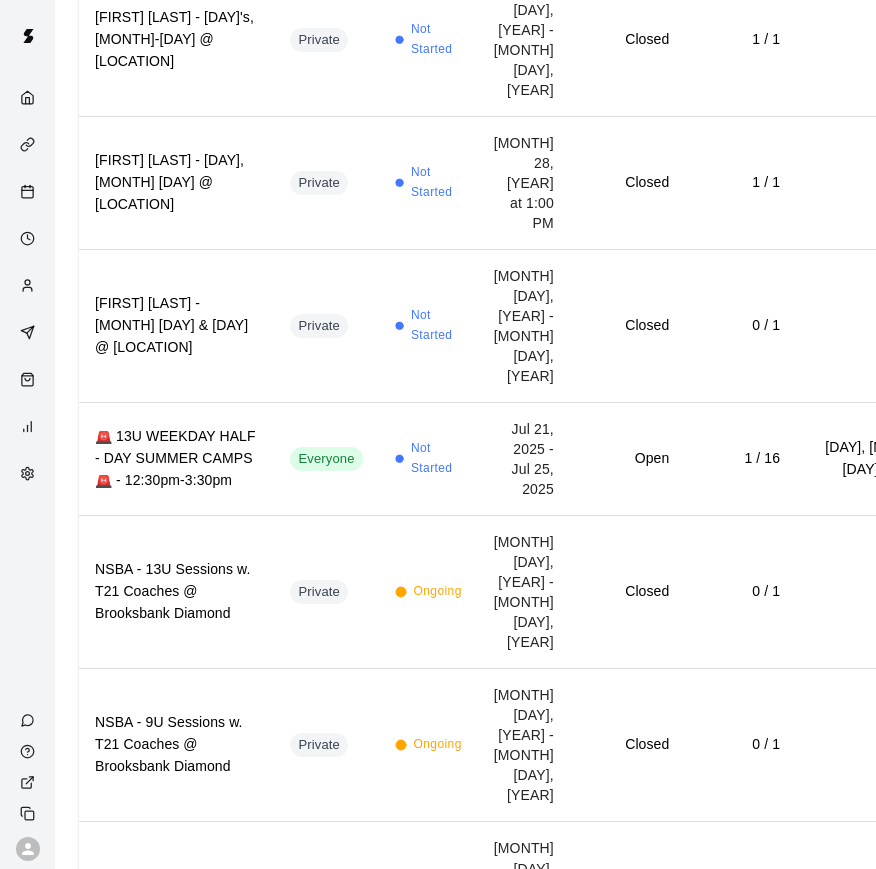 scroll, scrollTop: 0, scrollLeft: 0, axis: both 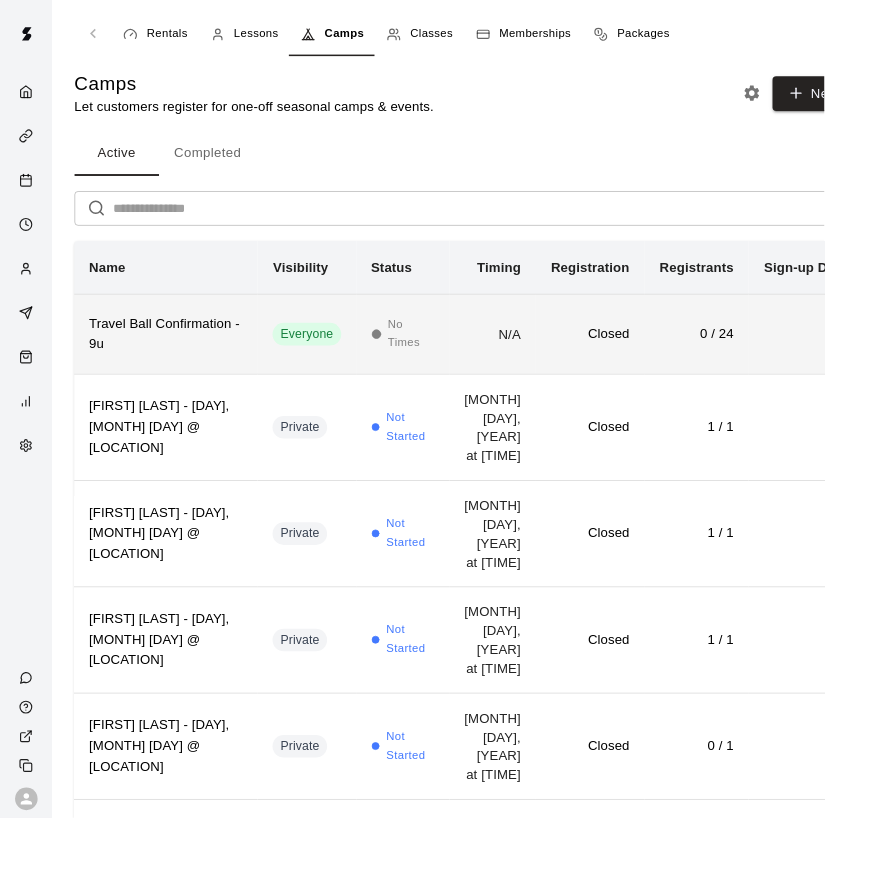 click on "No Times" at bounding box center (428, 354) 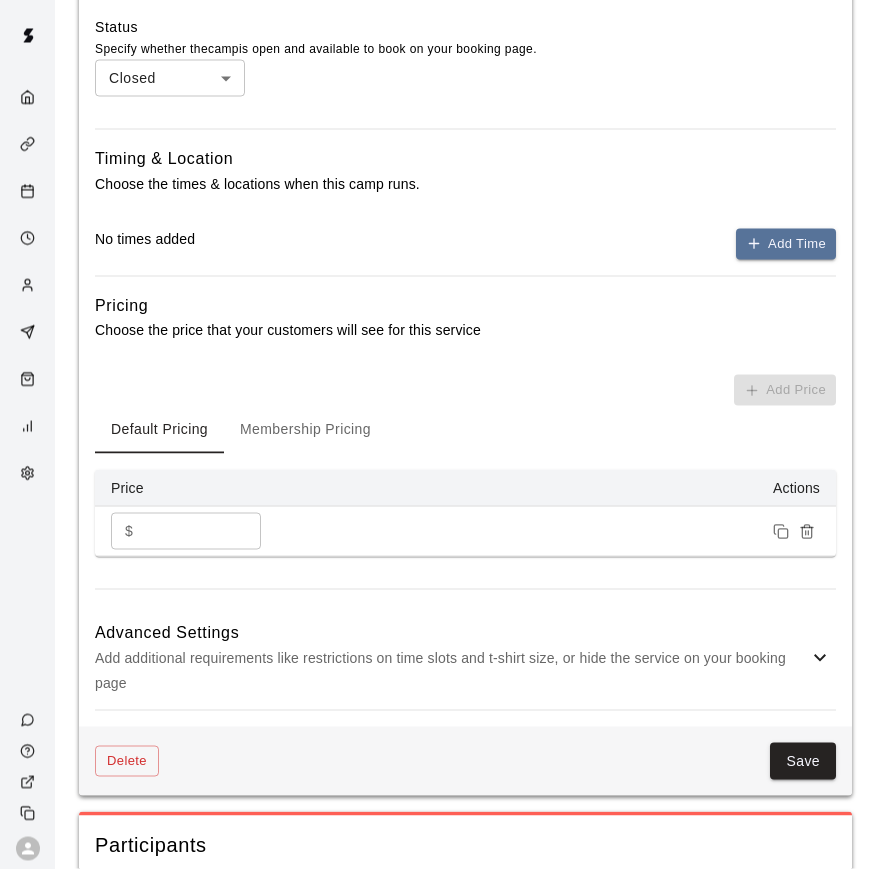 scroll, scrollTop: 1030, scrollLeft: 0, axis: vertical 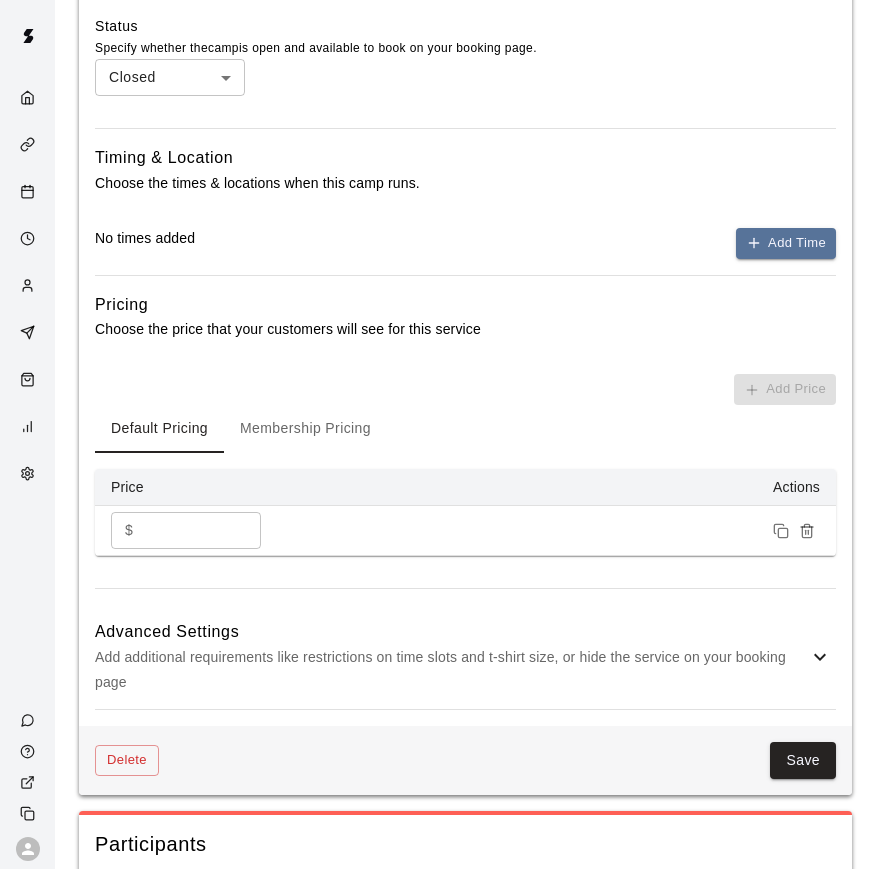 click on "Advanced Settings" at bounding box center [451, 632] 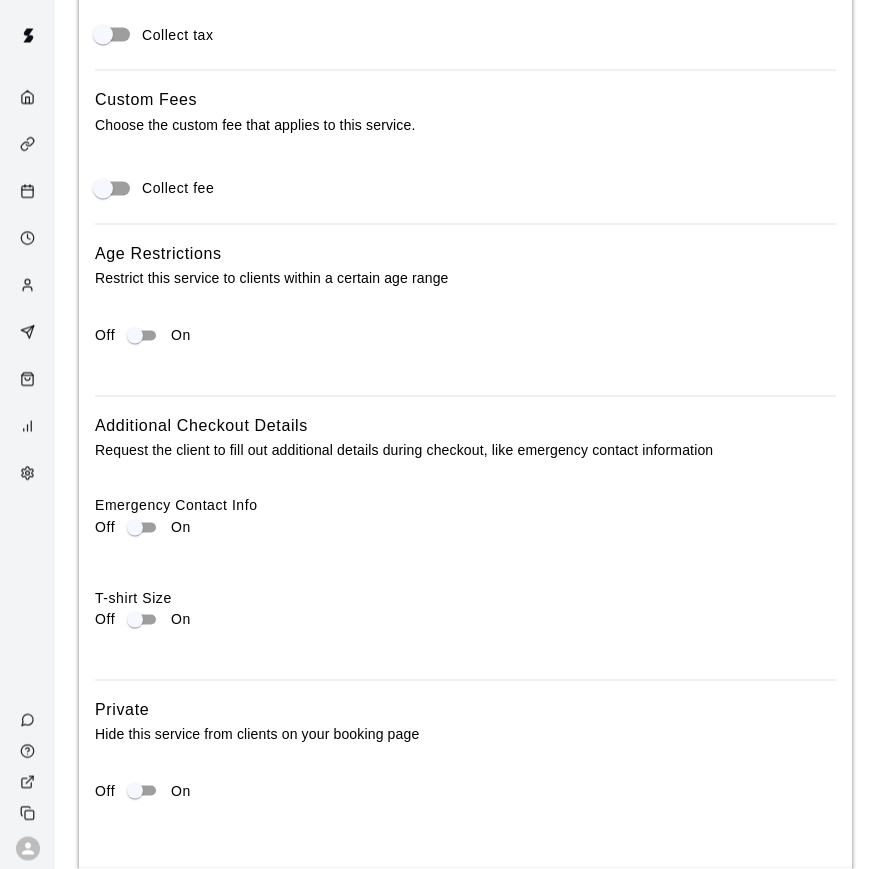 scroll, scrollTop: 1840, scrollLeft: 0, axis: vertical 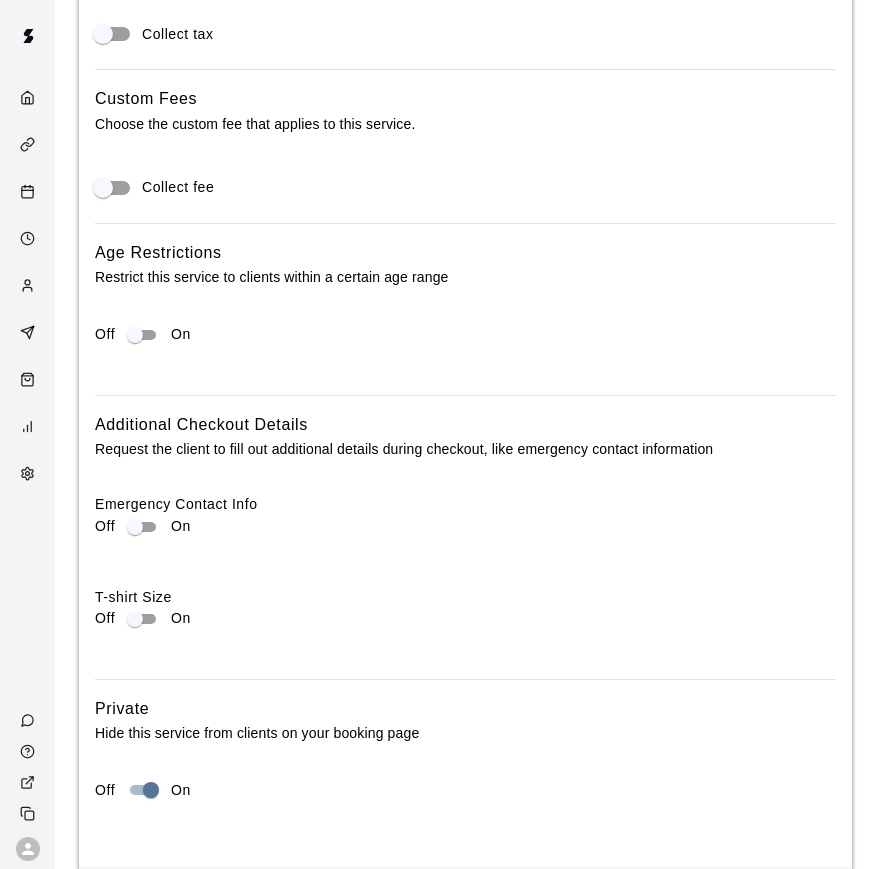 click on "Save" at bounding box center [803, 900] 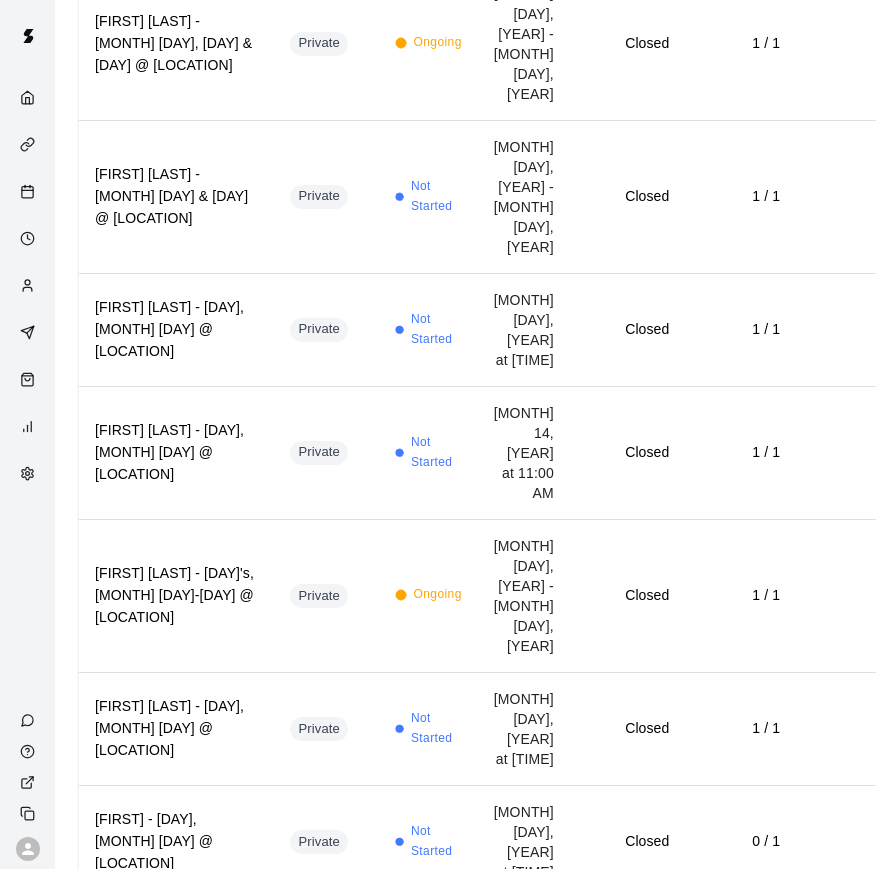 scroll, scrollTop: 0, scrollLeft: 0, axis: both 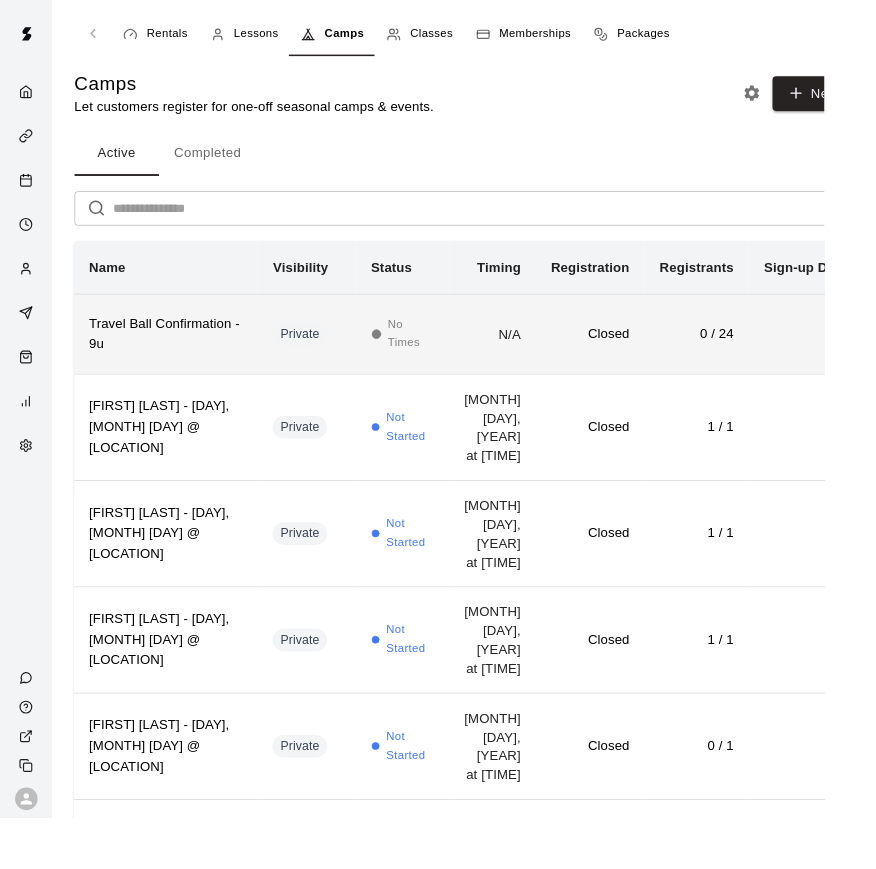 click on "N/A" at bounding box center (524, 354) 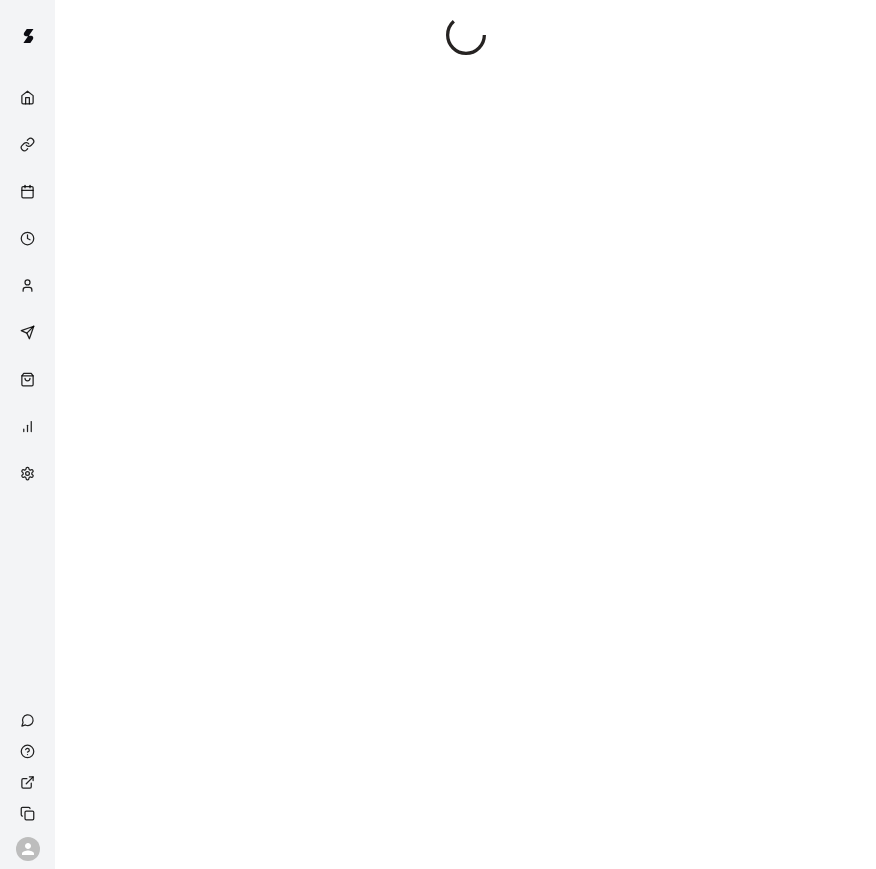 scroll, scrollTop: 62, scrollLeft: 0, axis: vertical 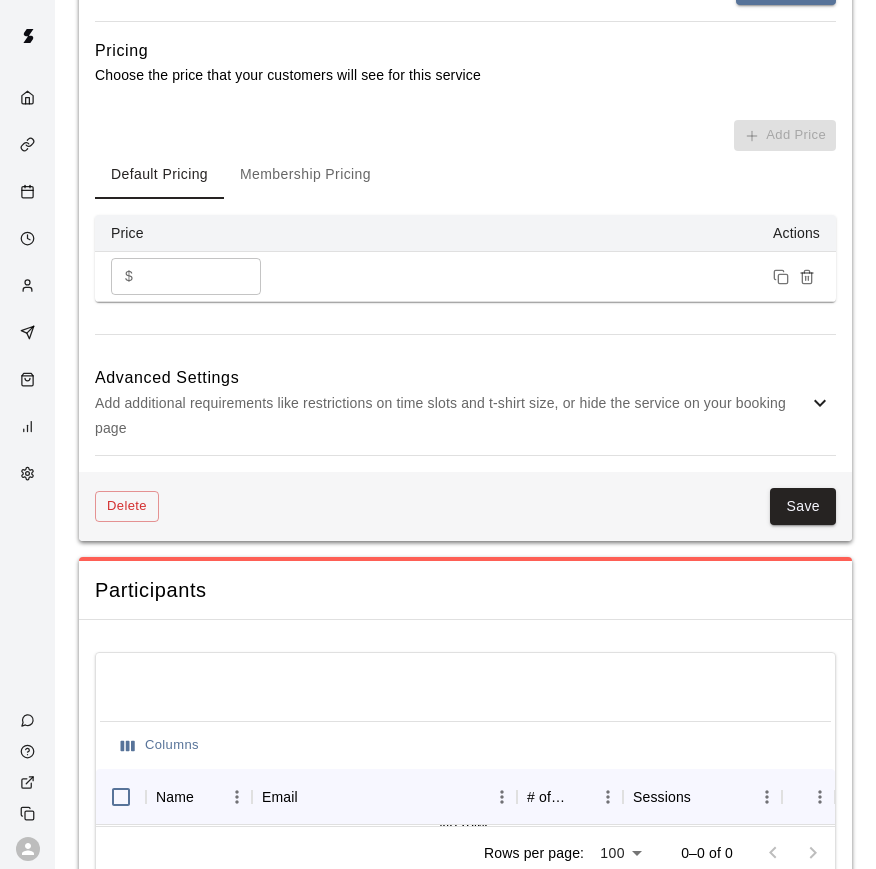 click on "Save" at bounding box center [803, 506] 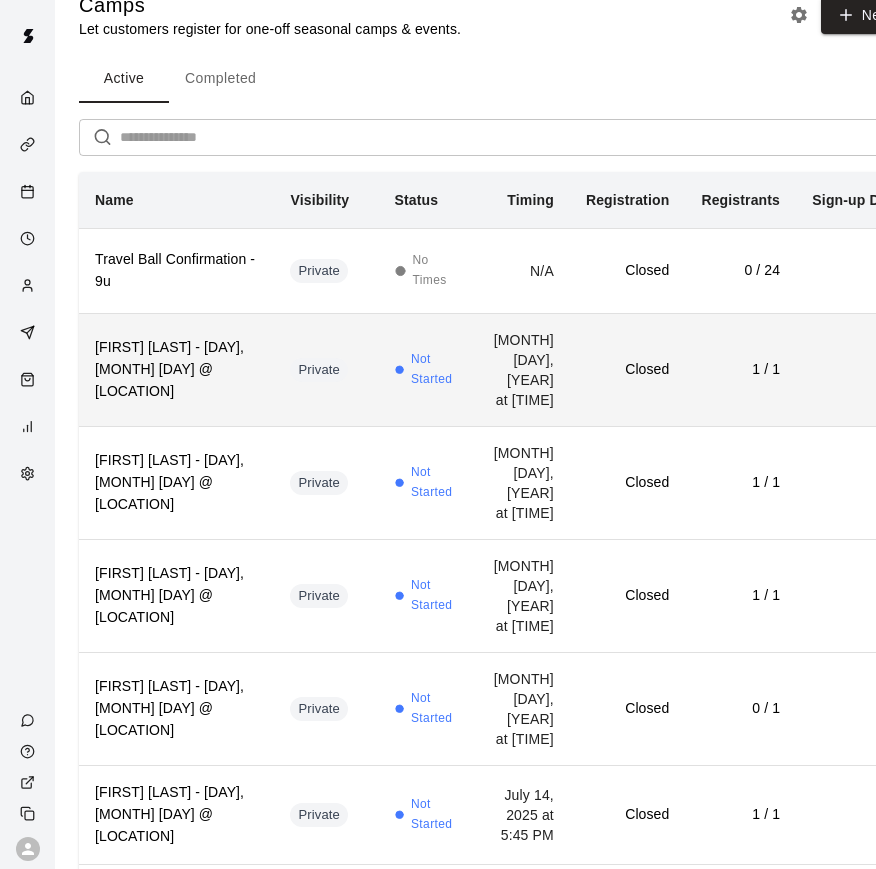 scroll, scrollTop: 0, scrollLeft: 0, axis: both 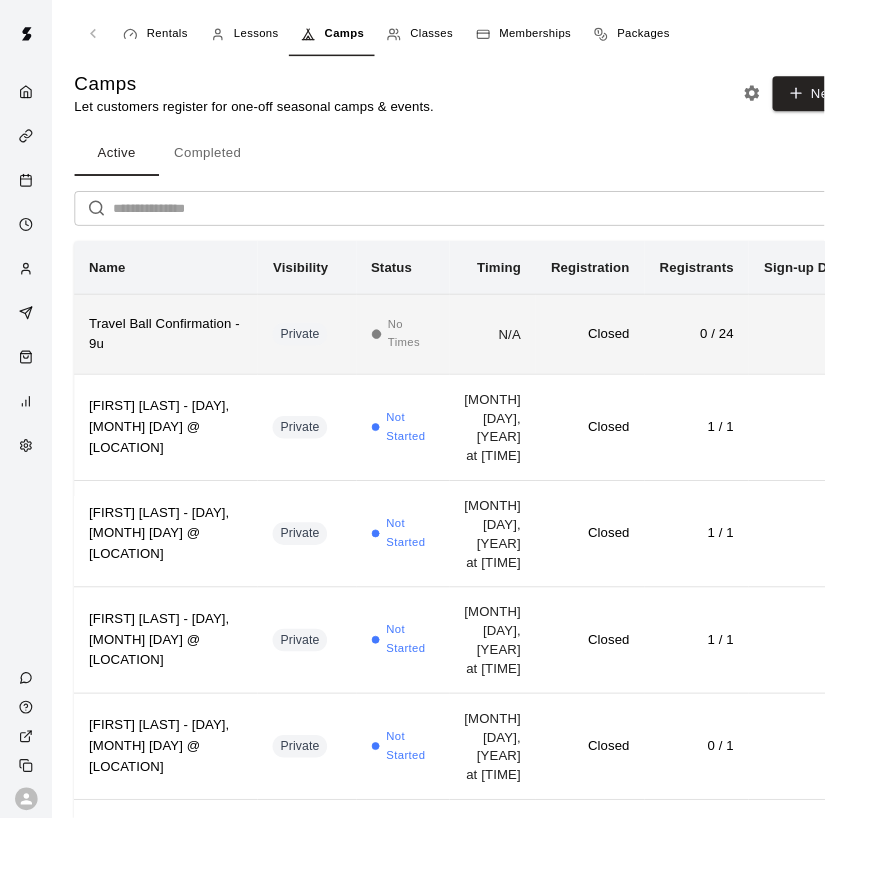 click on "0 / 24" at bounding box center [740, 354] 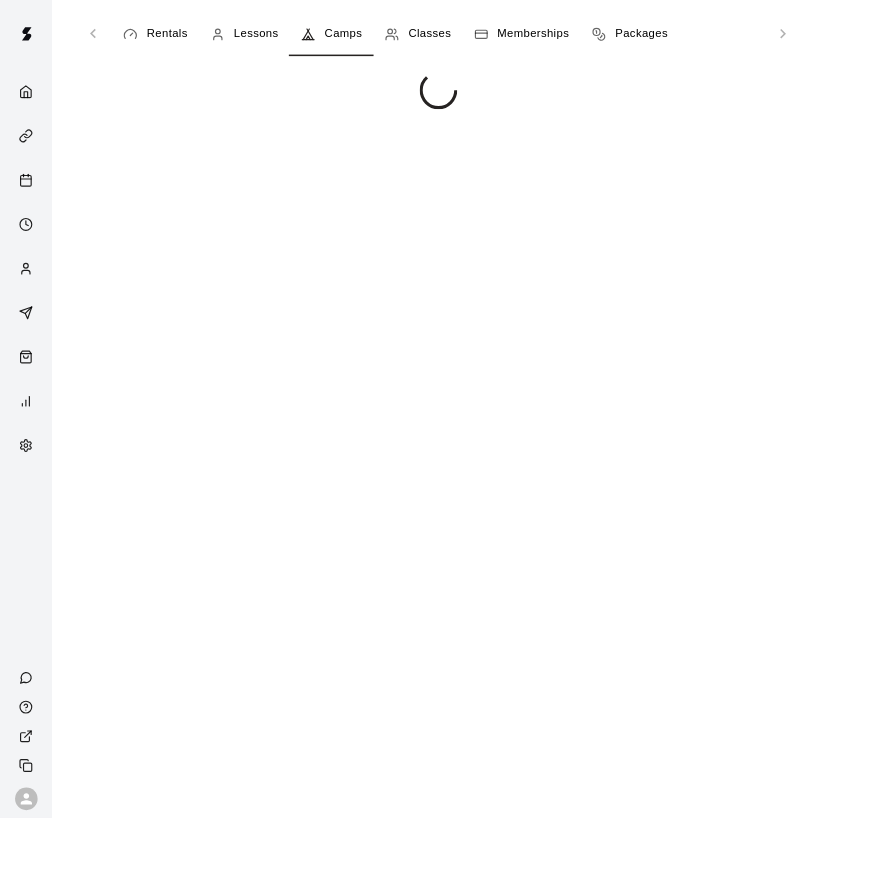 scroll, scrollTop: 62, scrollLeft: 0, axis: vertical 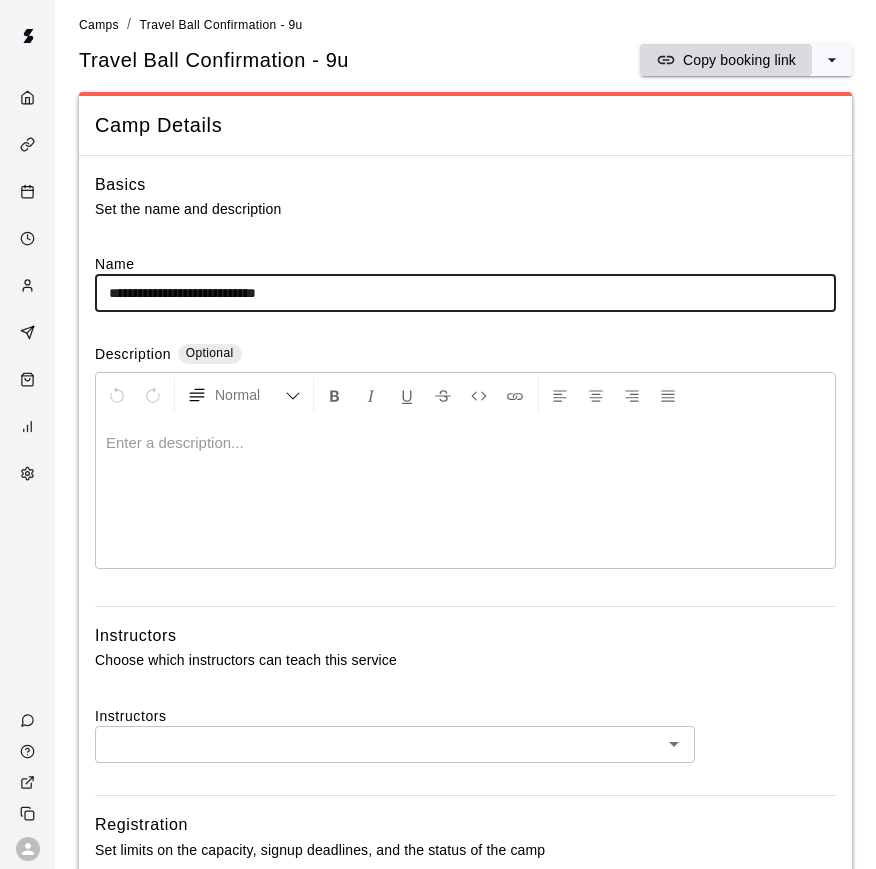 click on "Copy booking link" at bounding box center (739, 60) 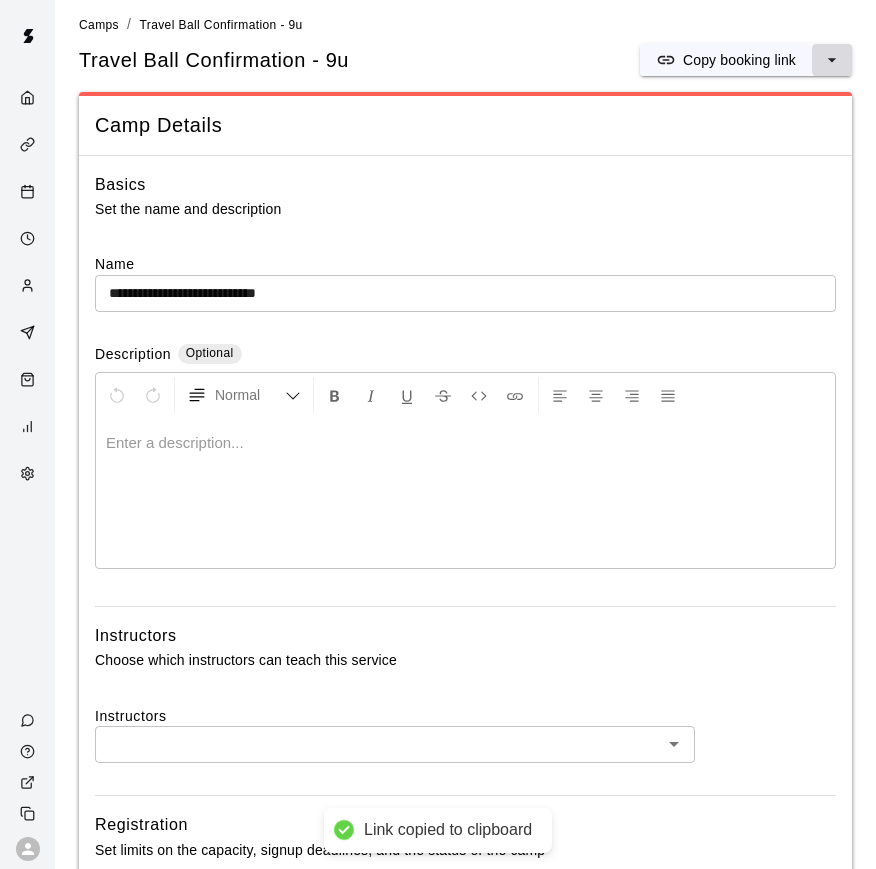 click 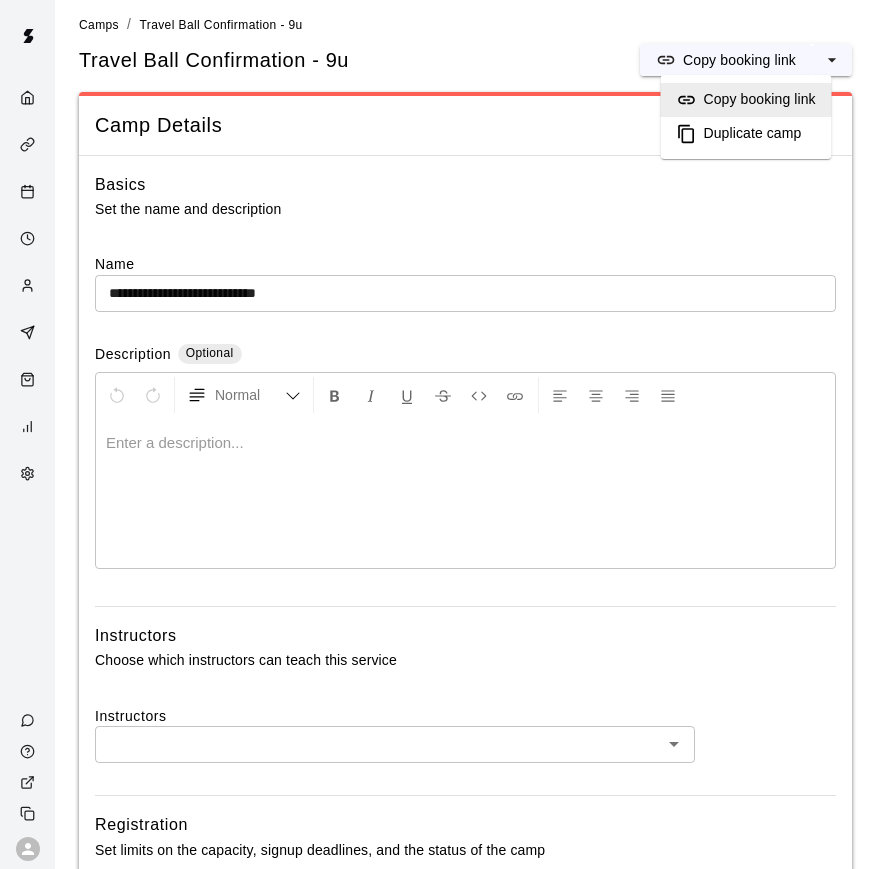 click on "Duplicate camp" at bounding box center [753, 134] 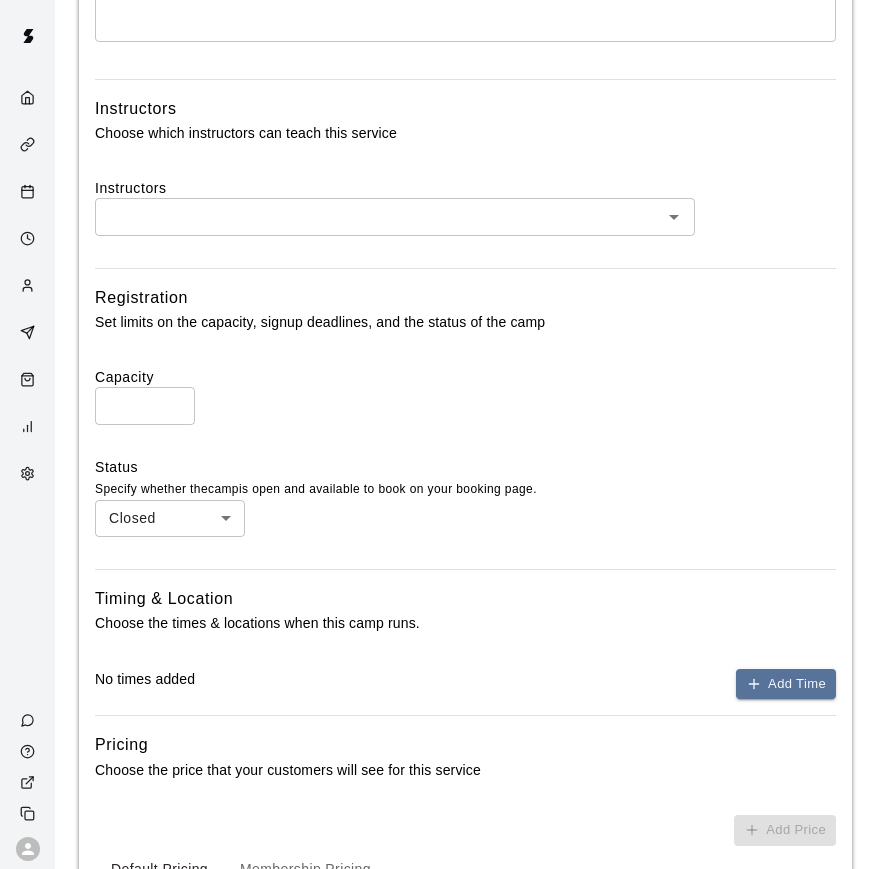 scroll, scrollTop: 900, scrollLeft: 0, axis: vertical 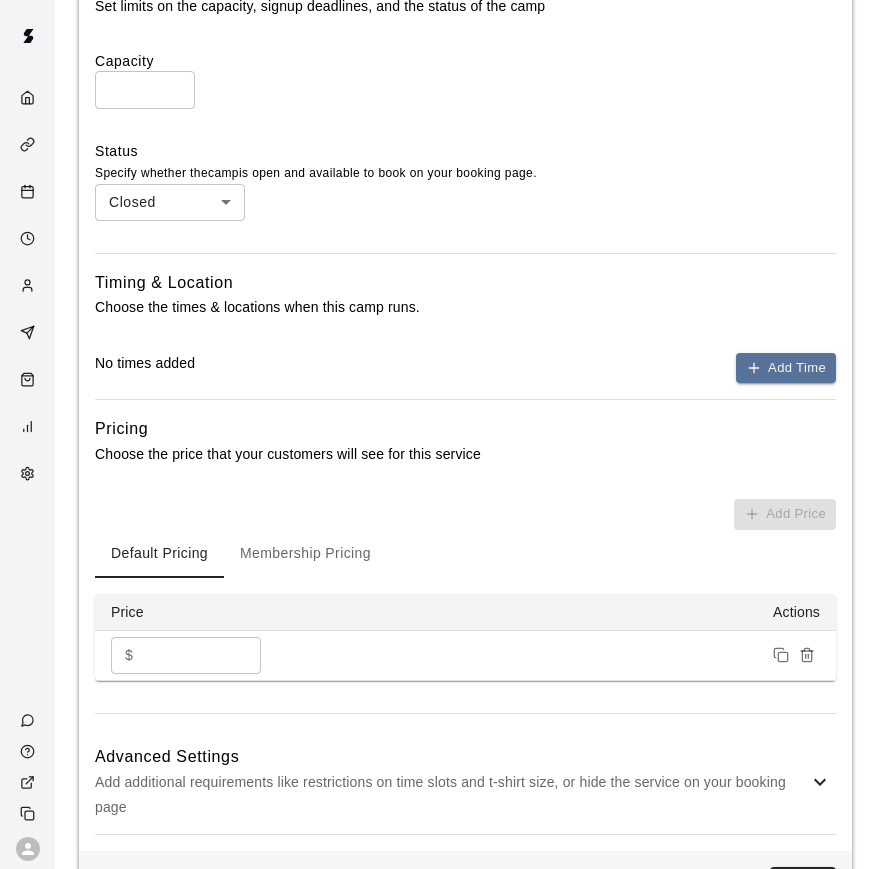 type on "**********" 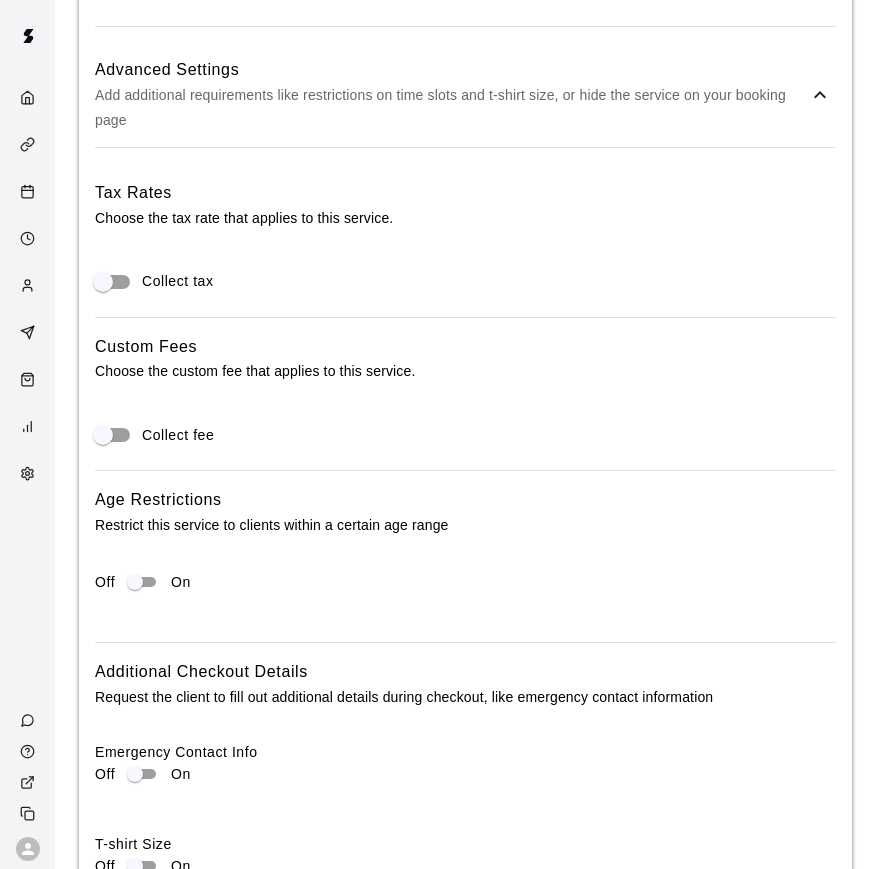 scroll, scrollTop: 1846, scrollLeft: 0, axis: vertical 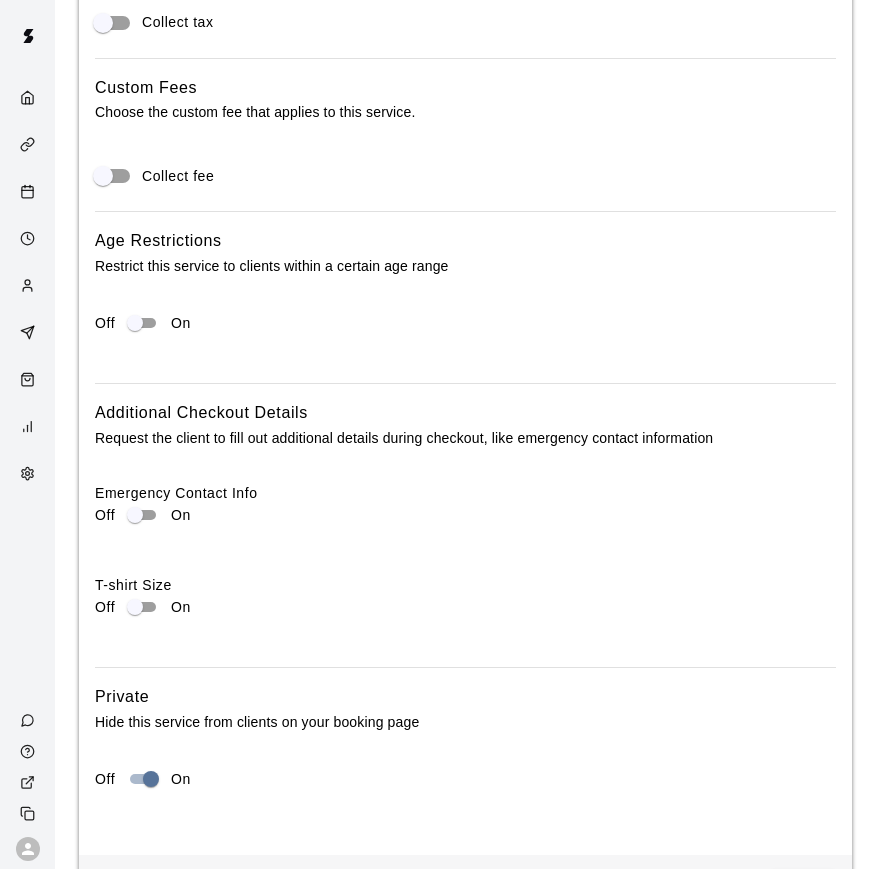 click on "Save" at bounding box center (803, 889) 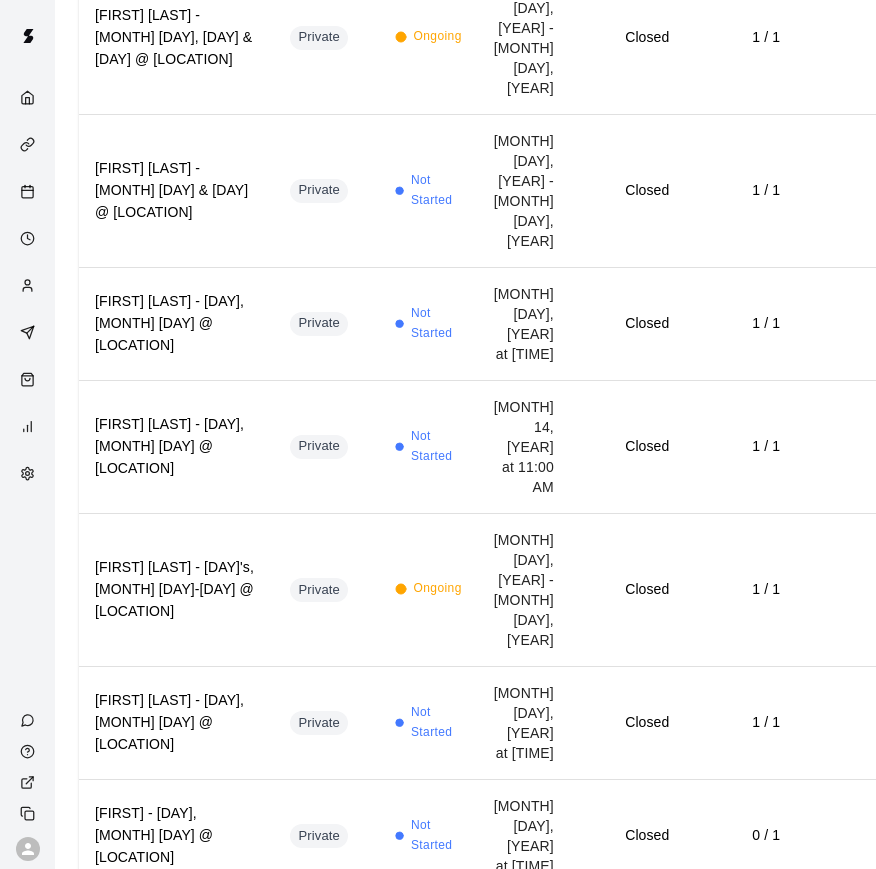 scroll, scrollTop: 0, scrollLeft: 0, axis: both 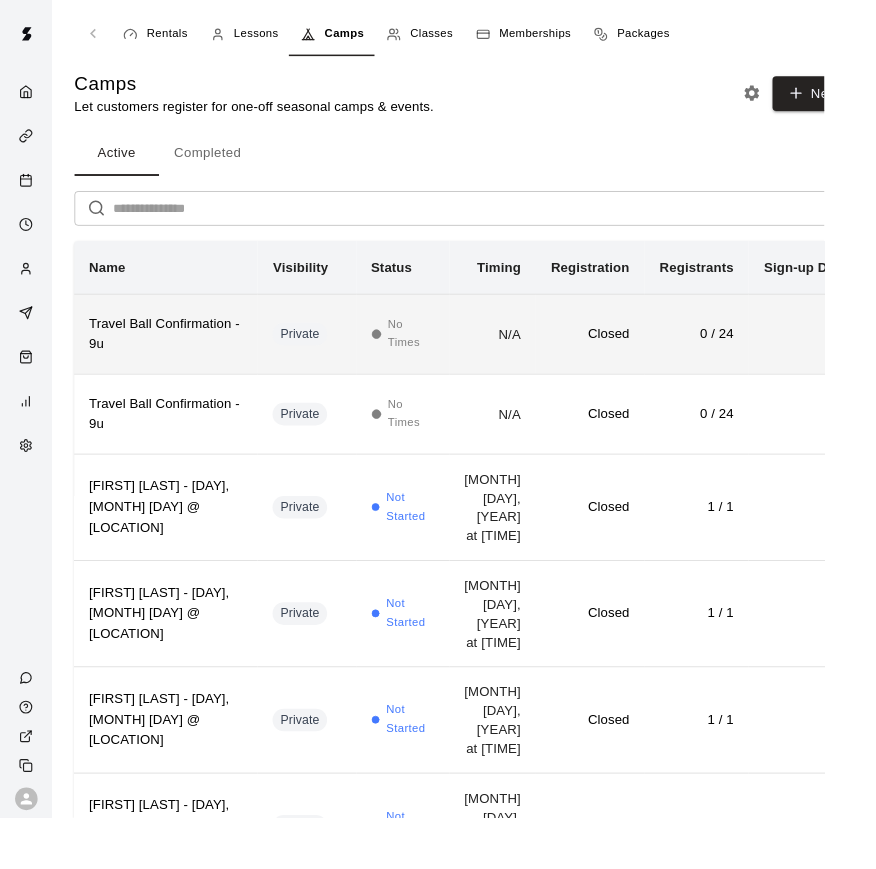 click on "0 / 24" at bounding box center [740, 354] 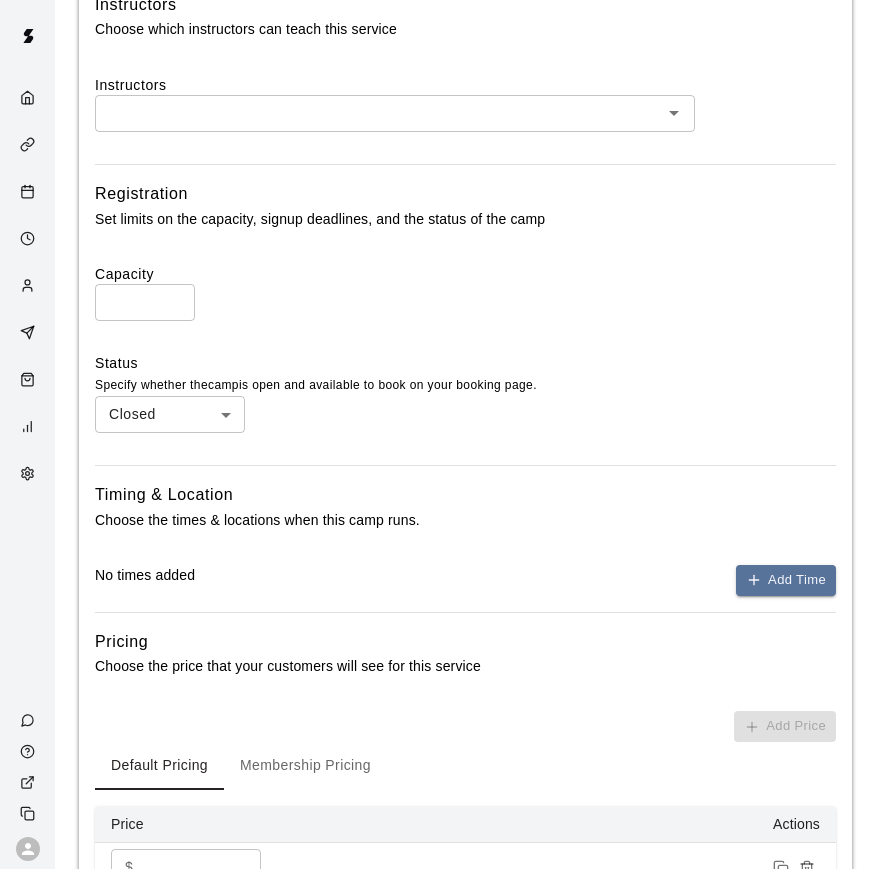 scroll, scrollTop: 1284, scrollLeft: 0, axis: vertical 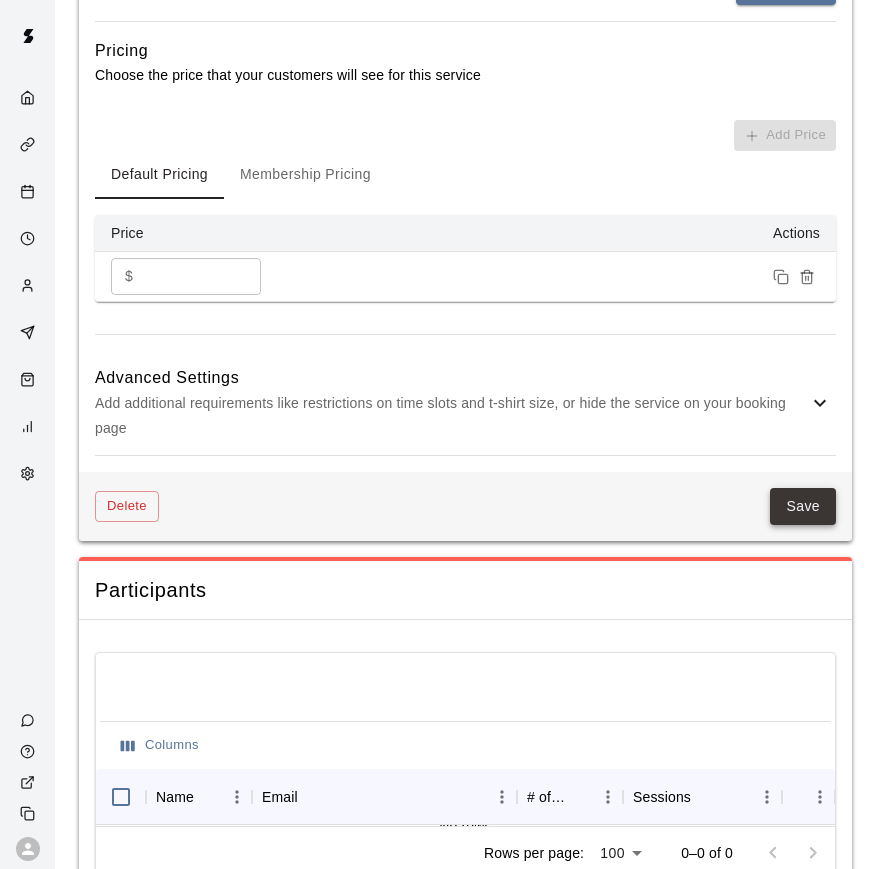 type on "**********" 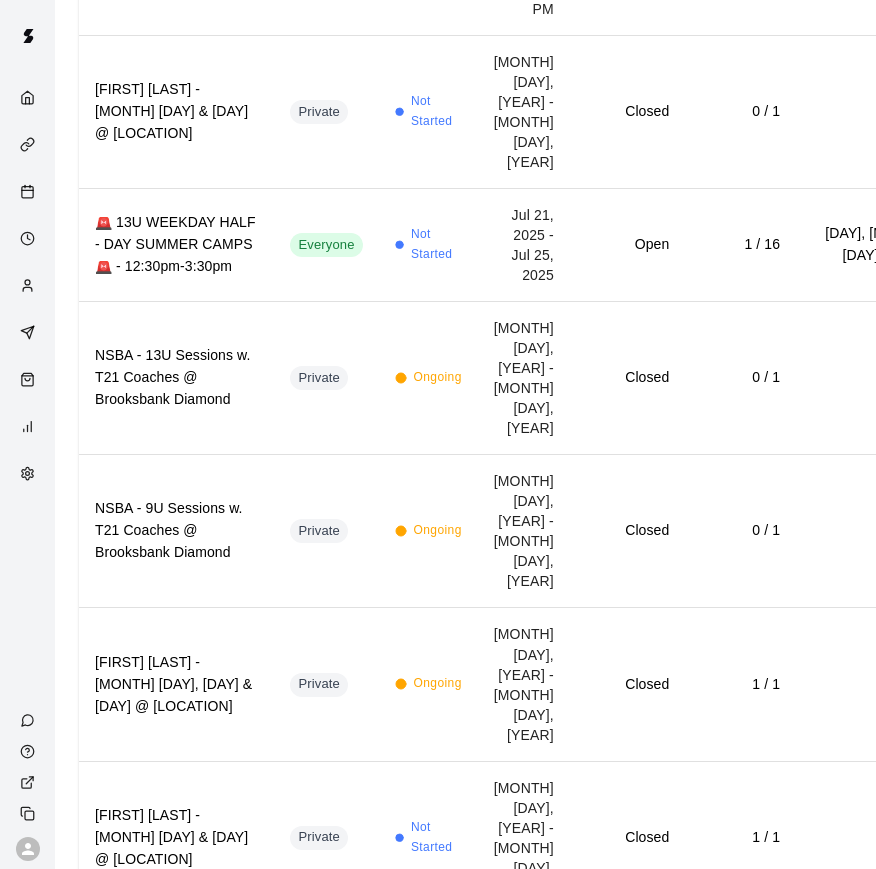 scroll, scrollTop: 0, scrollLeft: 0, axis: both 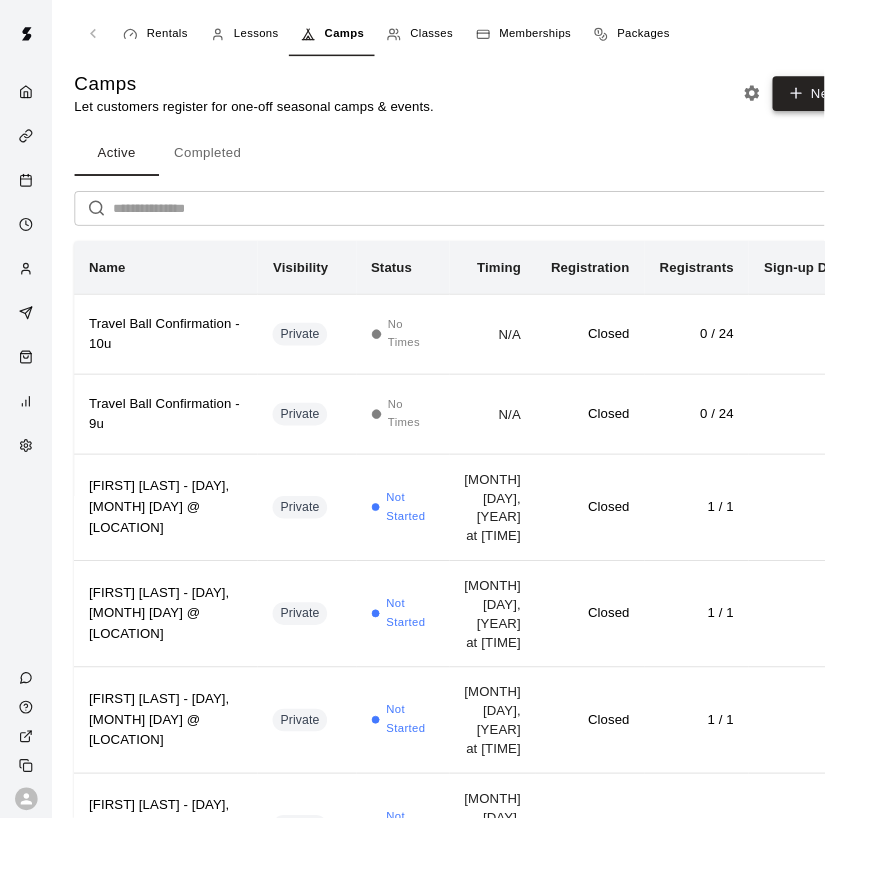 click on "New" at bounding box center (864, 99) 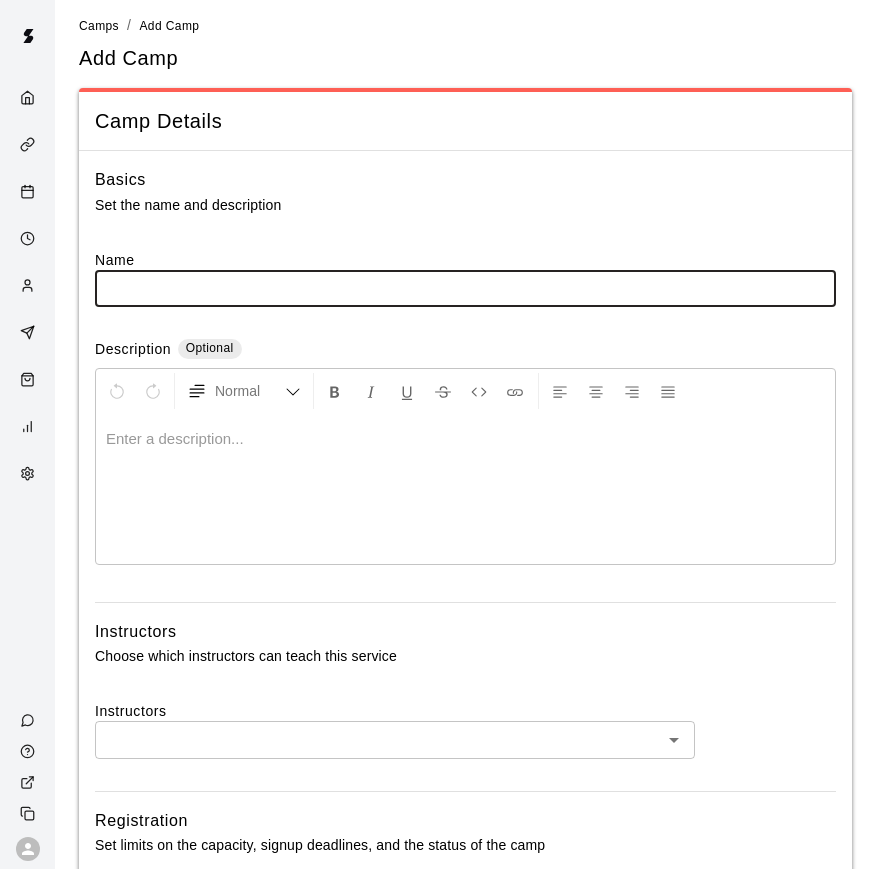 scroll, scrollTop: 62, scrollLeft: 0, axis: vertical 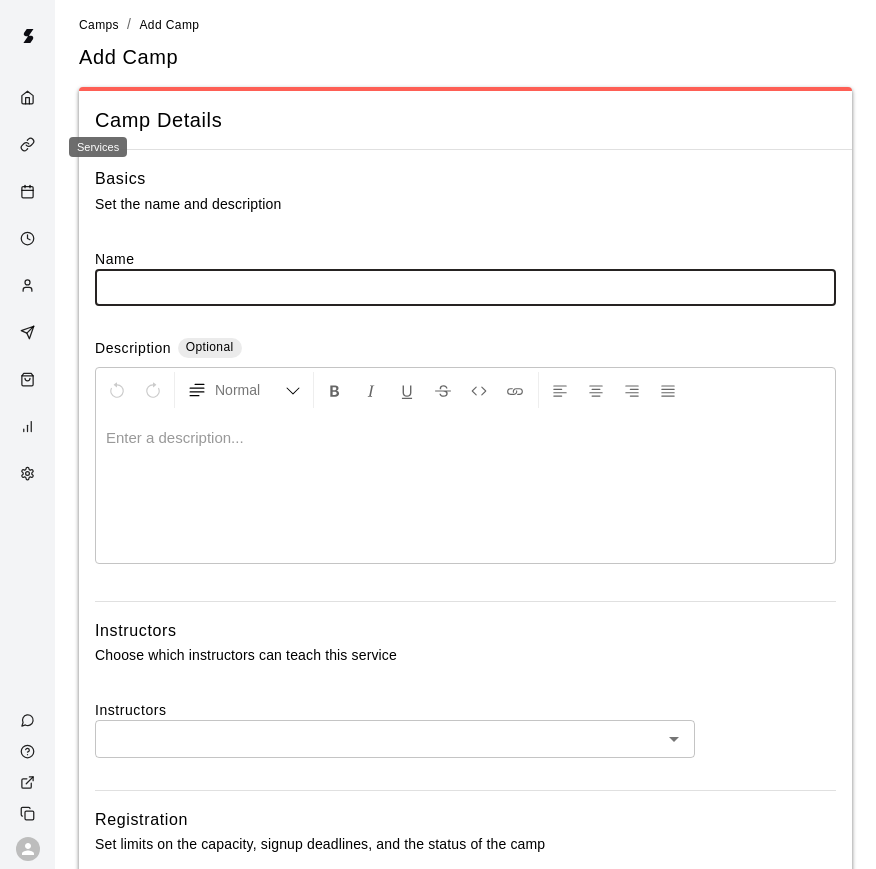 click at bounding box center (32, 146) 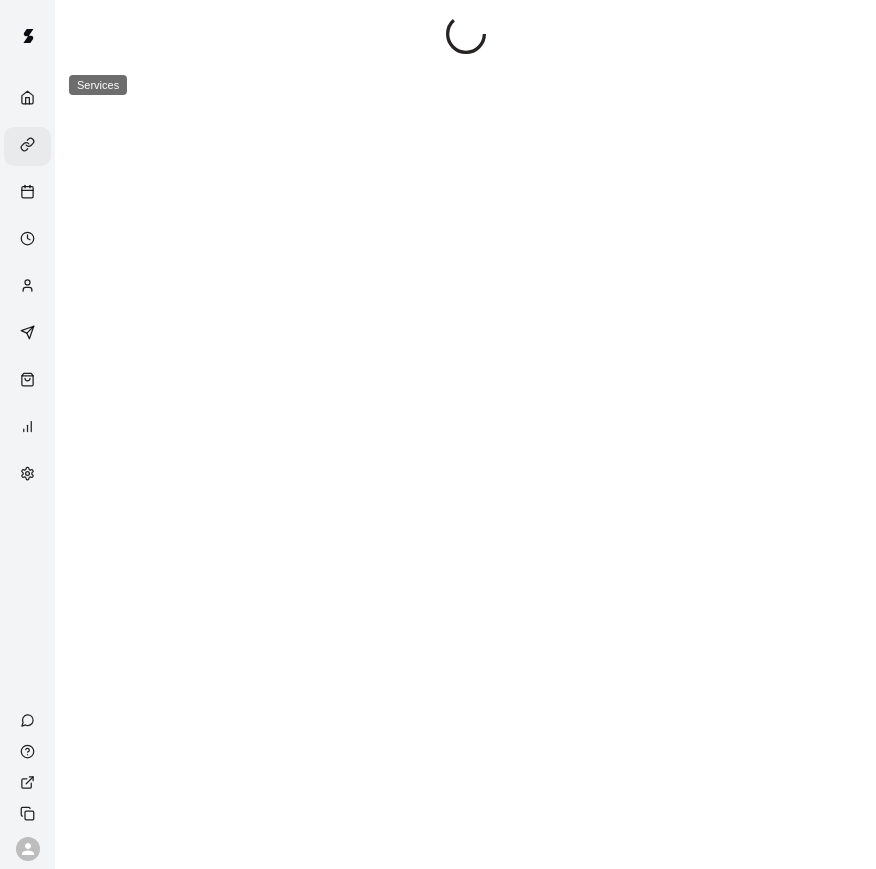 scroll, scrollTop: 0, scrollLeft: 0, axis: both 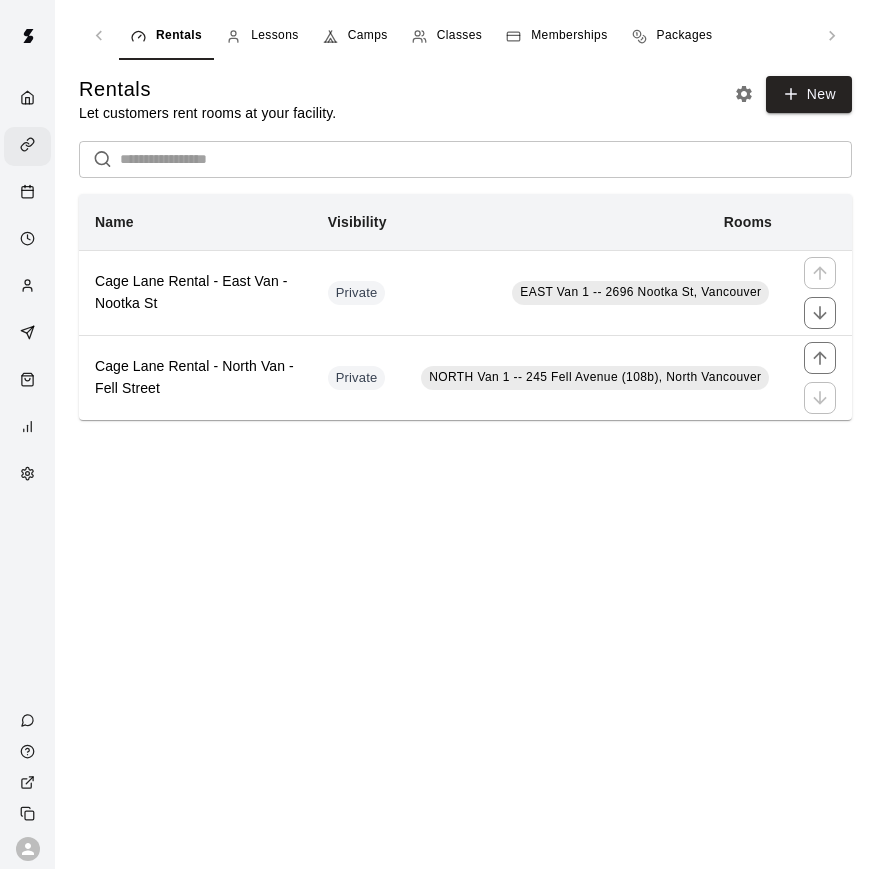 click on "Camps" at bounding box center (355, 36) 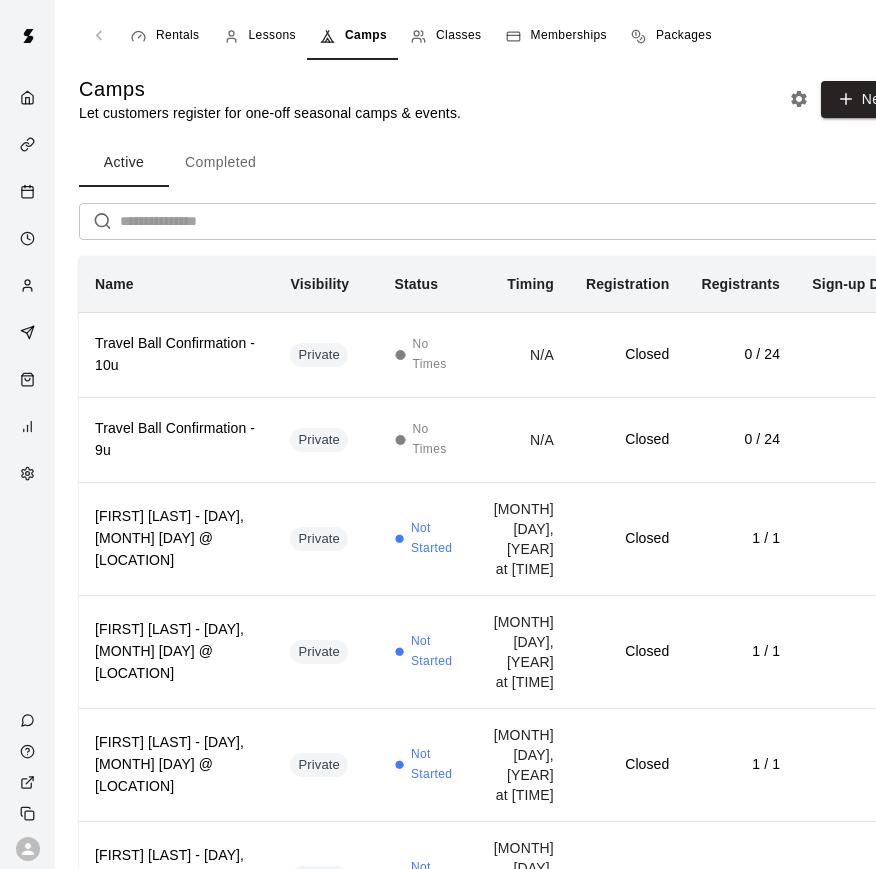 scroll, scrollTop: 7, scrollLeft: 0, axis: vertical 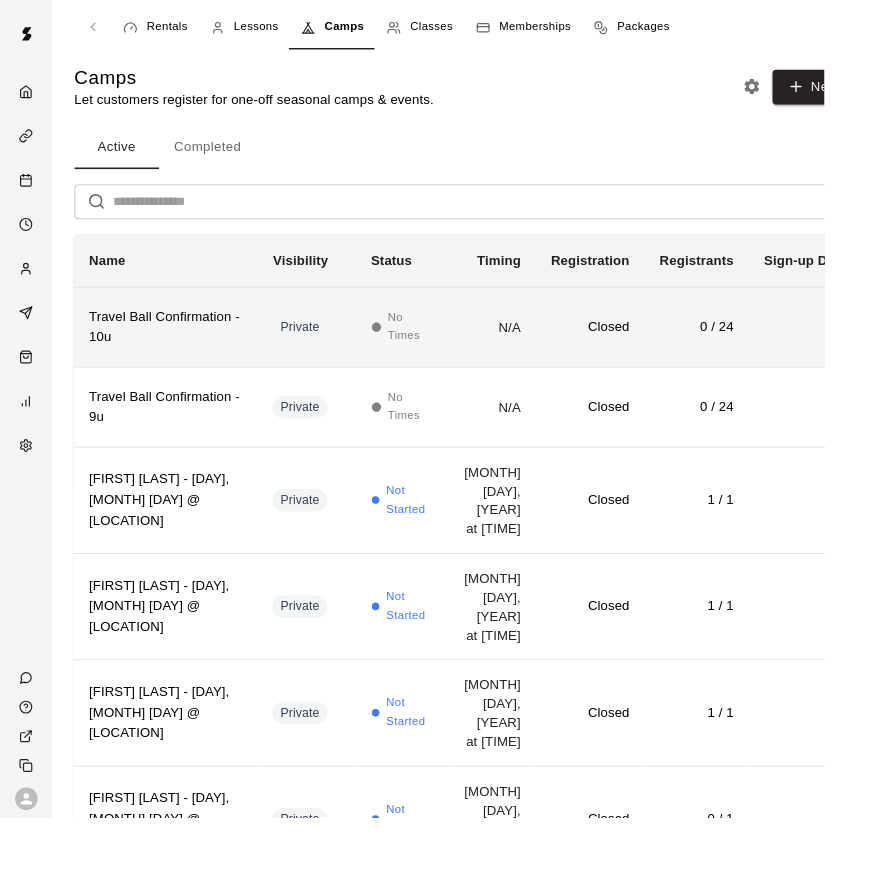 click on "0 / 24" at bounding box center [740, 347] 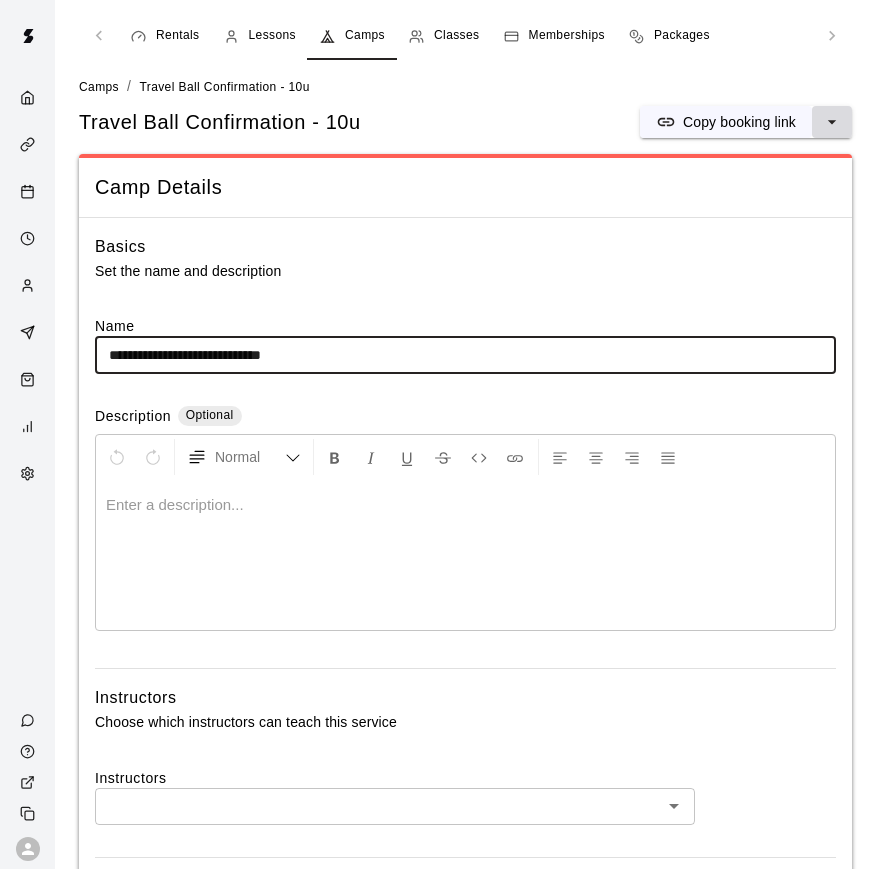 click at bounding box center [832, 122] 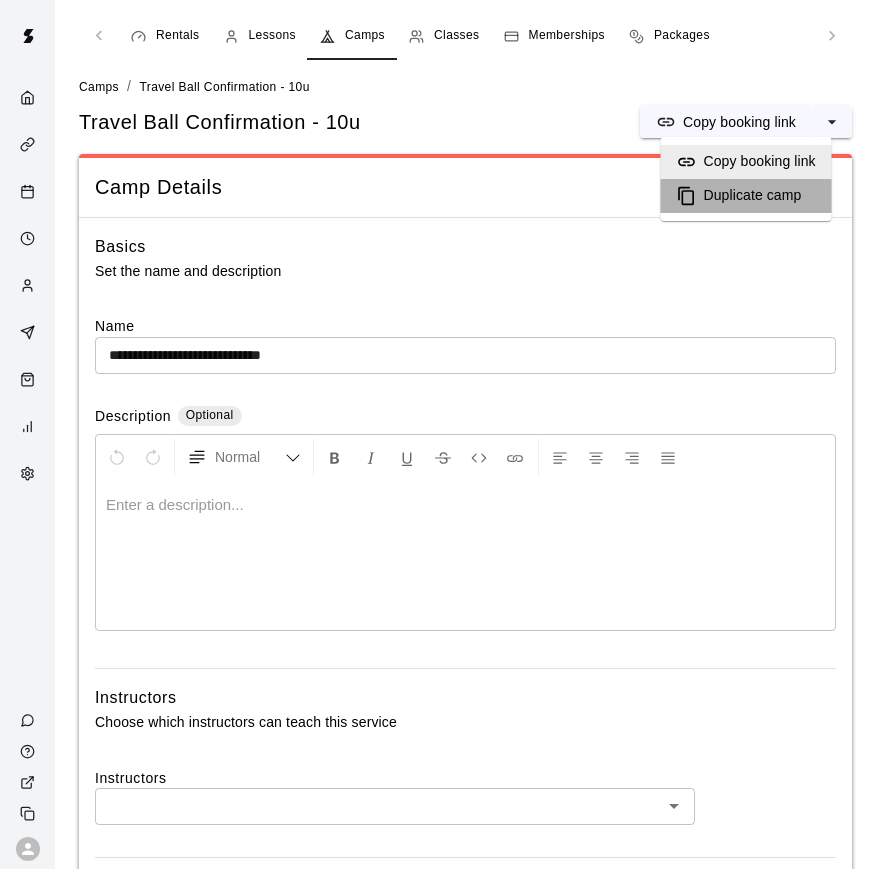 click on "Duplicate camp" at bounding box center (753, 196) 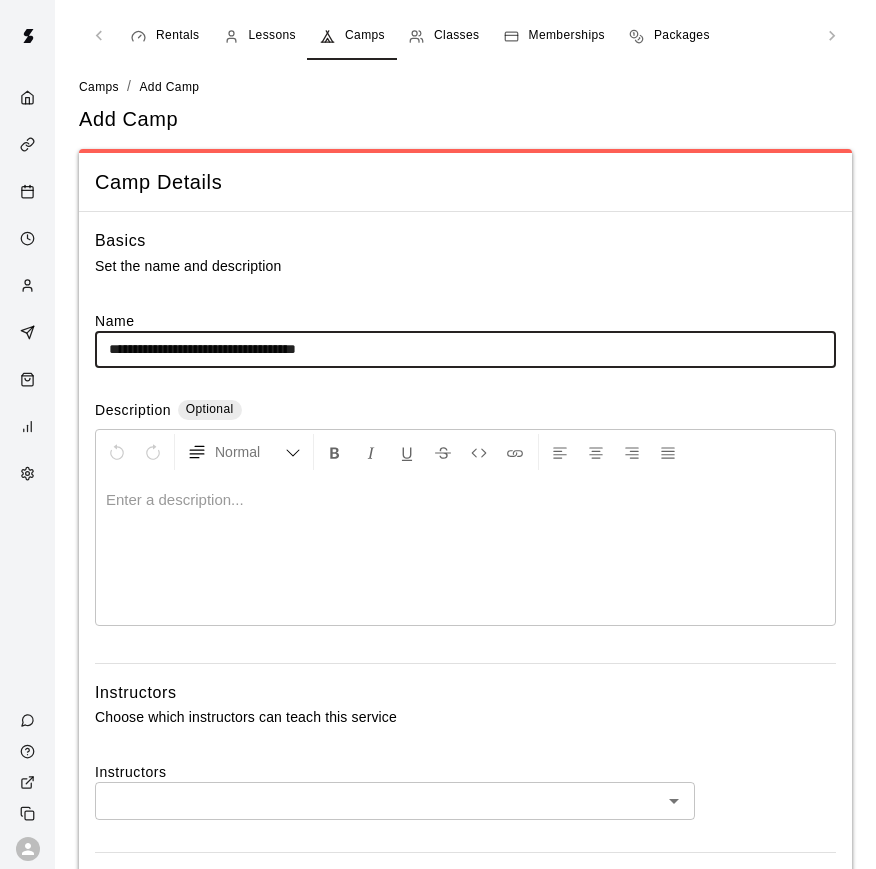 click on "**********" at bounding box center [465, 349] 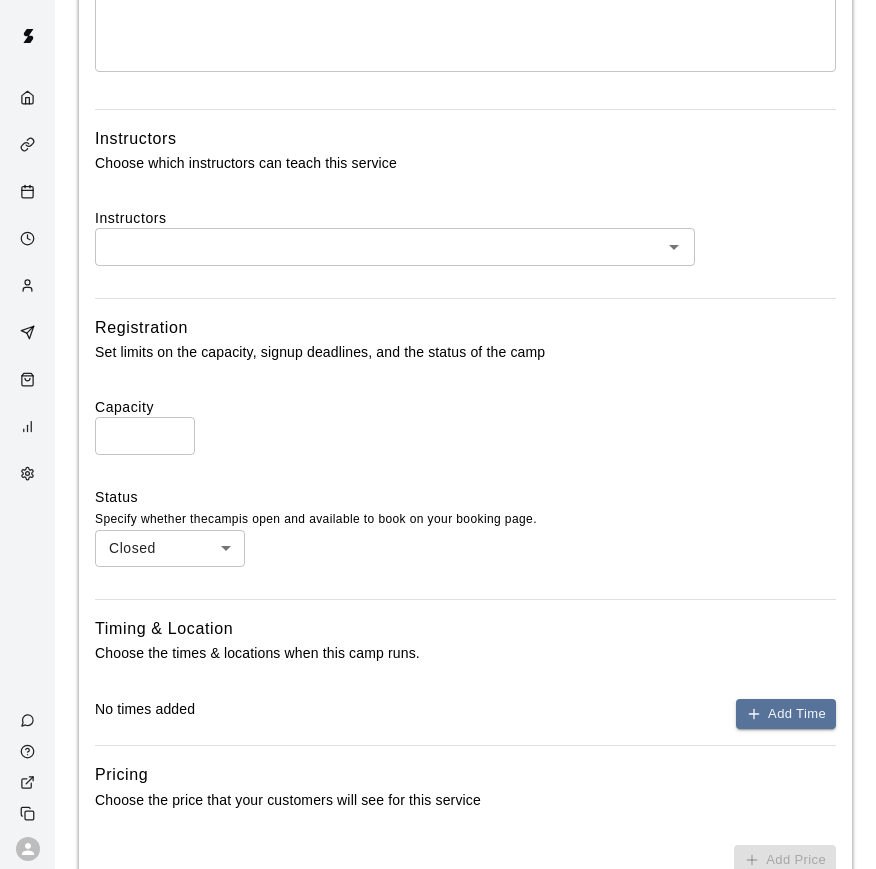 scroll, scrollTop: 900, scrollLeft: 0, axis: vertical 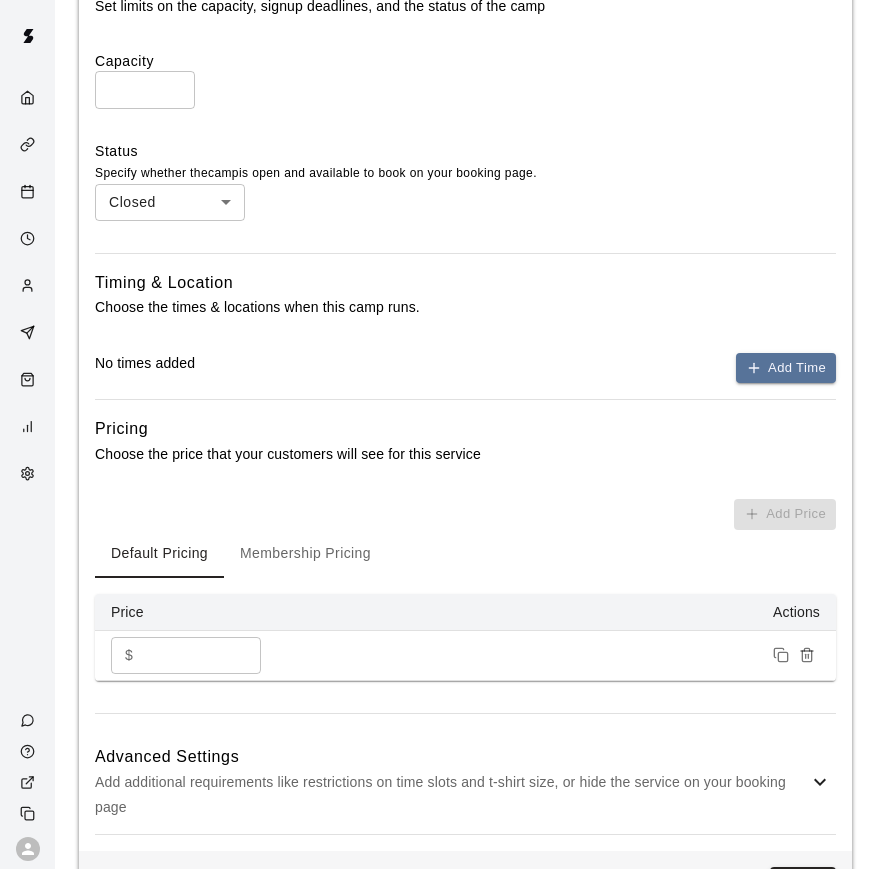 type on "**********" 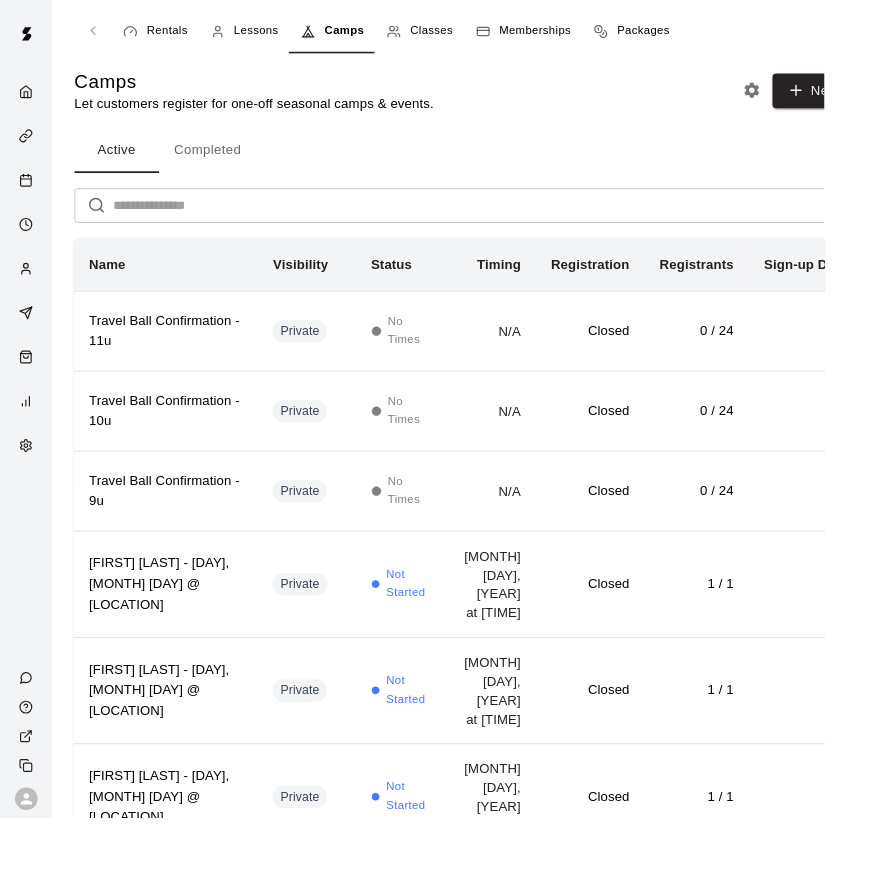 scroll, scrollTop: 0, scrollLeft: 0, axis: both 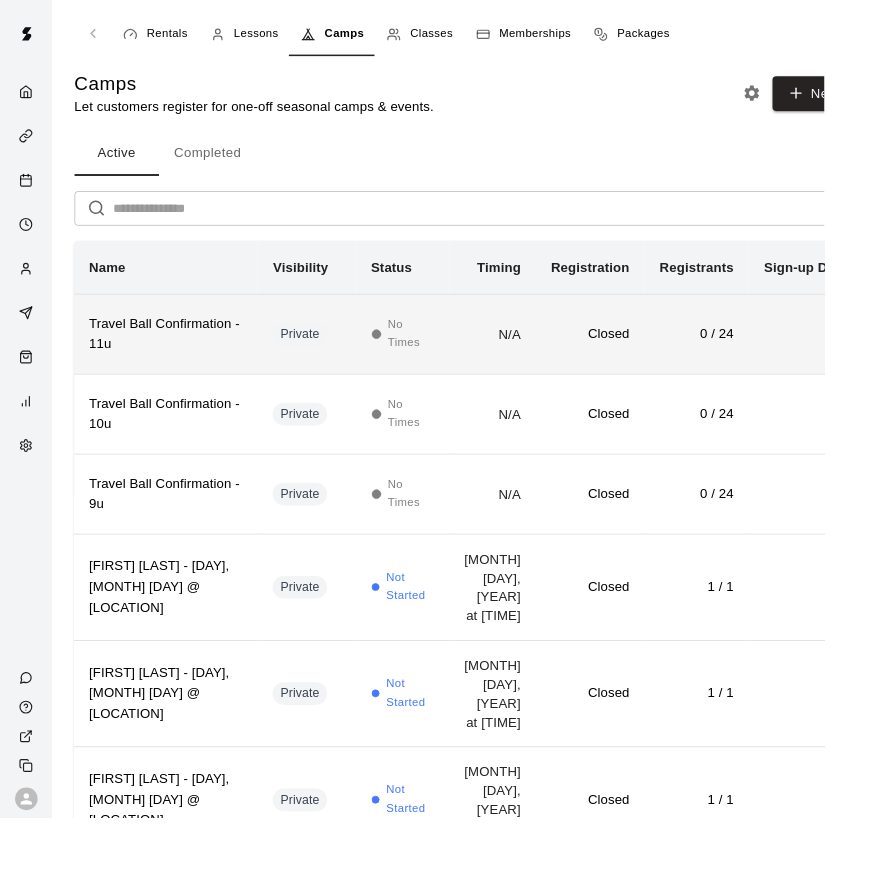 click on "No Times" at bounding box center (428, 354) 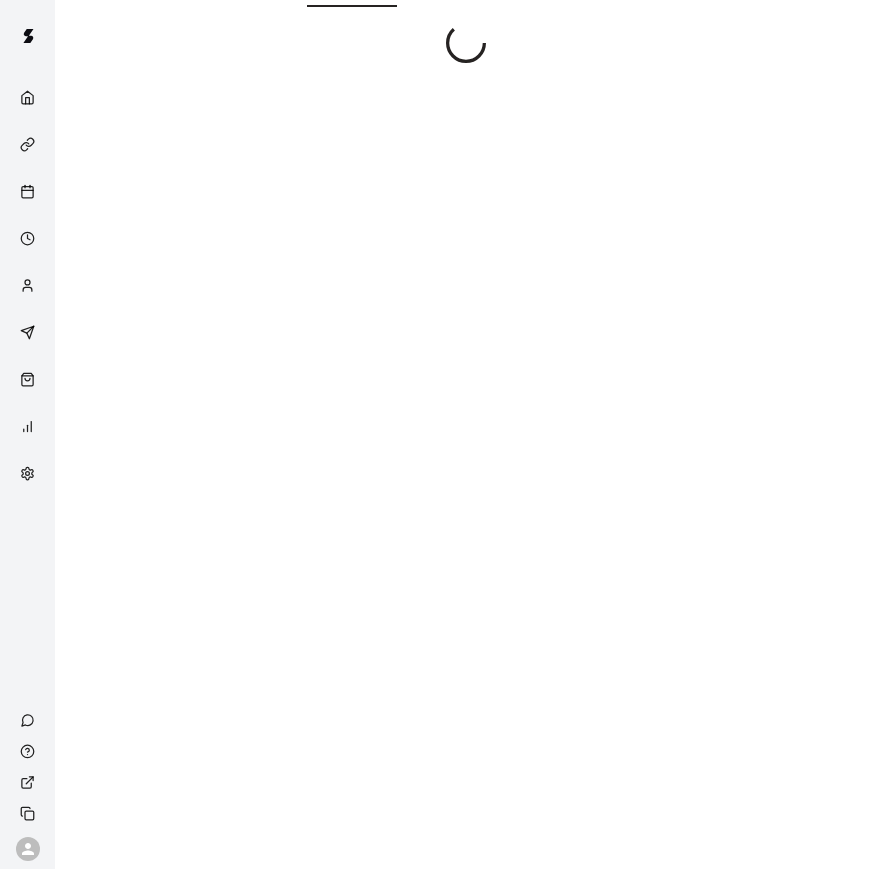 scroll, scrollTop: 62, scrollLeft: 0, axis: vertical 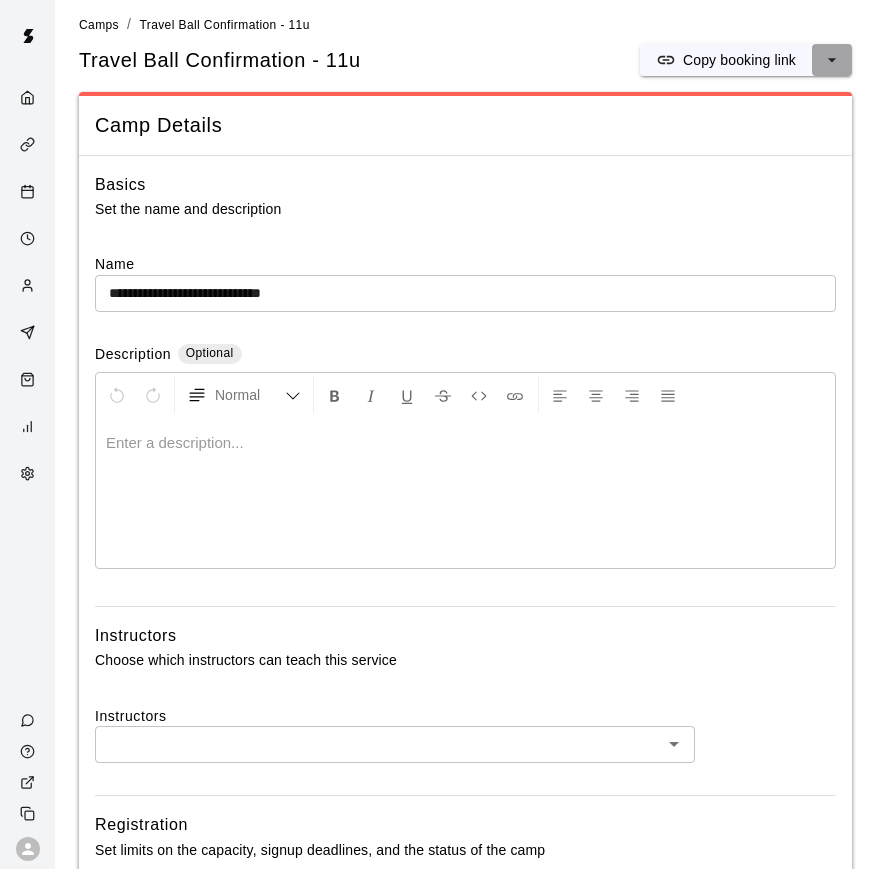 click 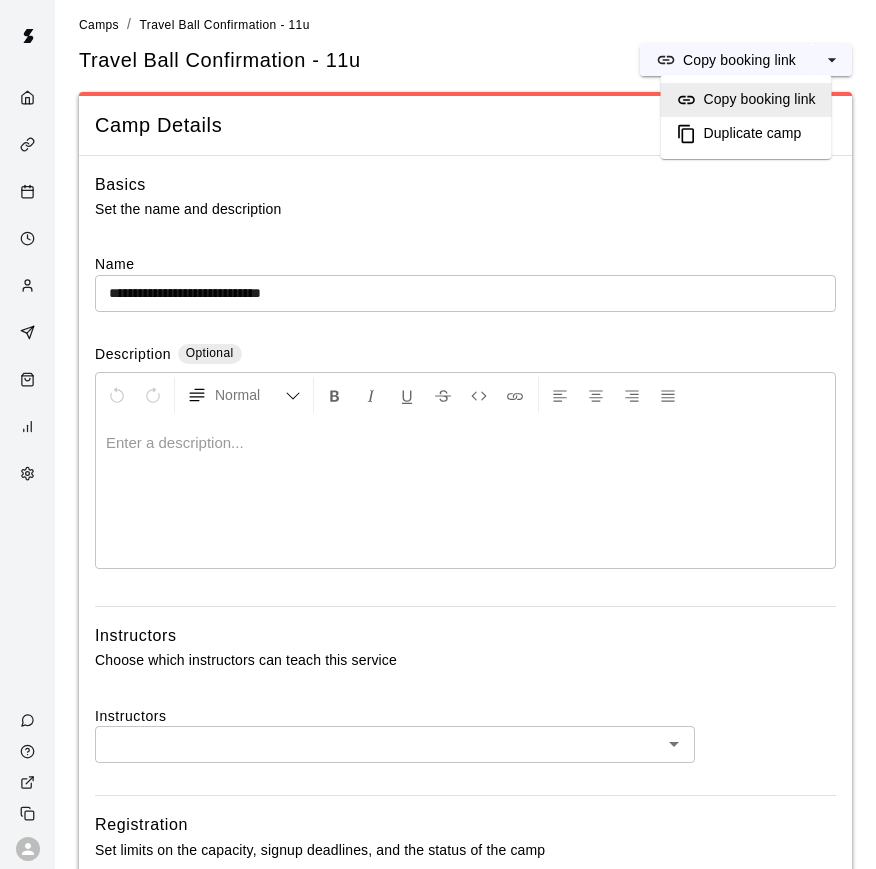 click on "Duplicate camp" at bounding box center [753, 134] 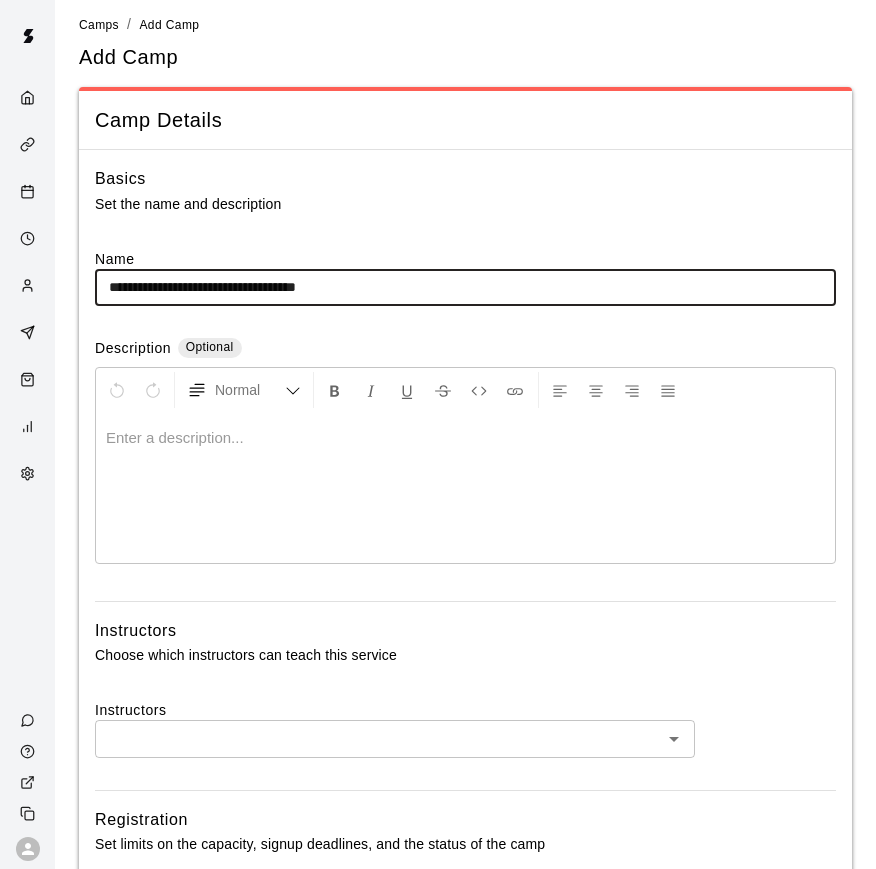 scroll, scrollTop: 0, scrollLeft: 0, axis: both 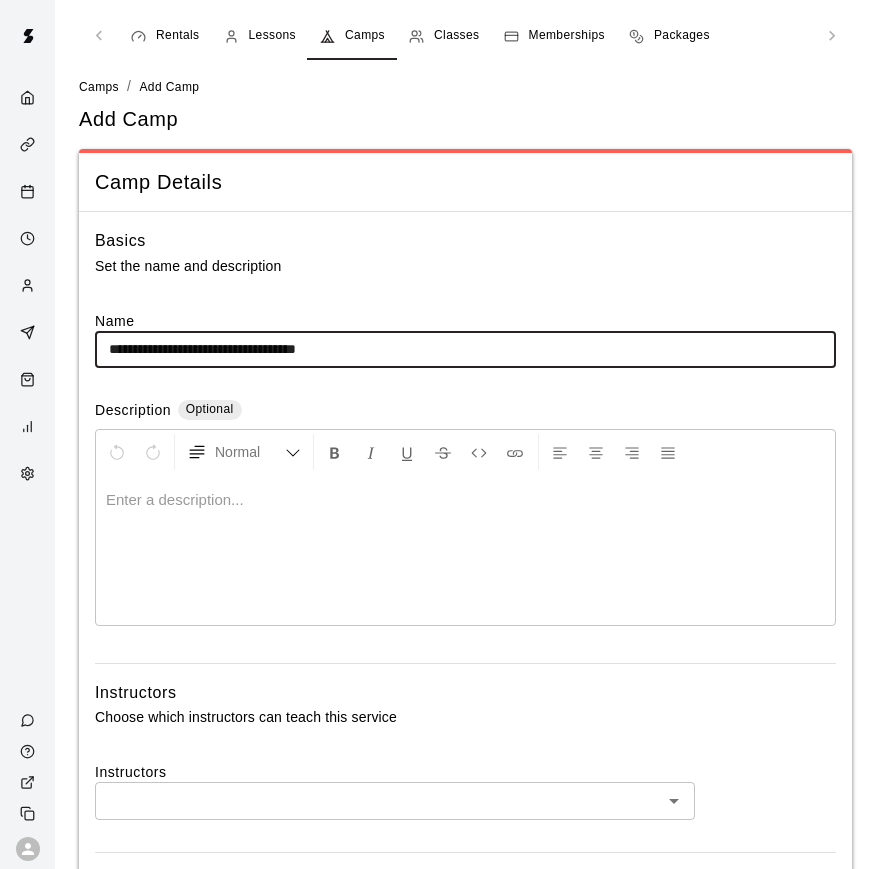 click on "**********" at bounding box center (465, 349) 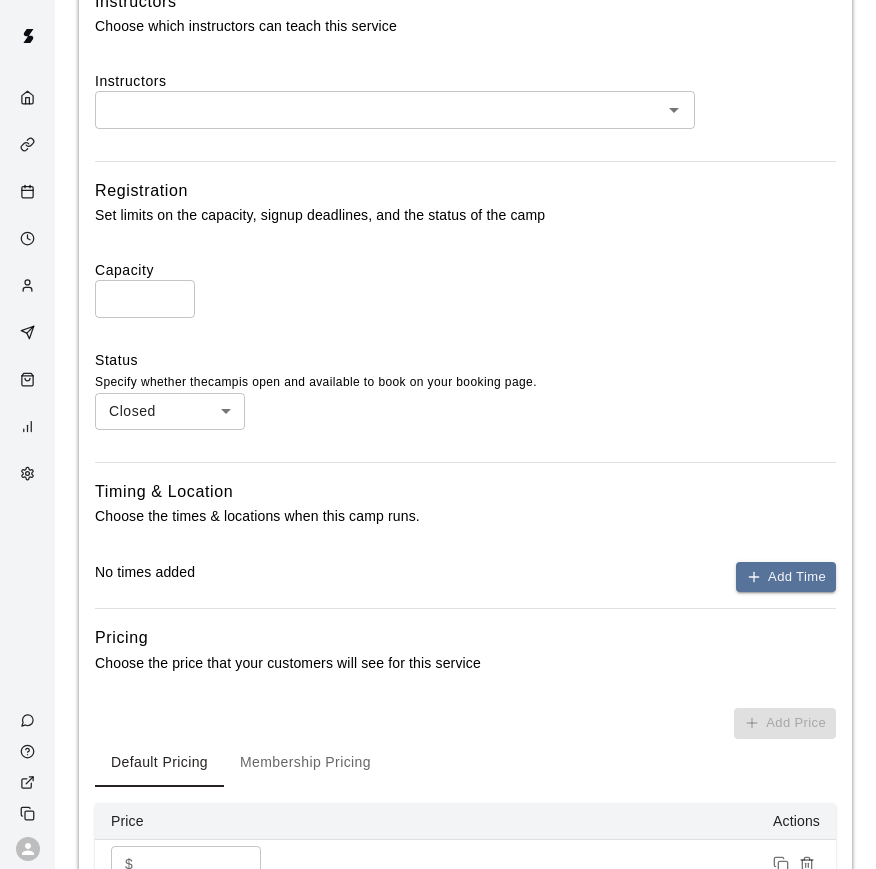 scroll, scrollTop: 900, scrollLeft: 0, axis: vertical 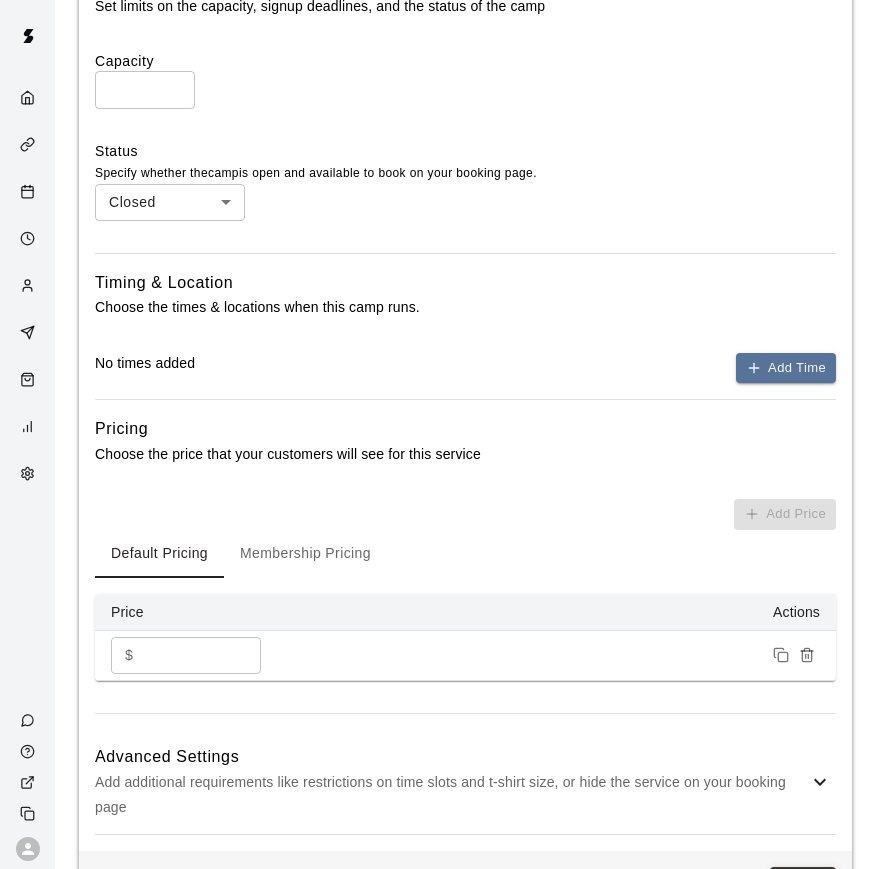 type on "**********" 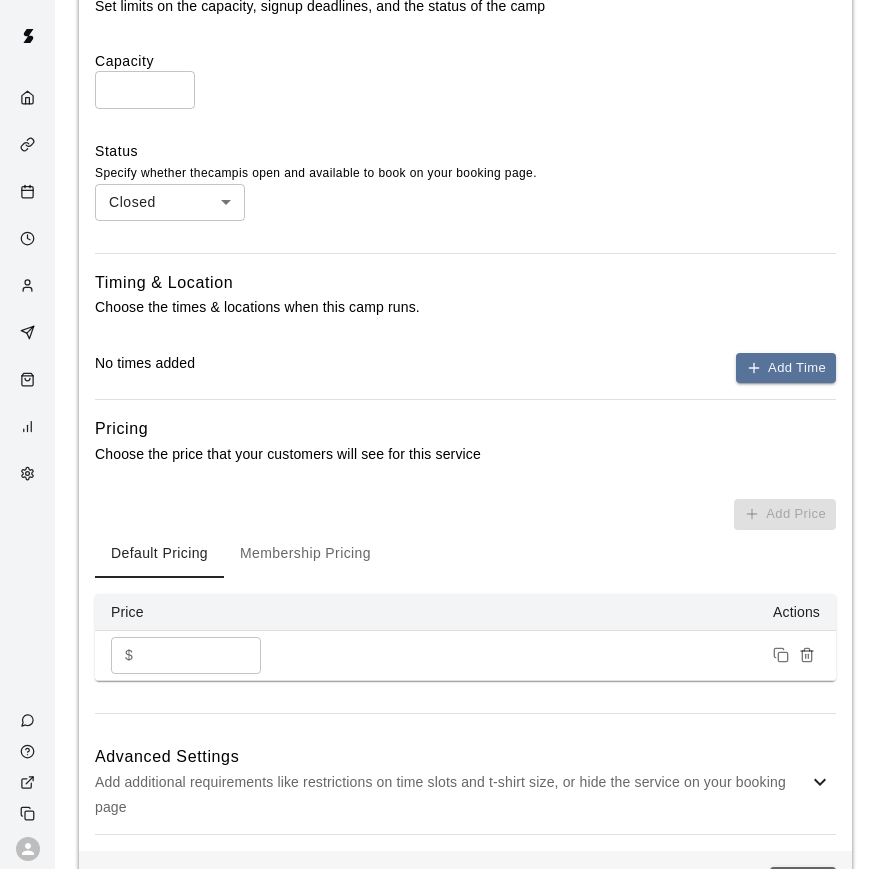 click on "Save" at bounding box center (803, 885) 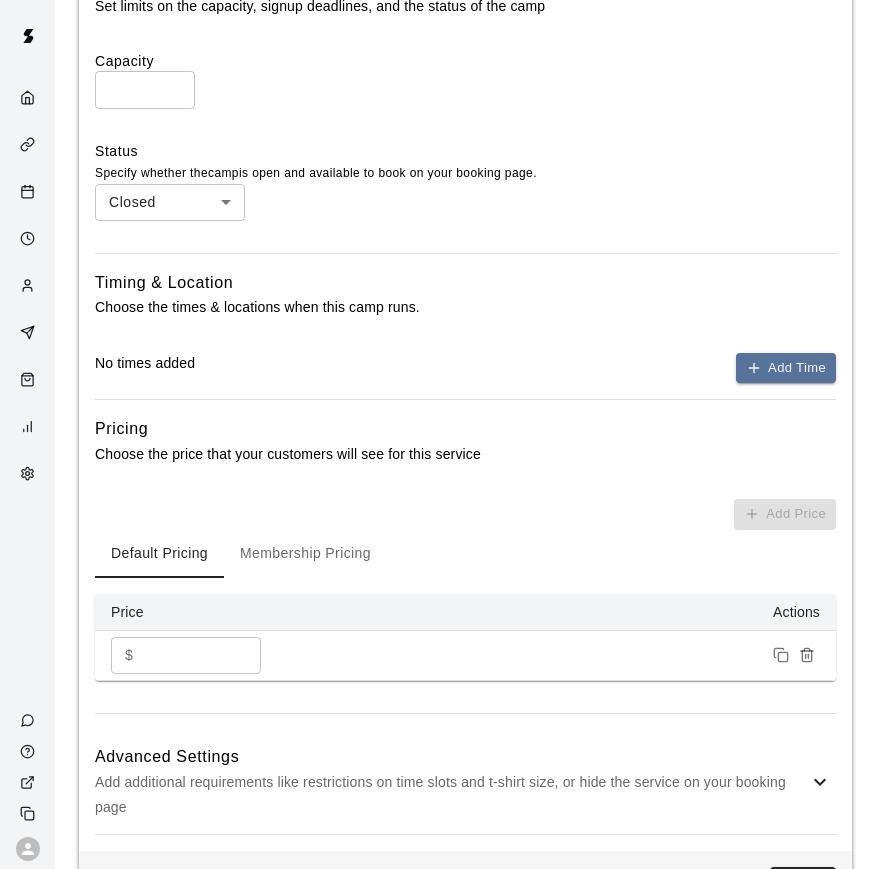 scroll, scrollTop: 0, scrollLeft: 0, axis: both 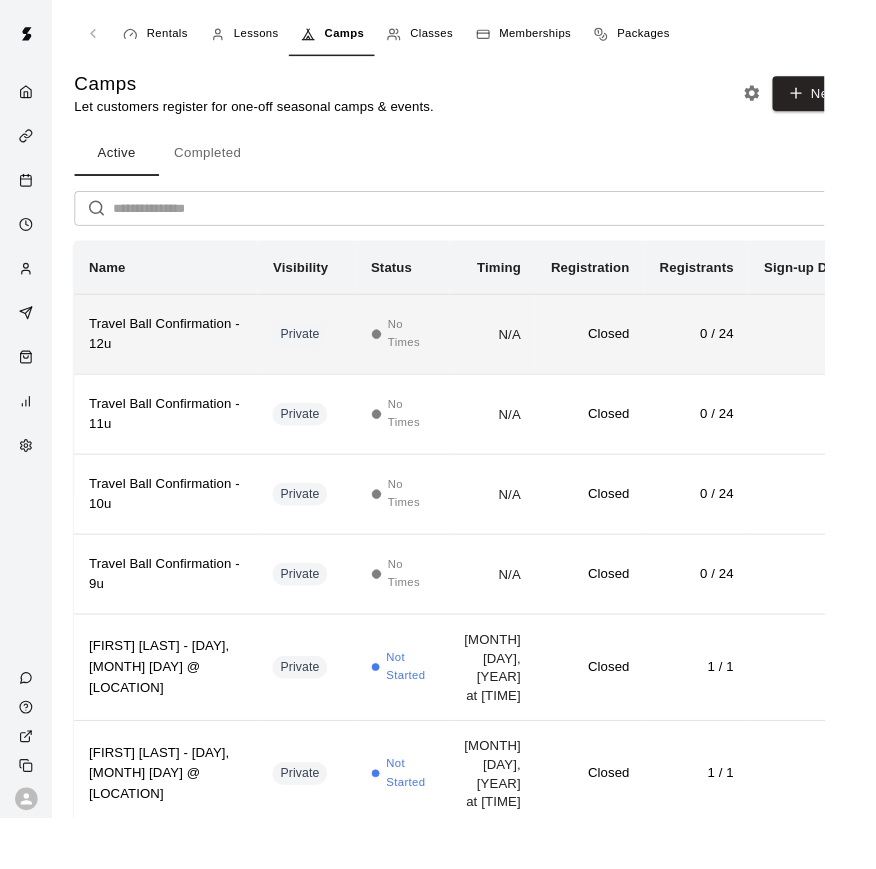 click on "No Times" at bounding box center [437, 355] 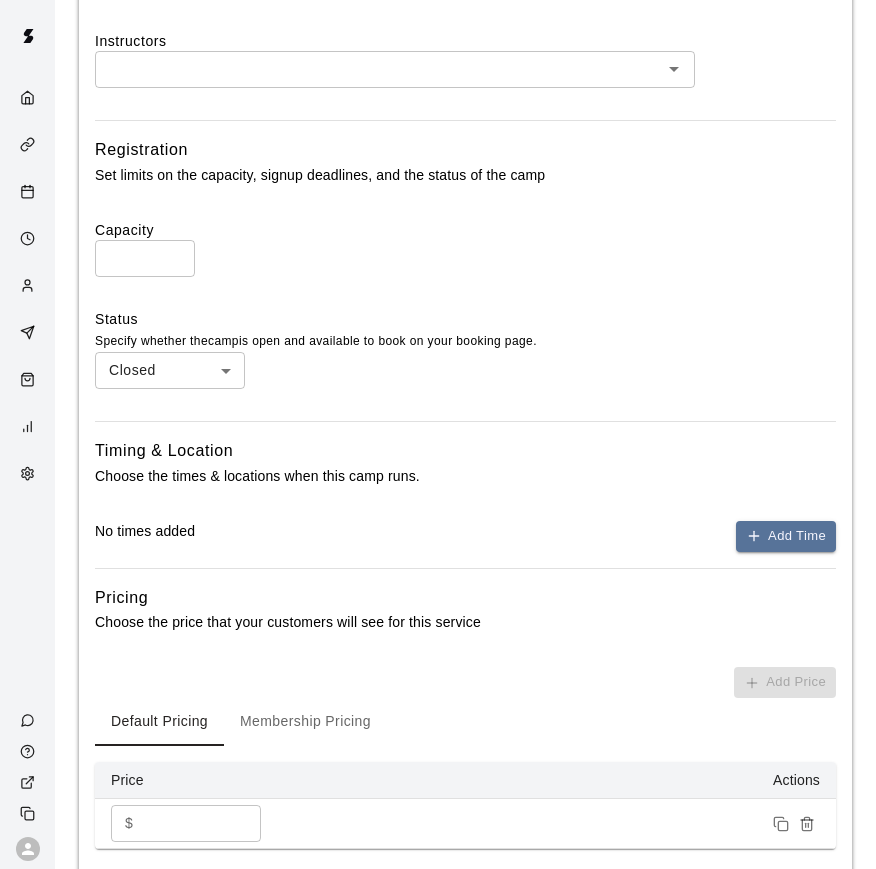 scroll, scrollTop: 1284, scrollLeft: 0, axis: vertical 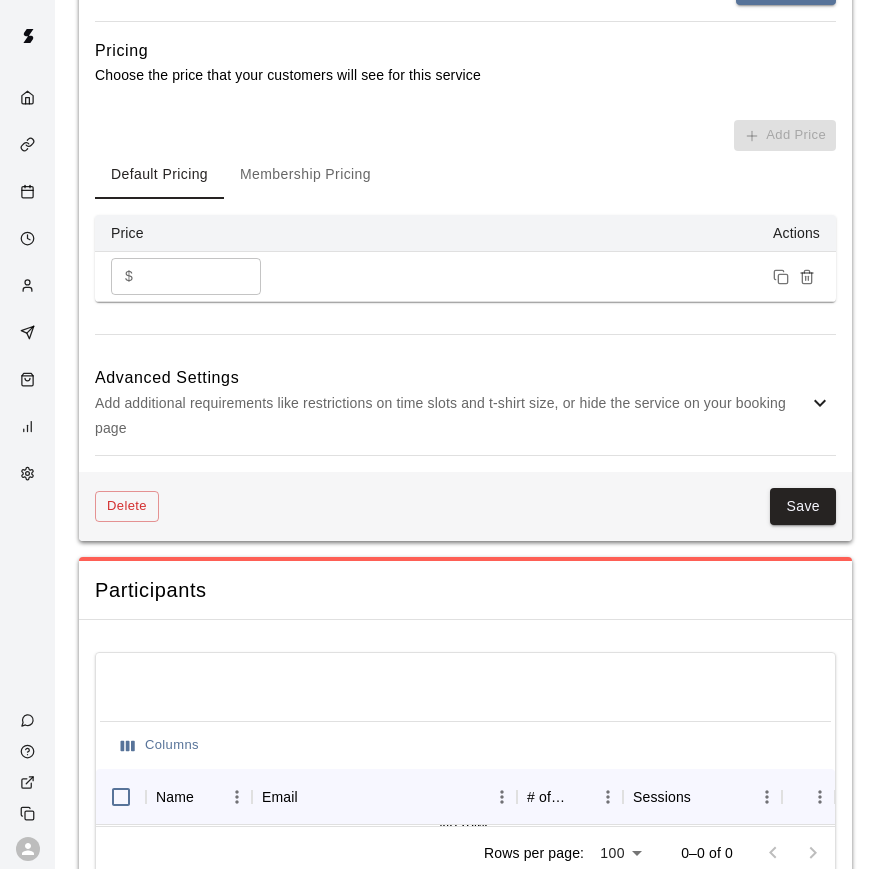 type on "**********" 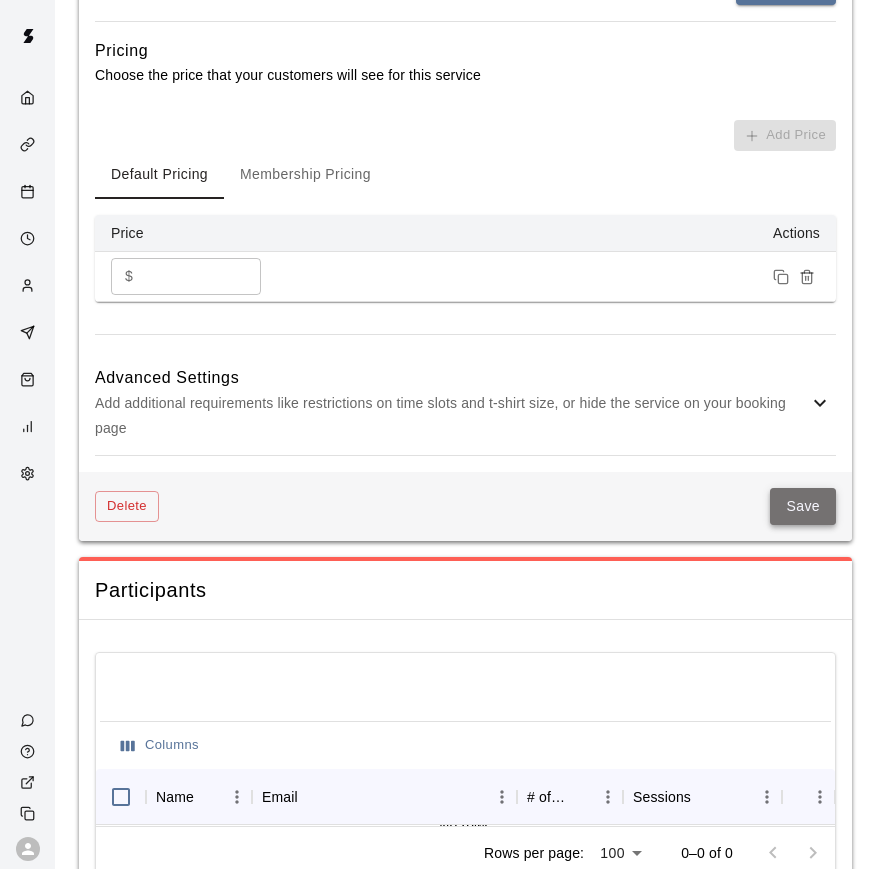 click on "Save" at bounding box center [803, 506] 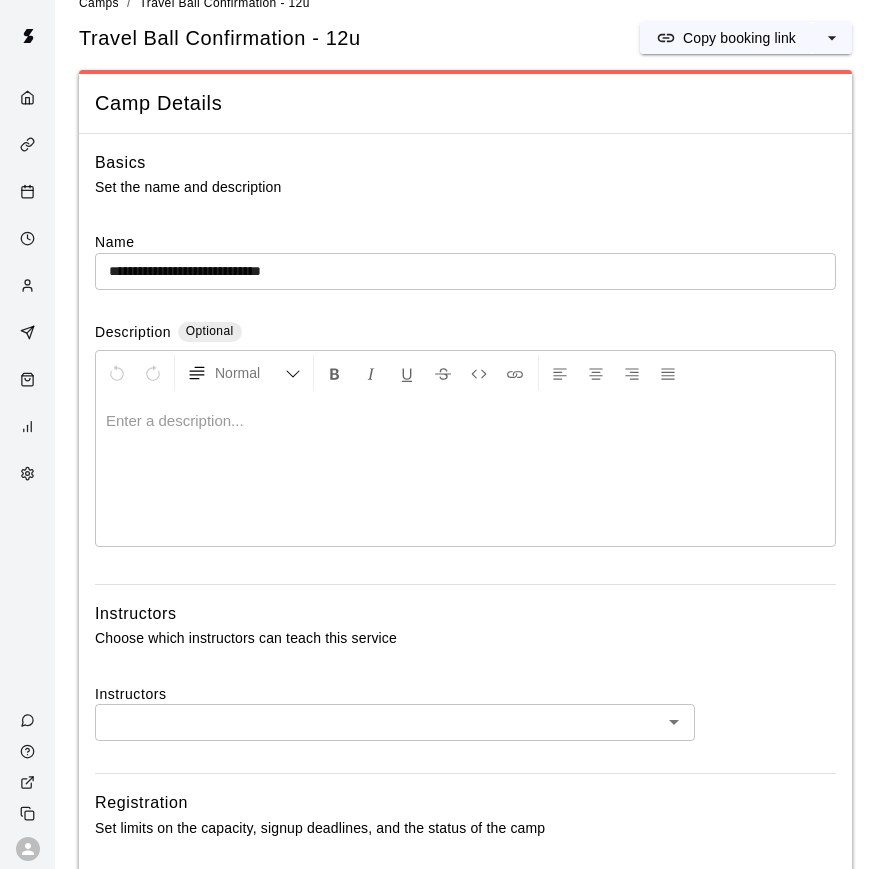 scroll, scrollTop: 0, scrollLeft: 0, axis: both 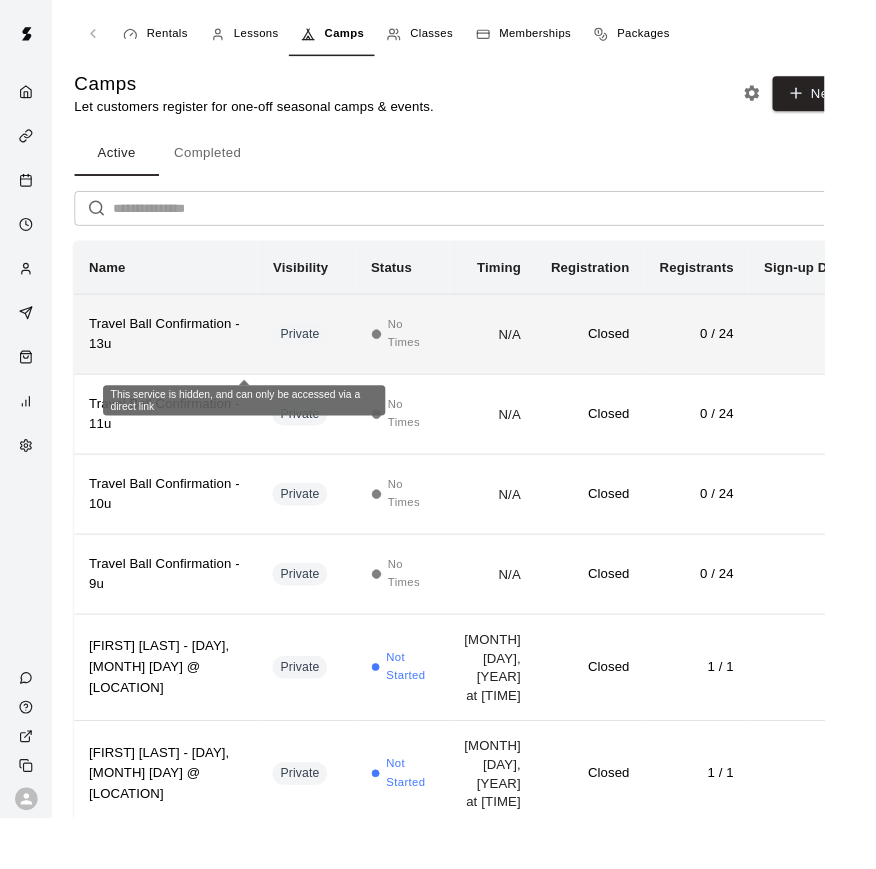 click on "Private" at bounding box center (319, 355) 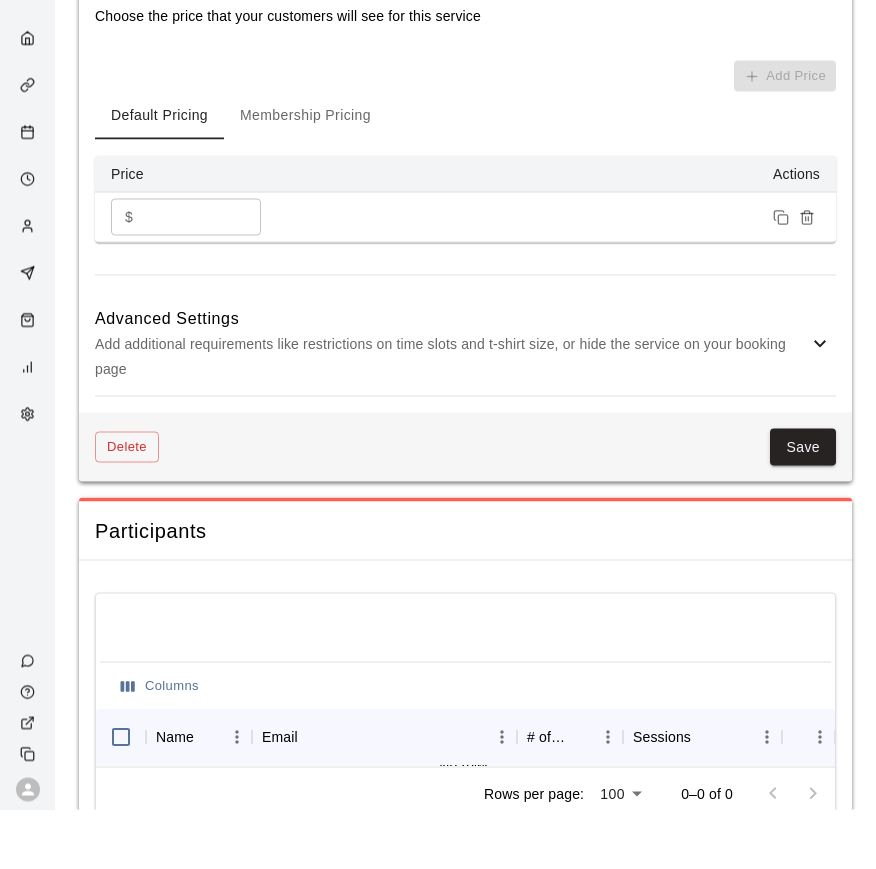 scroll, scrollTop: 1284, scrollLeft: 0, axis: vertical 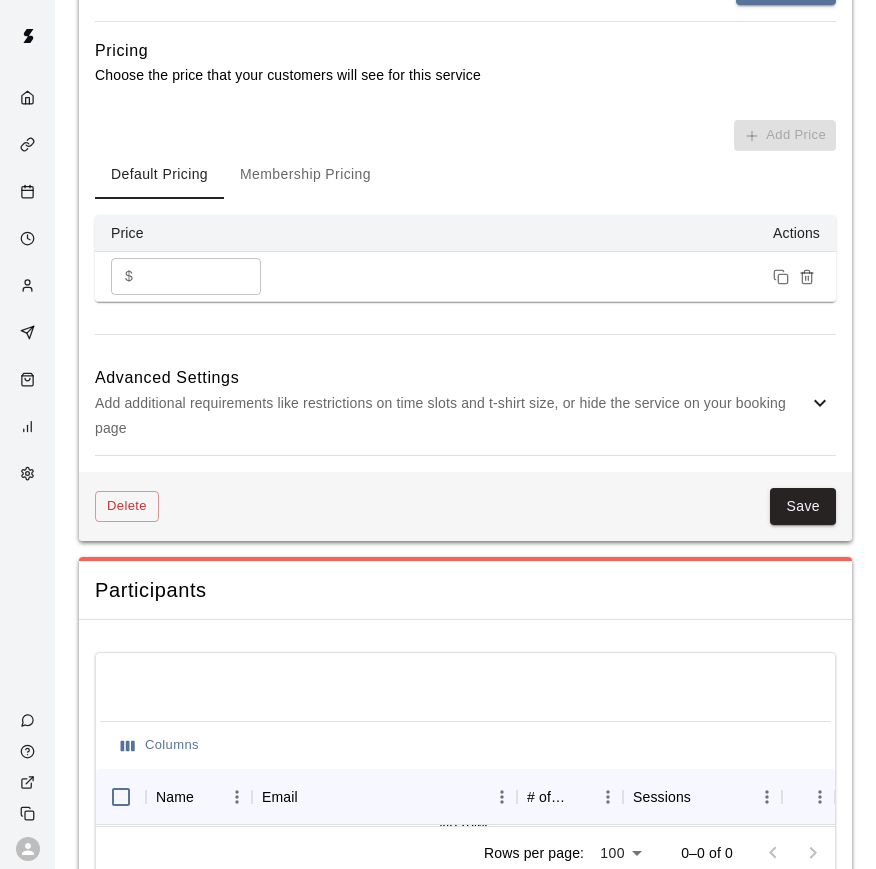 type on "**********" 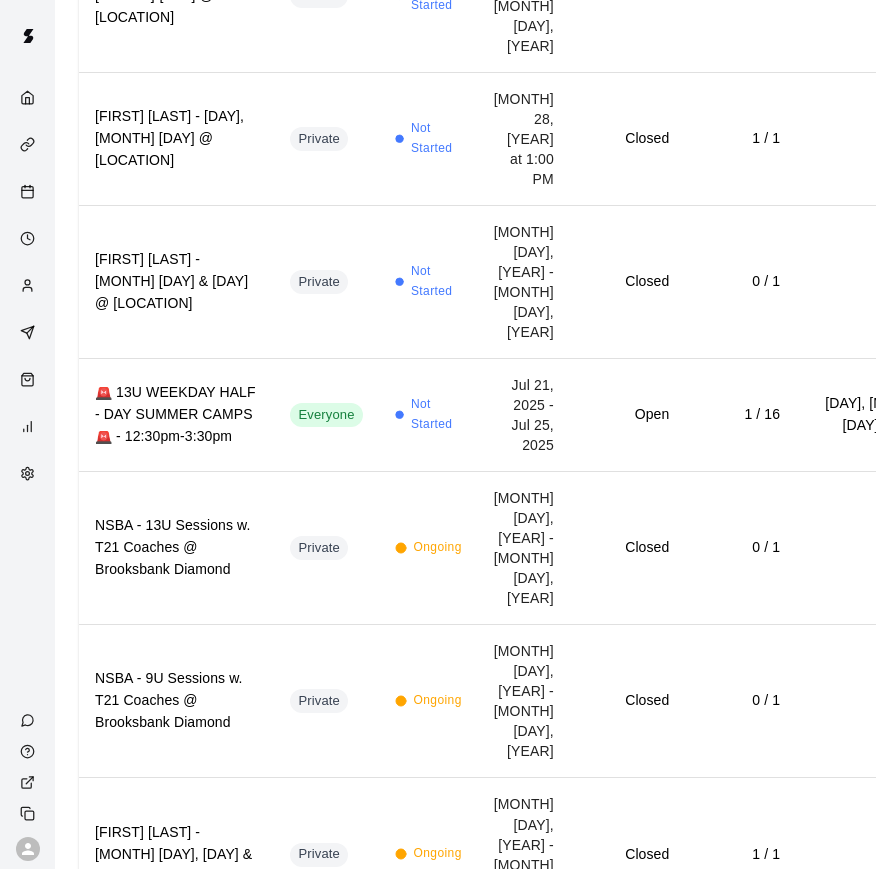 scroll, scrollTop: 0, scrollLeft: 0, axis: both 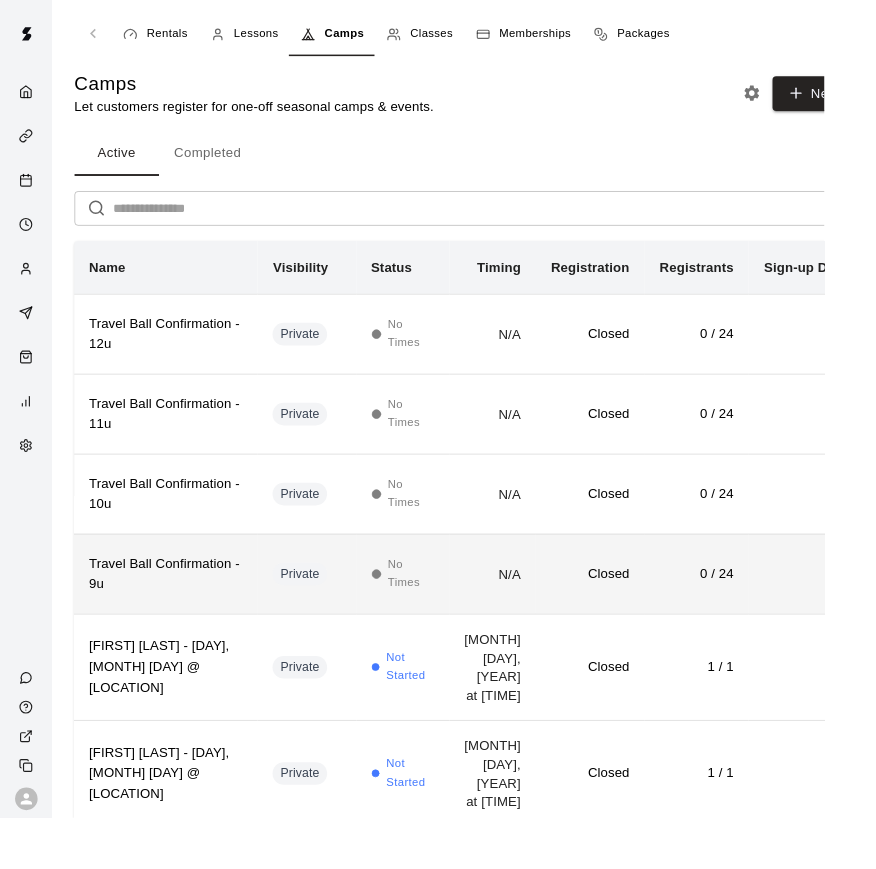 click on "0 / 24" at bounding box center (740, 609) 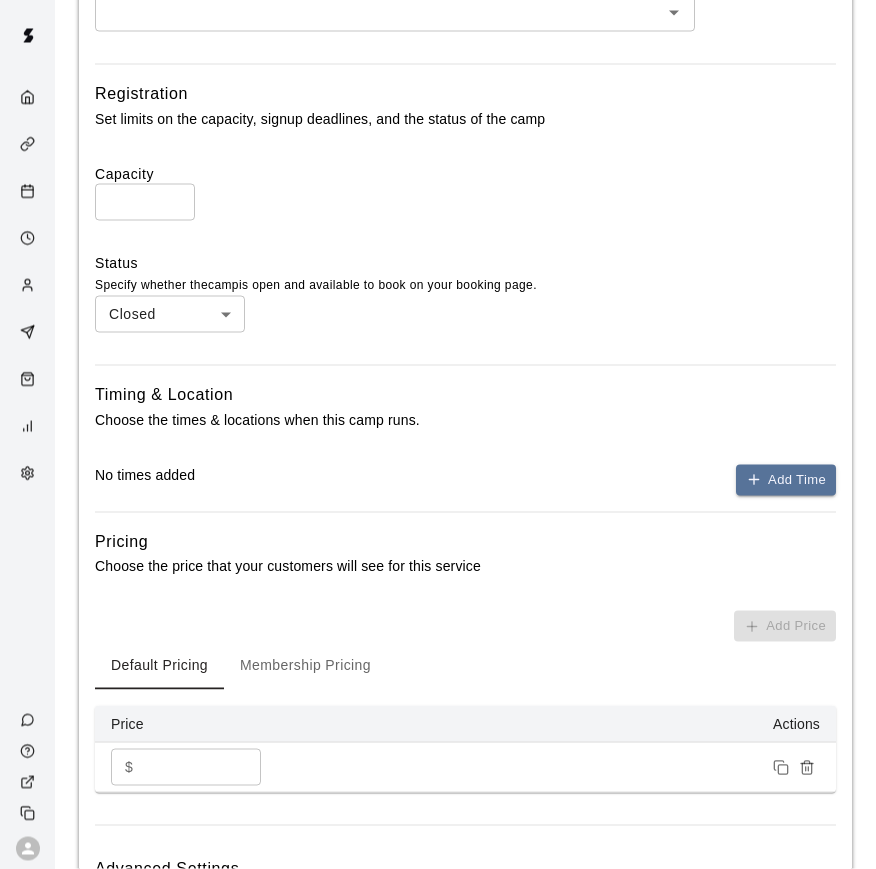 scroll, scrollTop: 779, scrollLeft: 0, axis: vertical 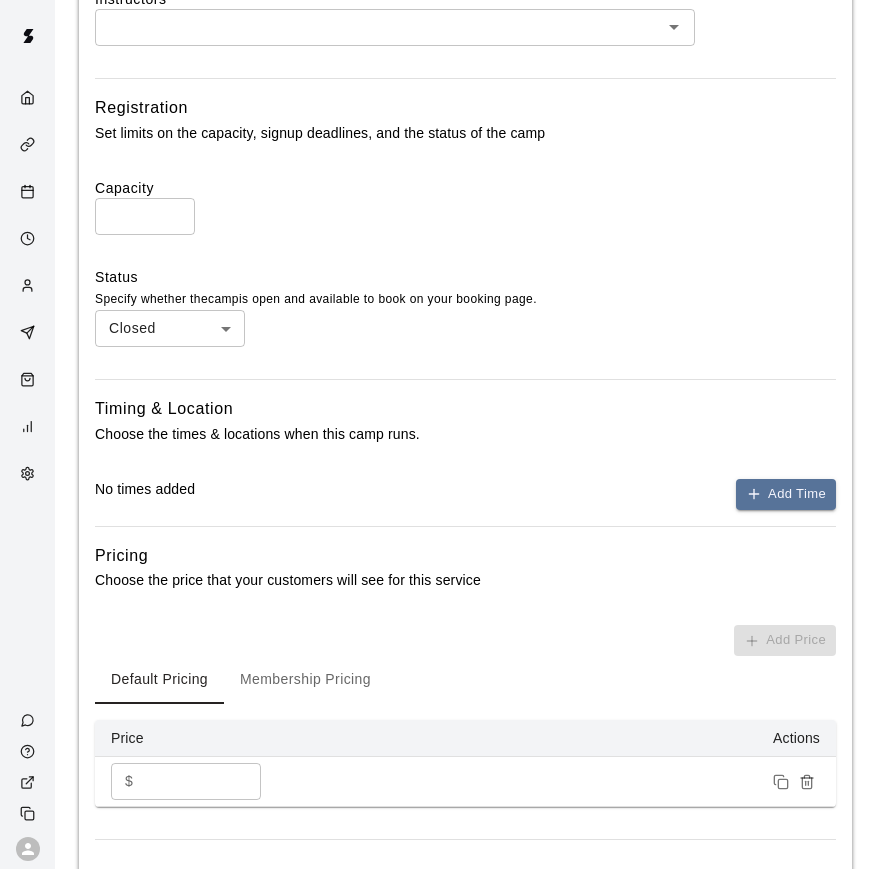 click on "**" at bounding box center (145, 216) 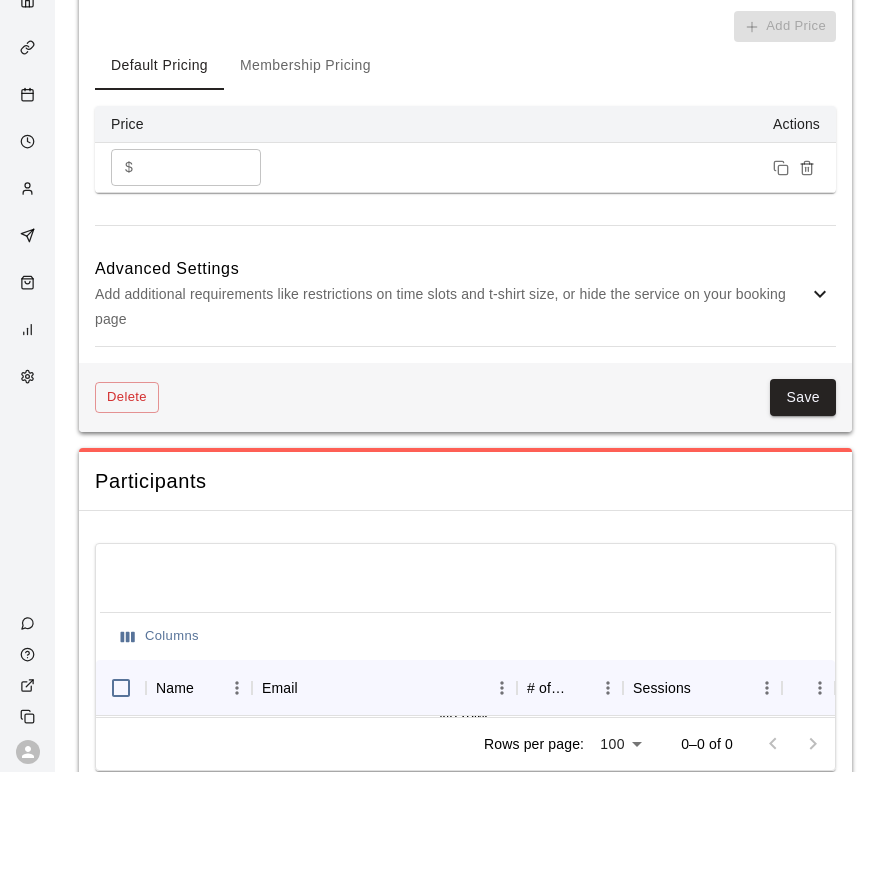 scroll, scrollTop: 1284, scrollLeft: 0, axis: vertical 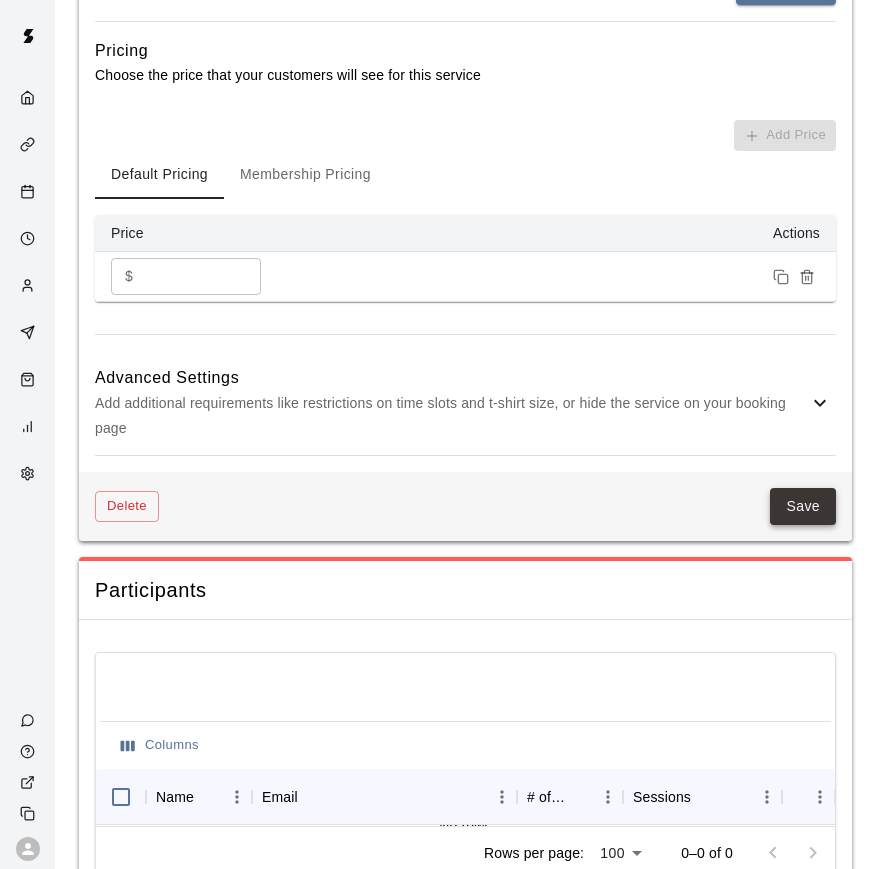type on "**" 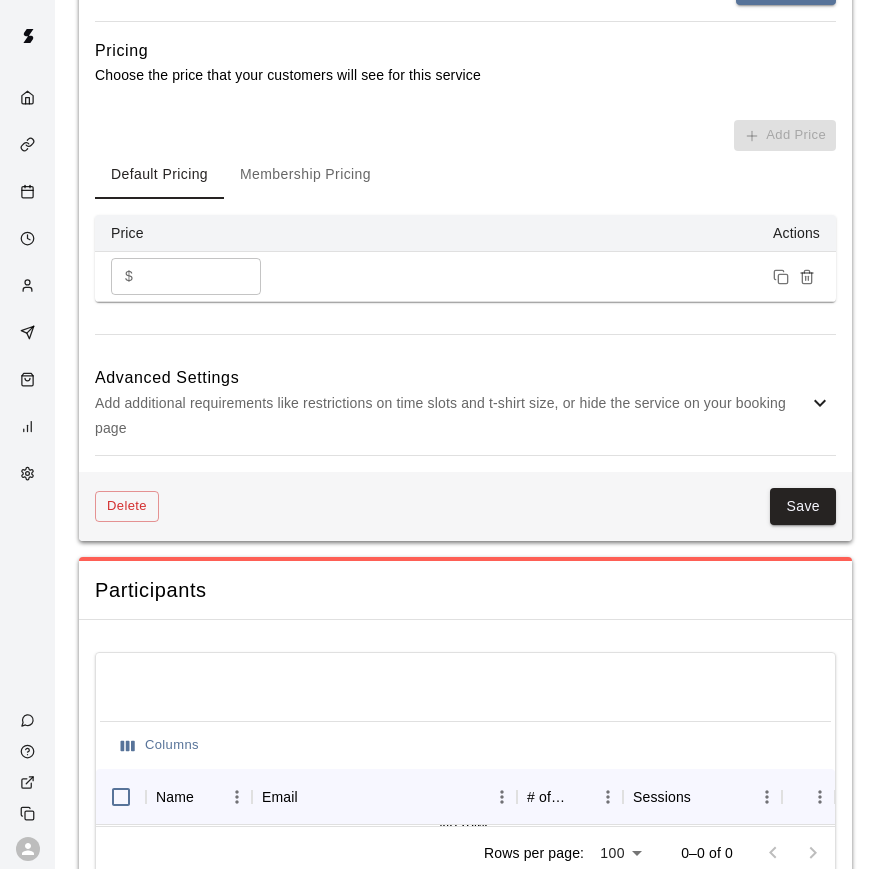 click on "Save" at bounding box center [803, 506] 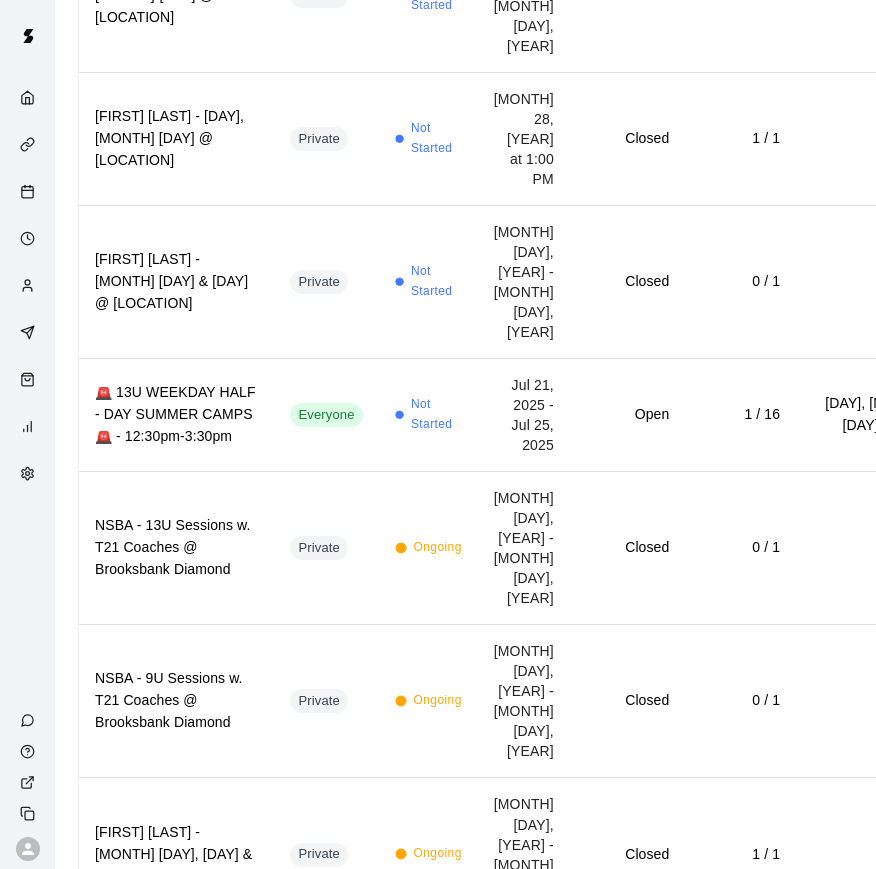 scroll, scrollTop: 0, scrollLeft: 0, axis: both 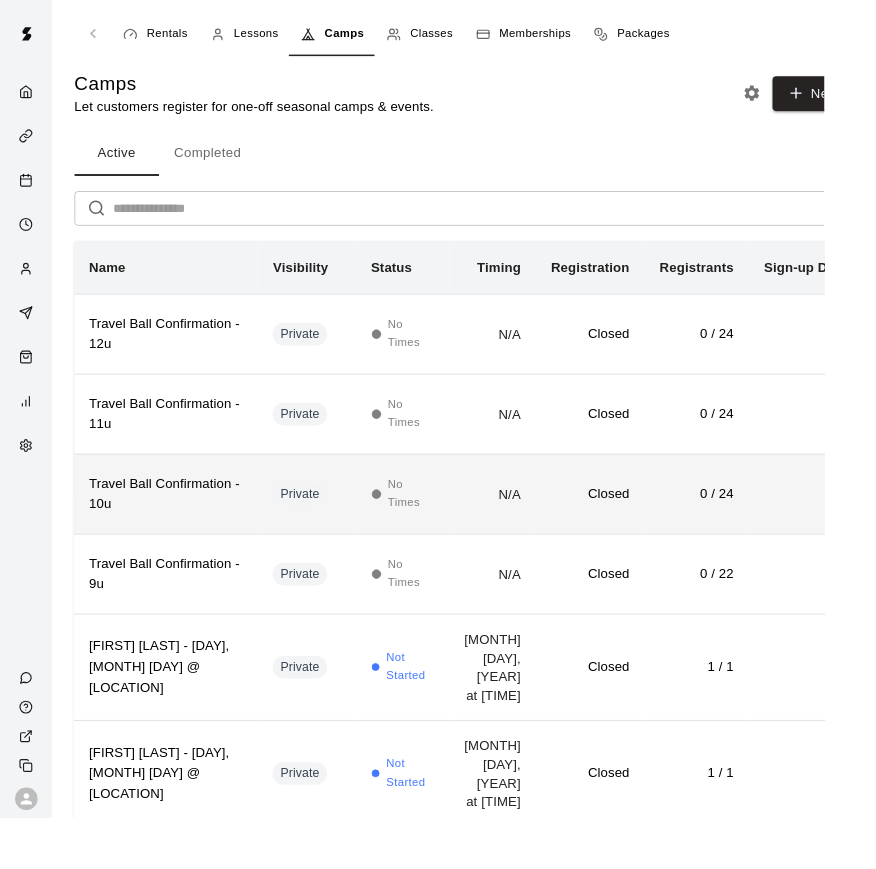 click on "0 / 24" at bounding box center (740, 525) 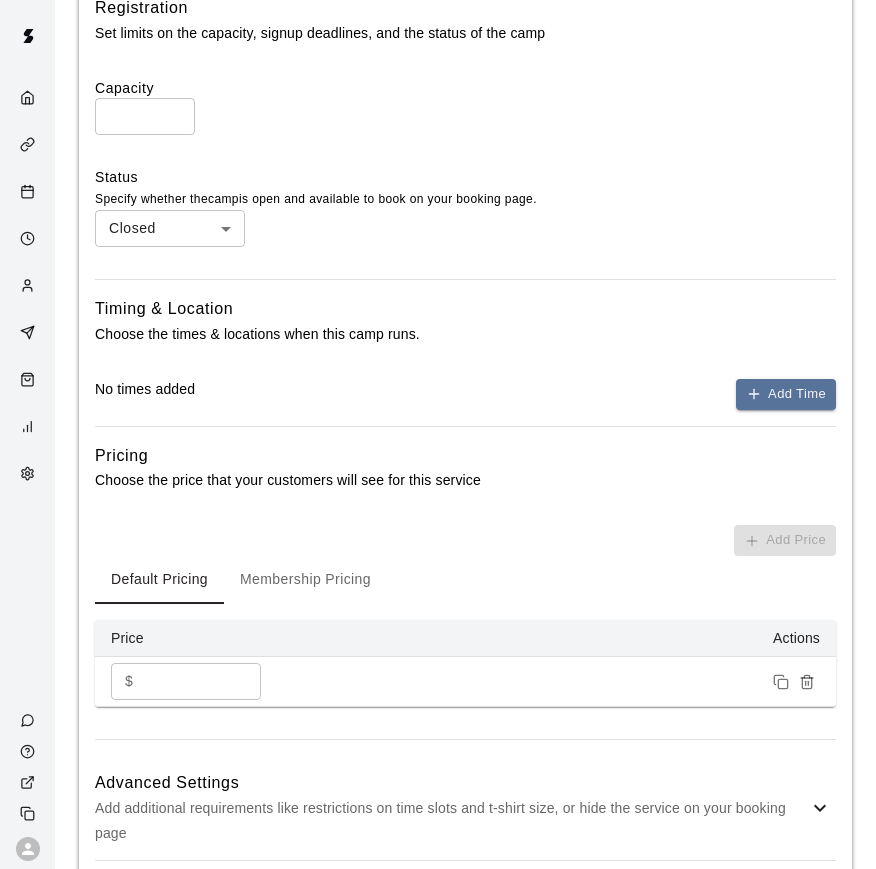 scroll, scrollTop: 873, scrollLeft: 0, axis: vertical 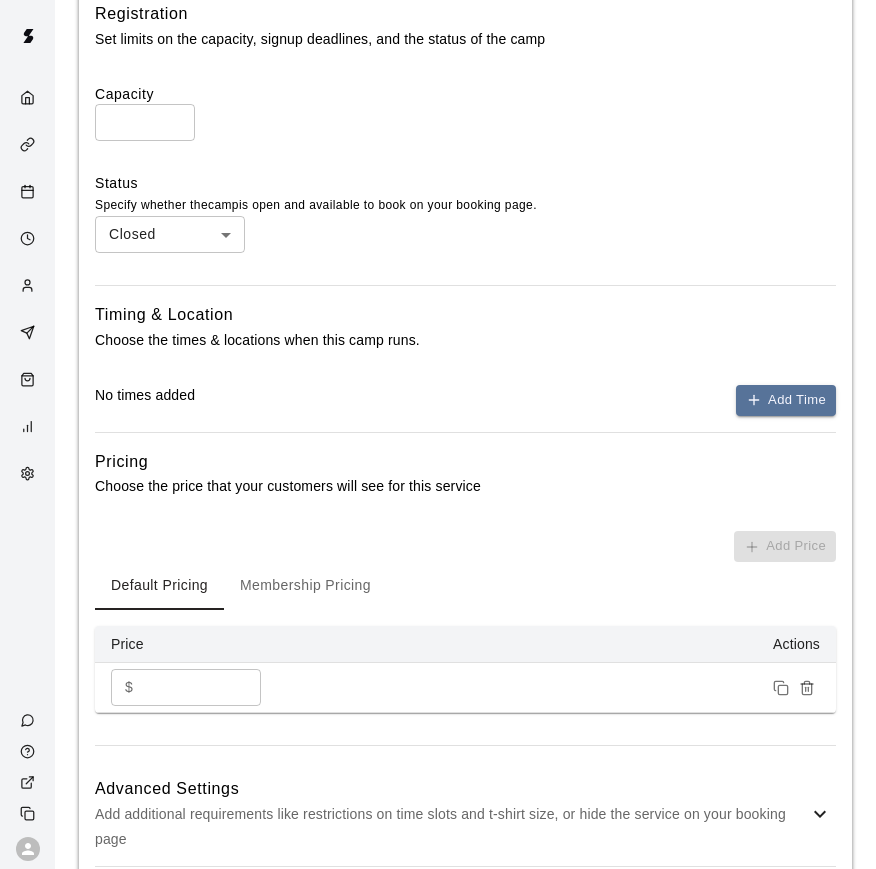 click on "**" at bounding box center (145, 122) 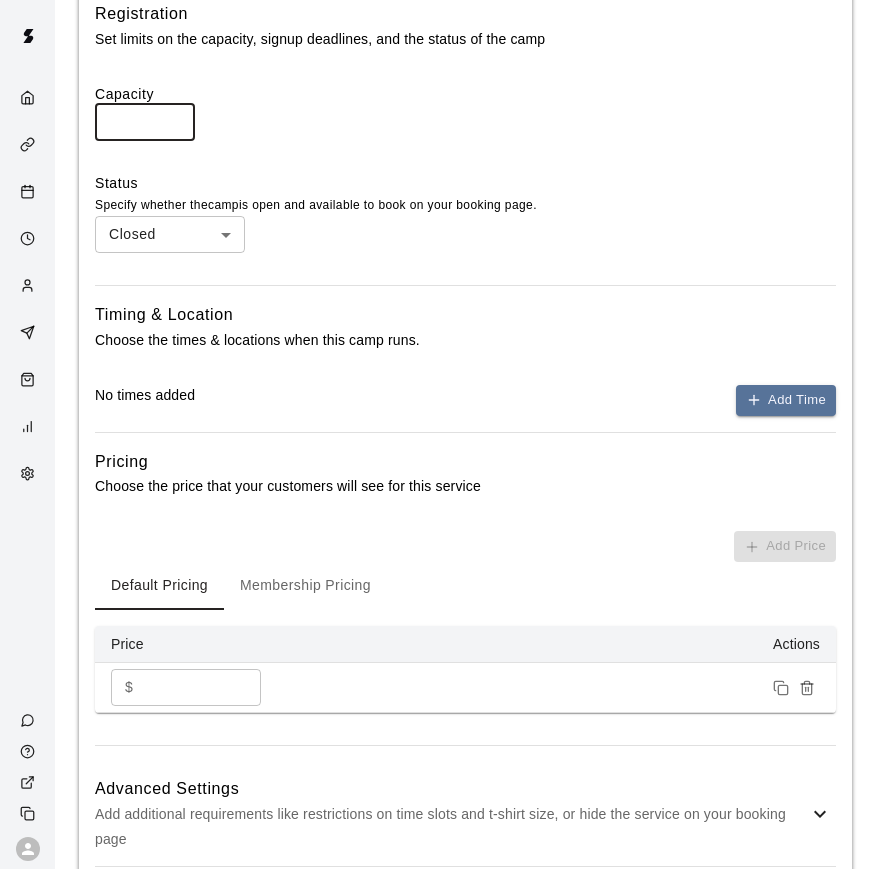 click on "**" at bounding box center (145, 122) 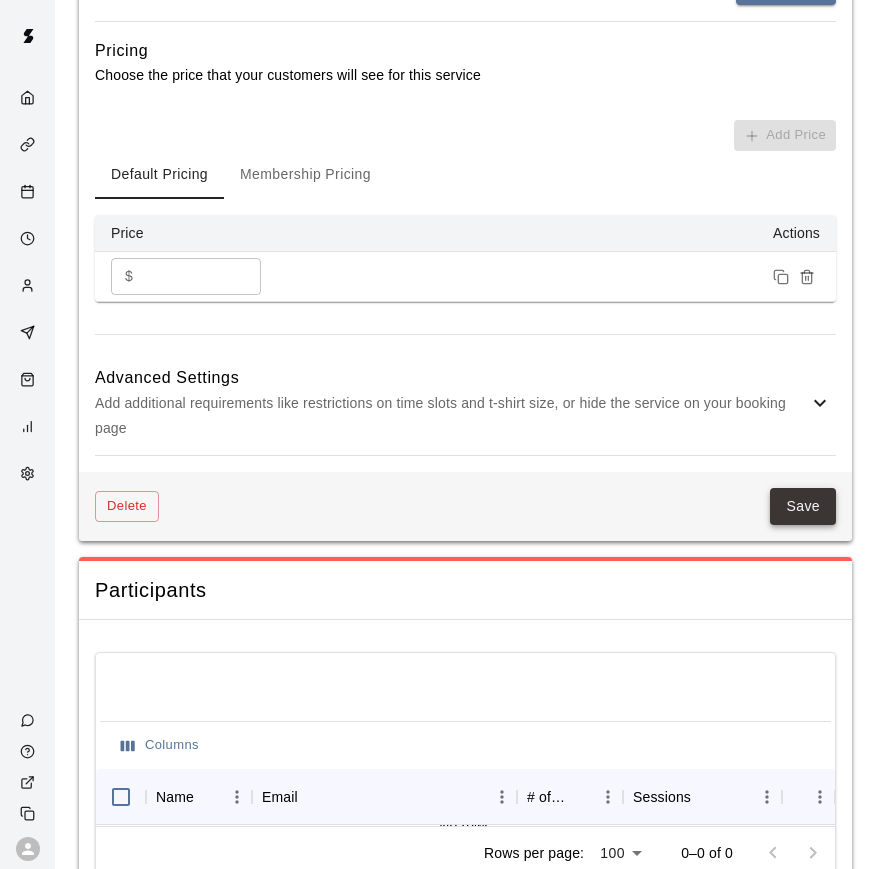 type on "**" 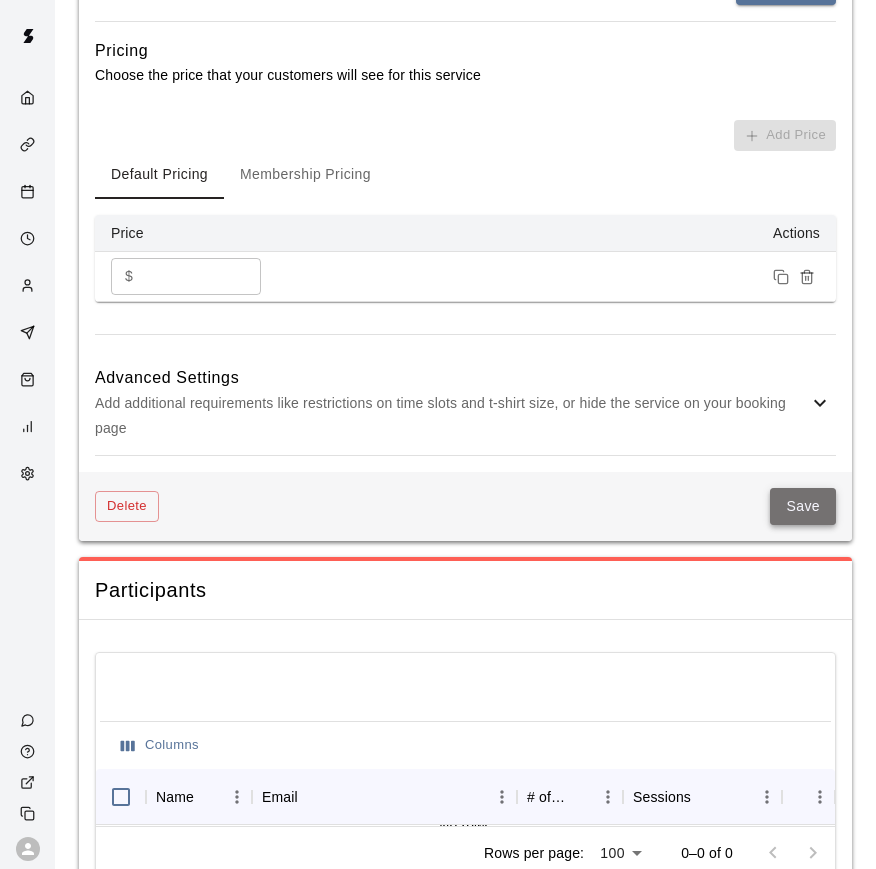 click on "Save" at bounding box center [803, 506] 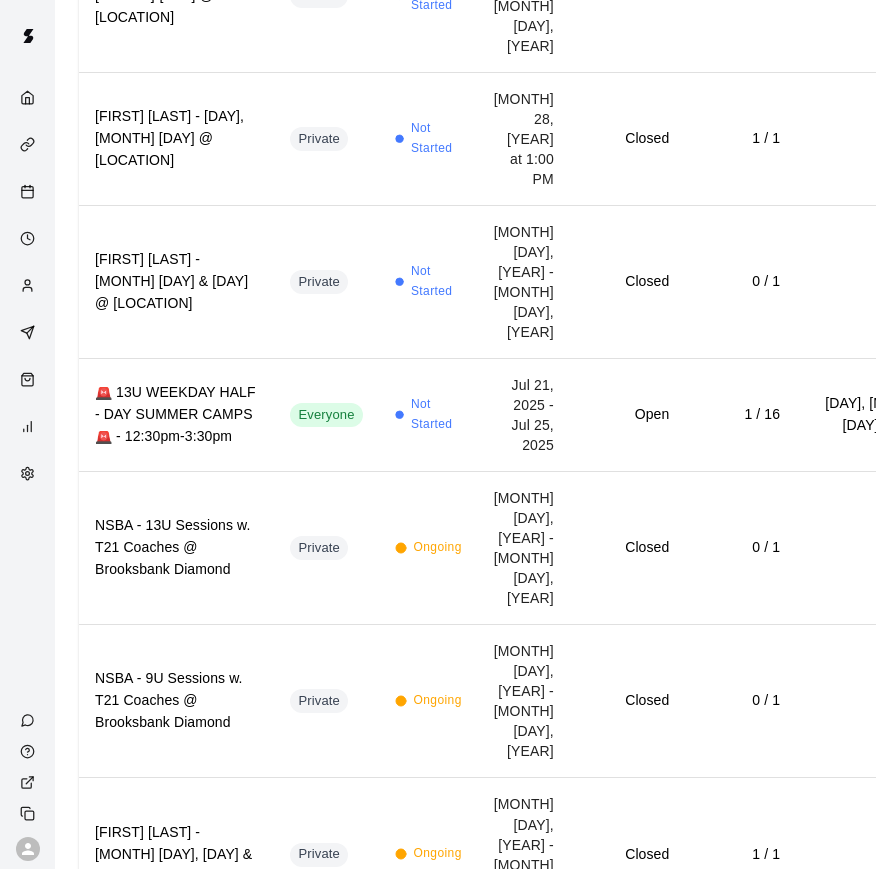 scroll, scrollTop: 0, scrollLeft: 0, axis: both 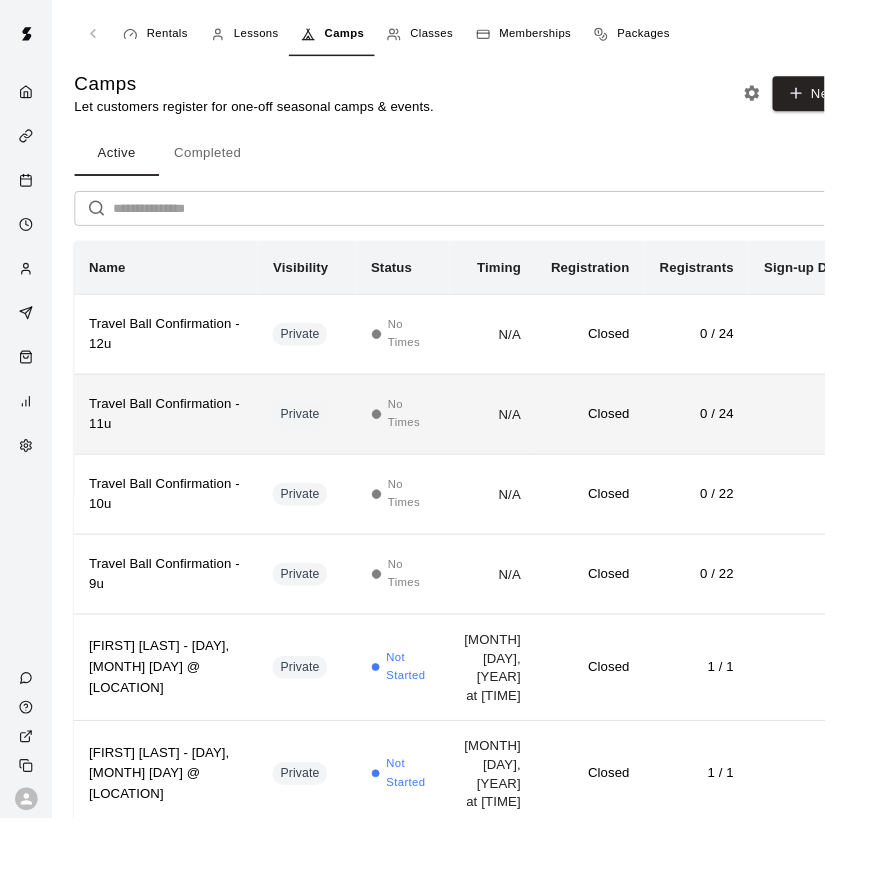 click on "N/A" at bounding box center (524, 439) 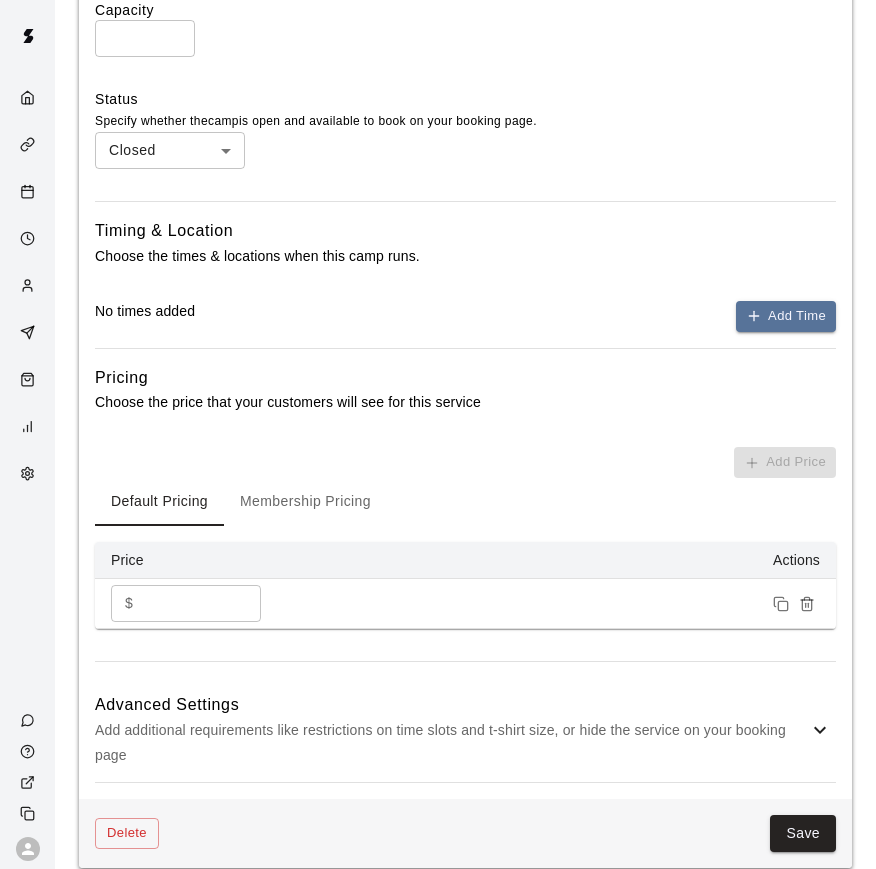 scroll, scrollTop: 956, scrollLeft: 0, axis: vertical 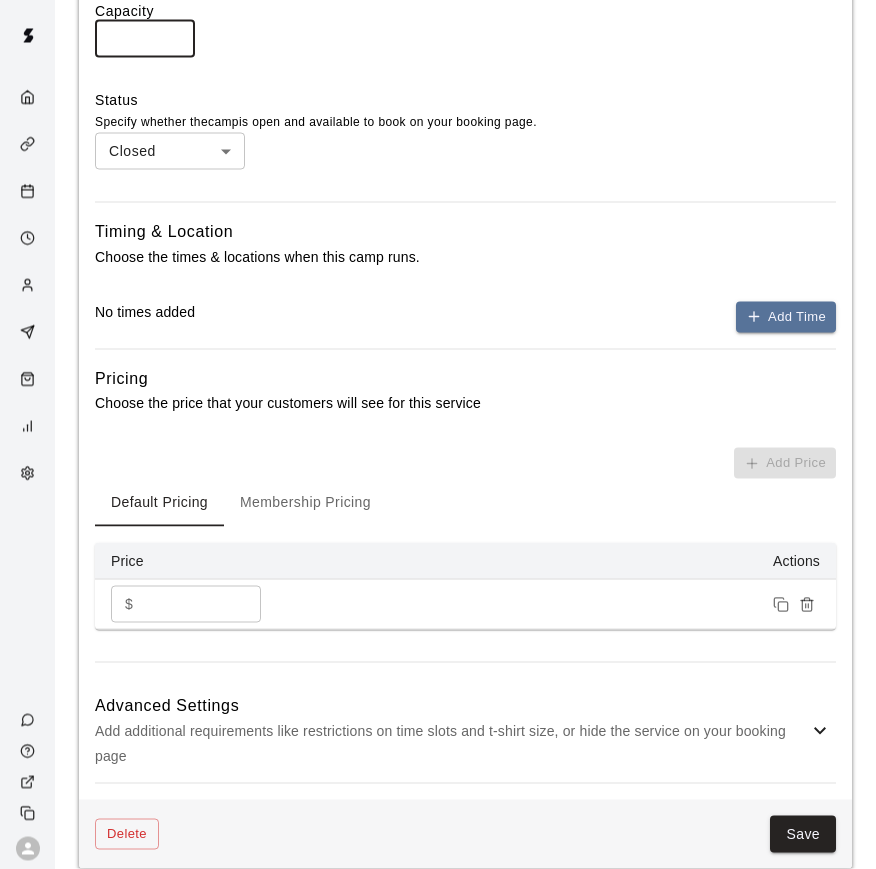 click on "**" at bounding box center (145, 39) 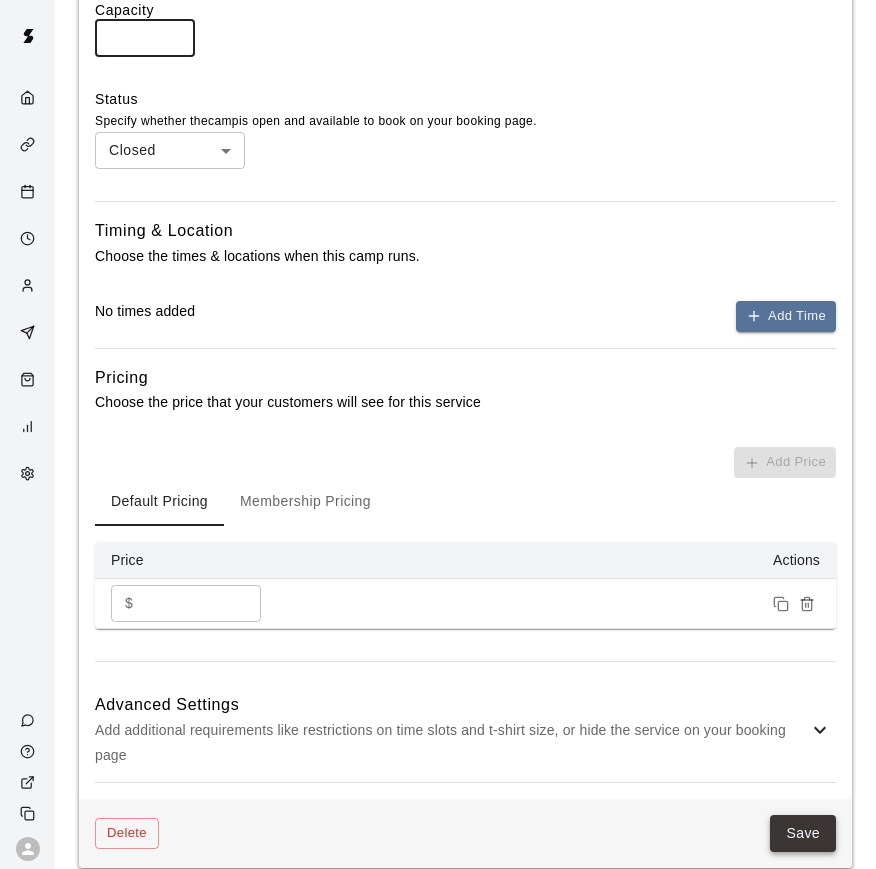 type on "**" 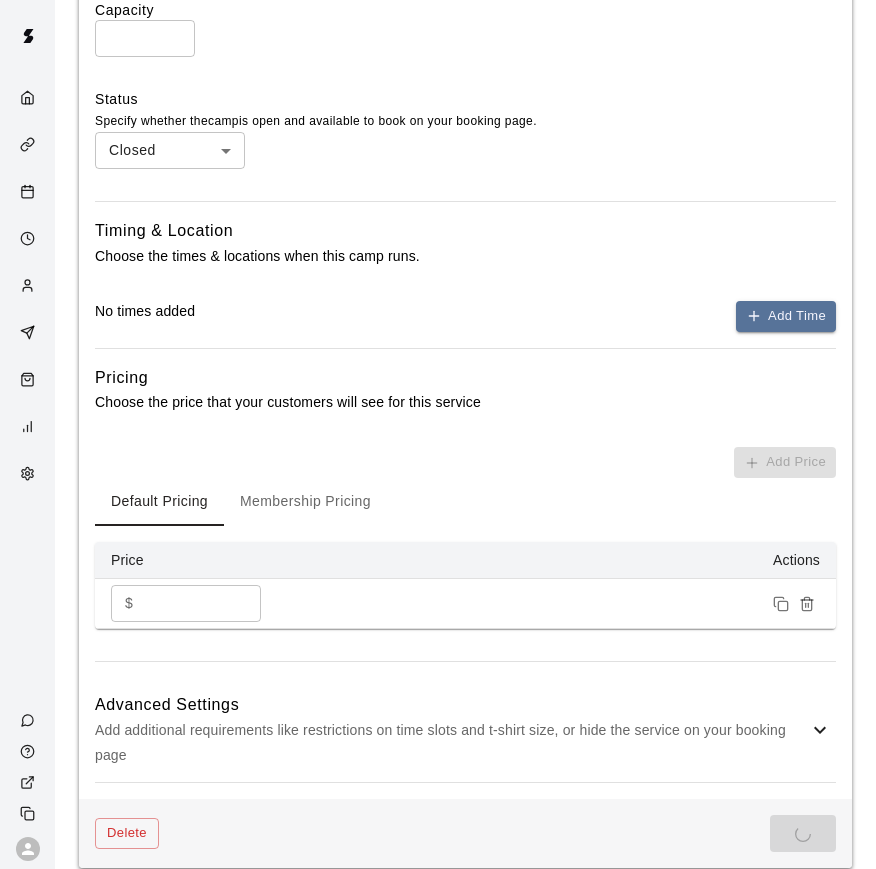 scroll, scrollTop: 0, scrollLeft: 0, axis: both 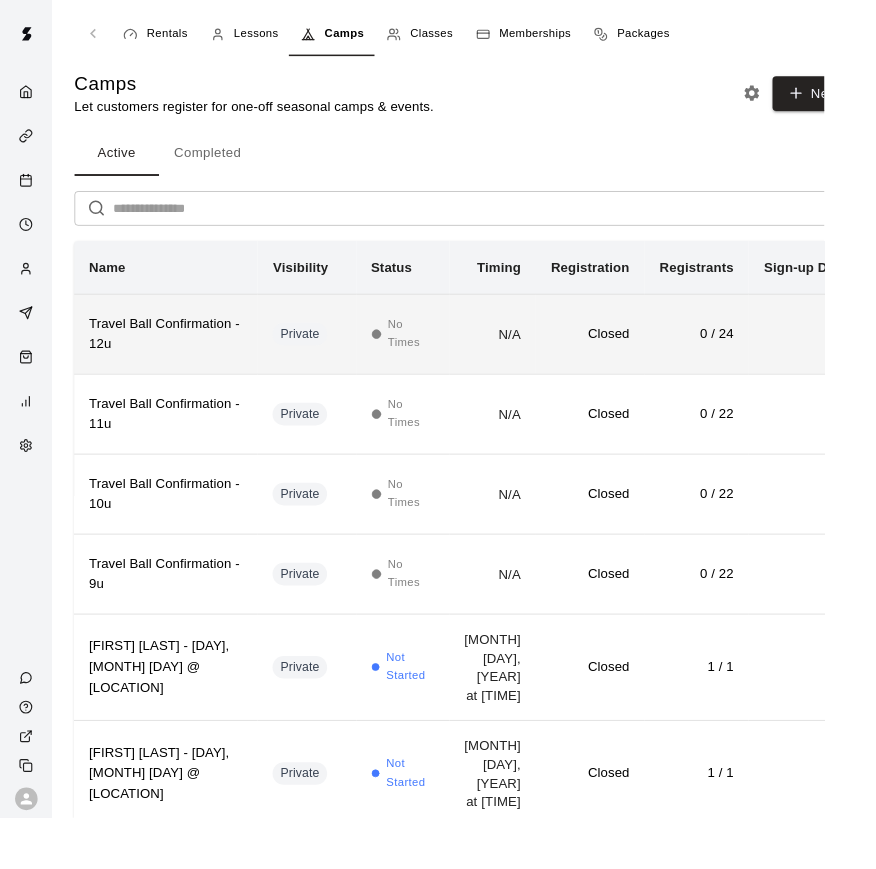 click on "0 / 24" at bounding box center (740, 355) 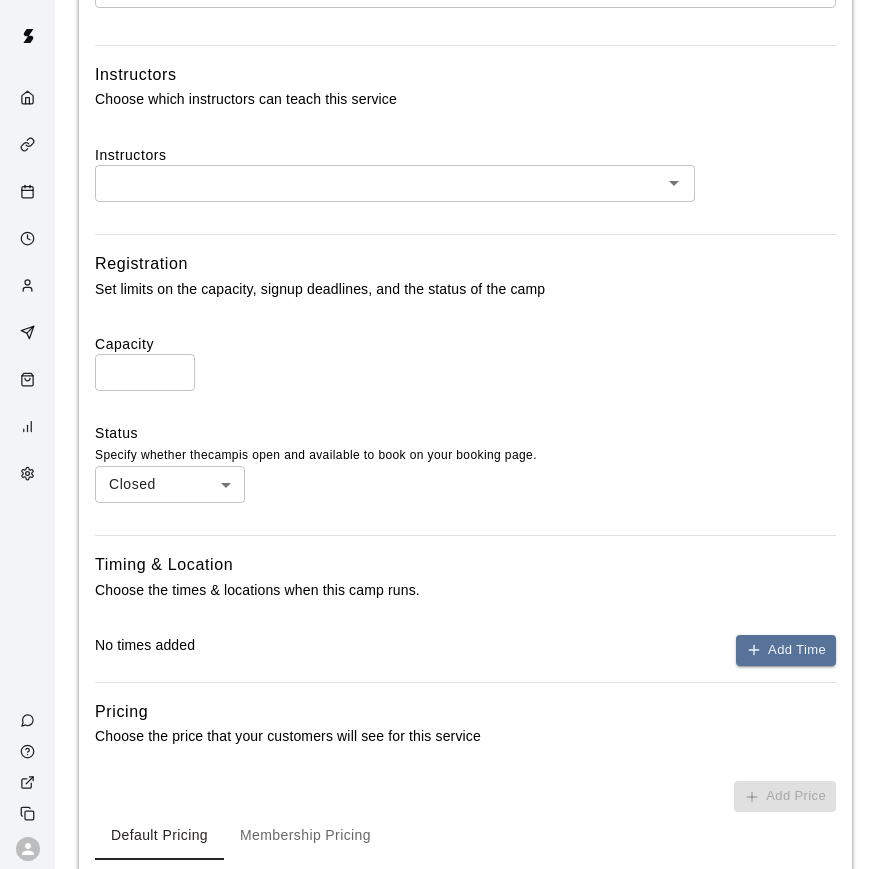 scroll, scrollTop: 615, scrollLeft: 0, axis: vertical 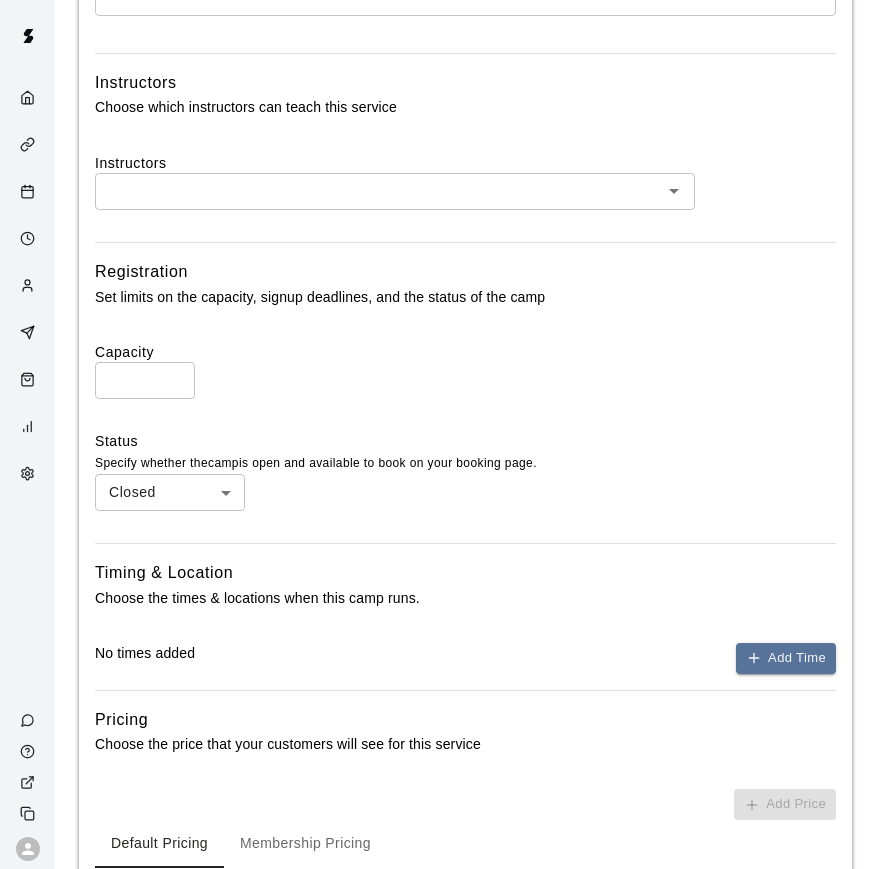 click on "**" at bounding box center [145, 380] 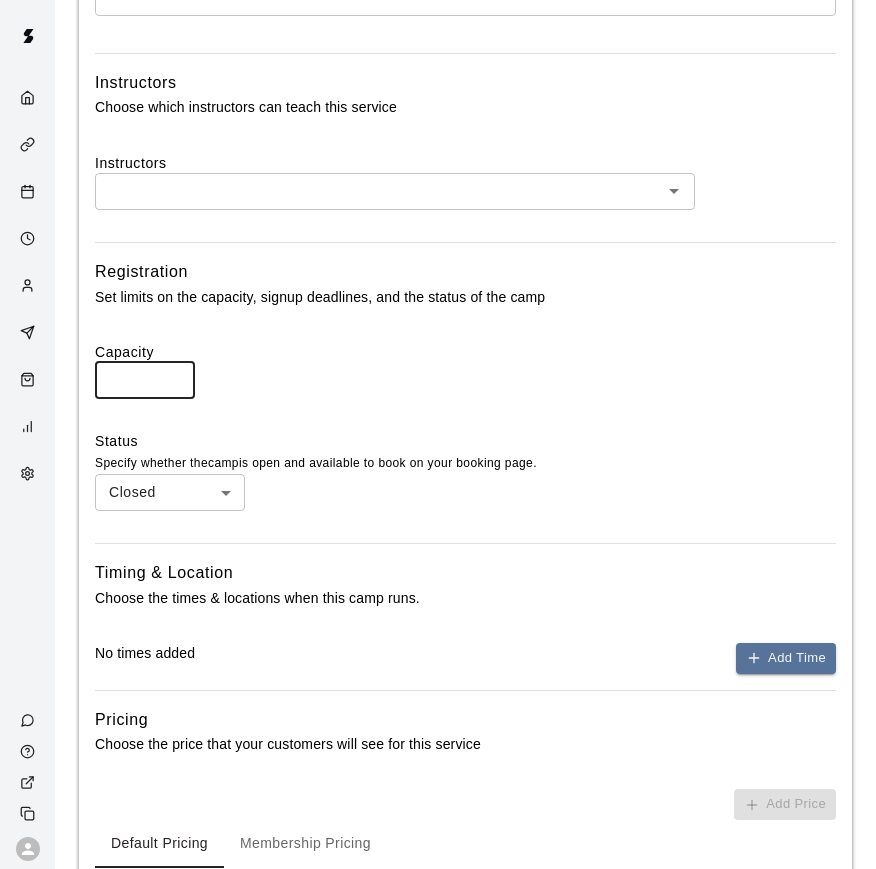 scroll, scrollTop: 1284, scrollLeft: 0, axis: vertical 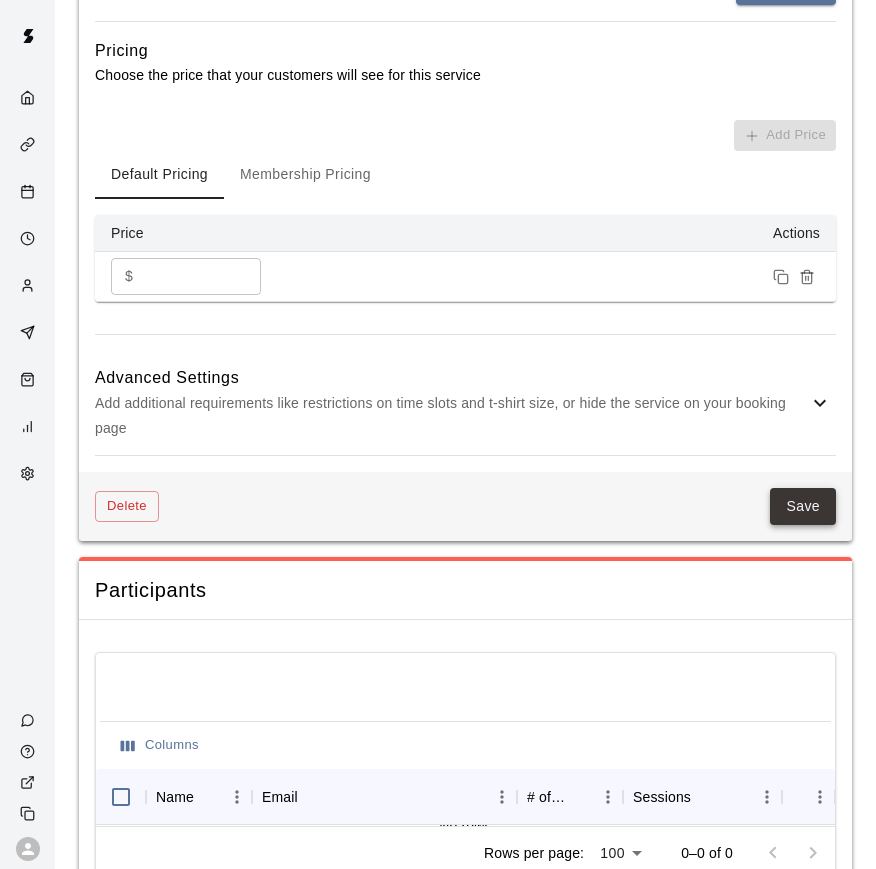 type on "**" 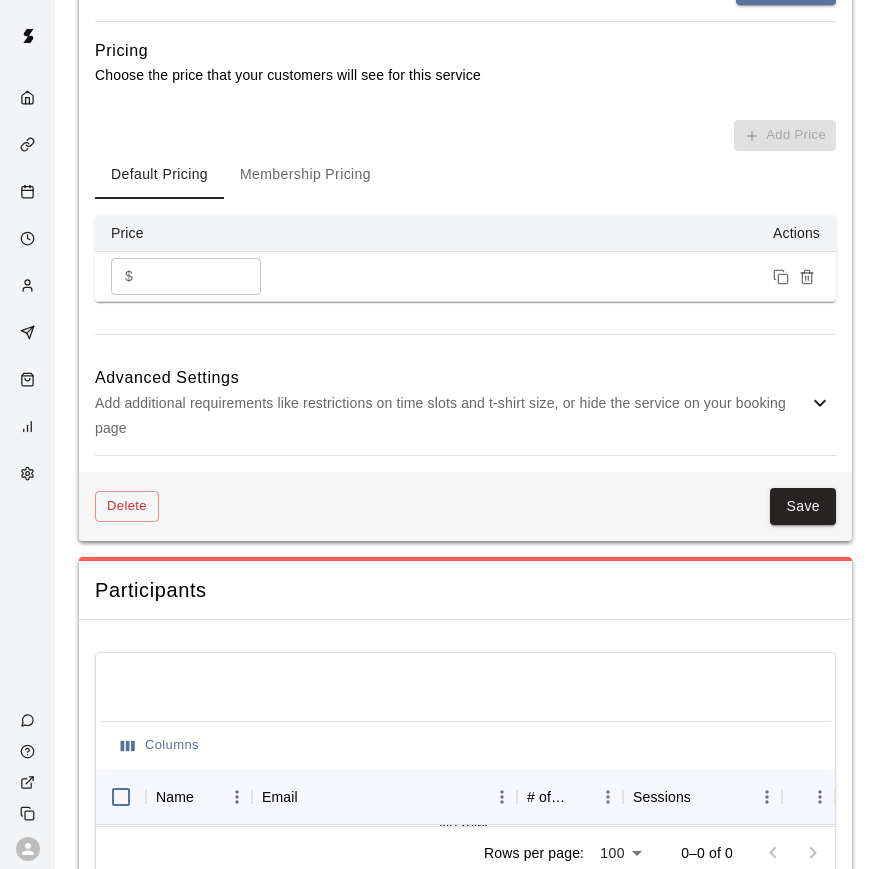 click on "Save" at bounding box center (803, 506) 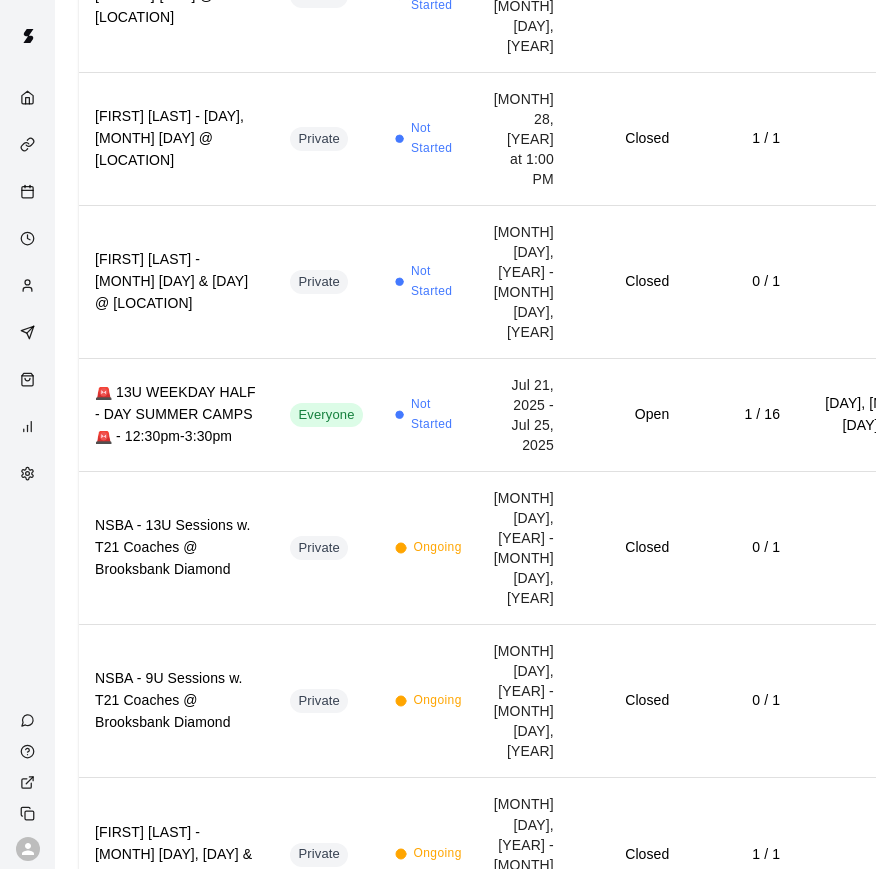 scroll, scrollTop: 0, scrollLeft: 0, axis: both 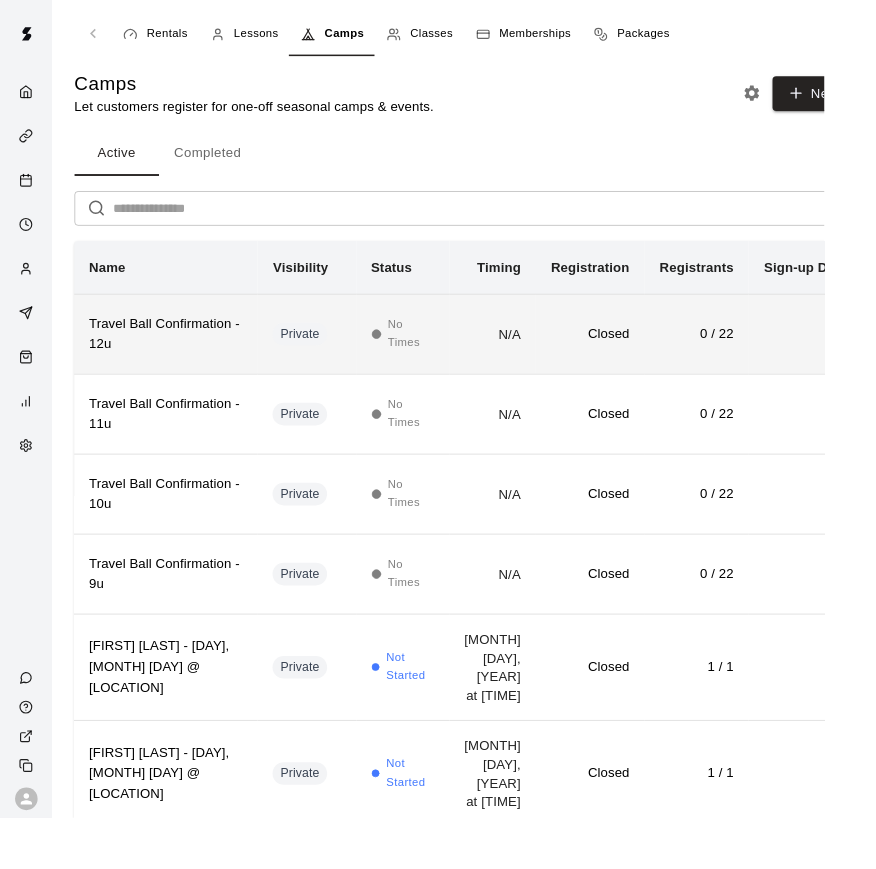 click on "N/A" at bounding box center [524, 354] 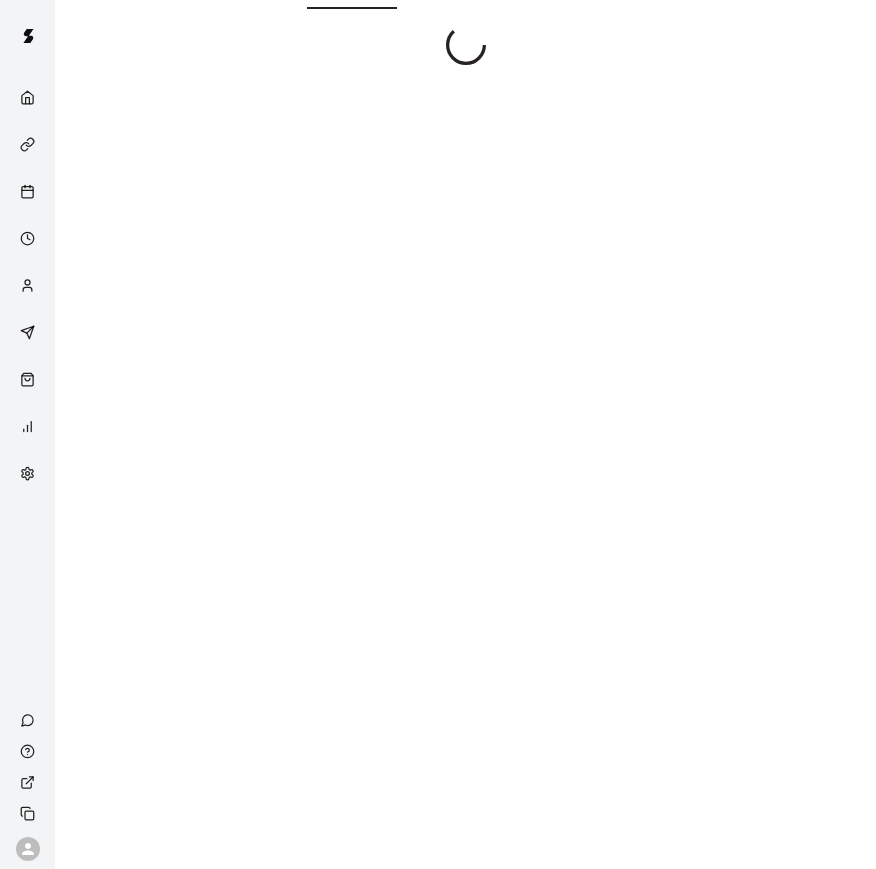 scroll, scrollTop: 62, scrollLeft: 0, axis: vertical 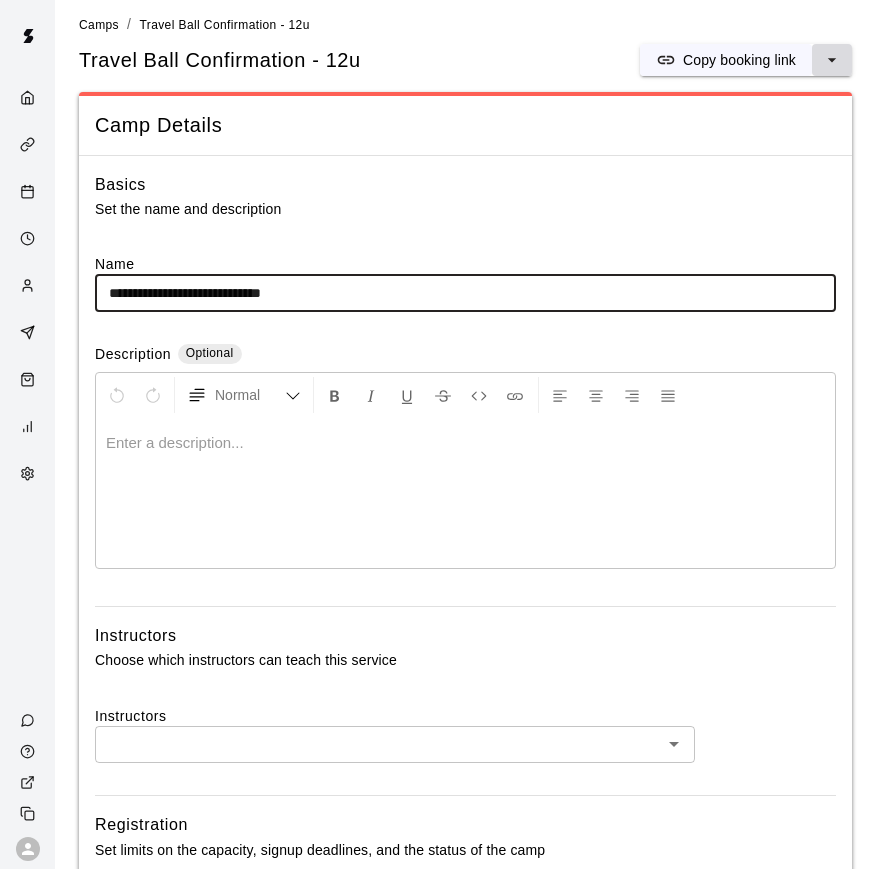 click 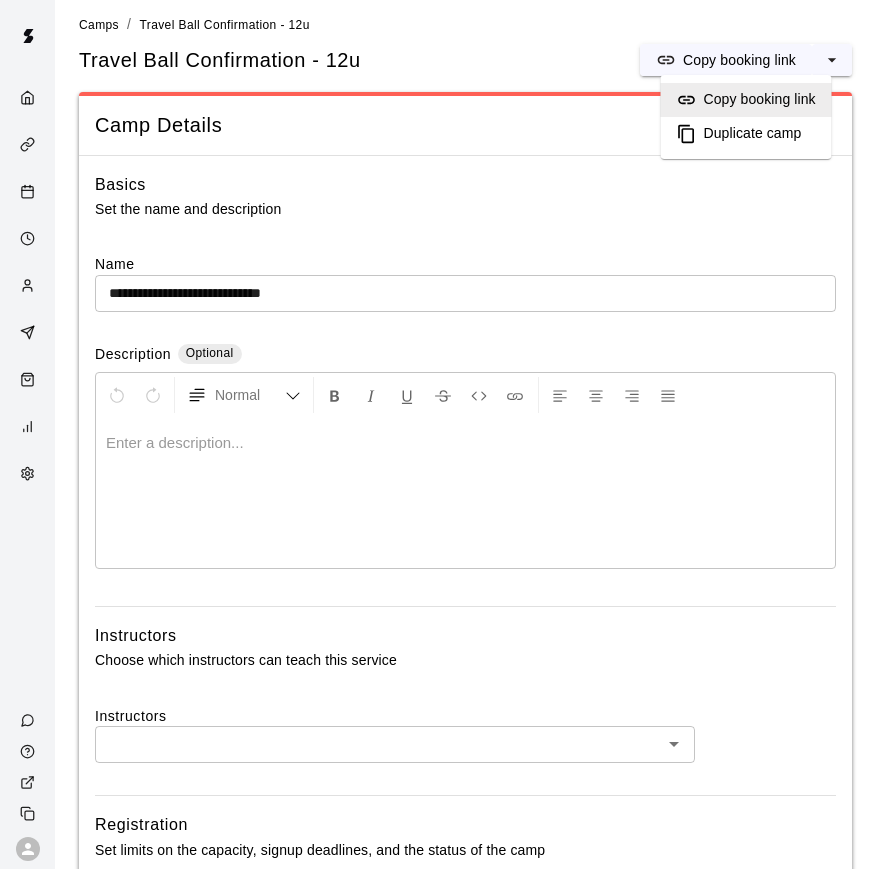click on "Duplicate camp" at bounding box center [753, 134] 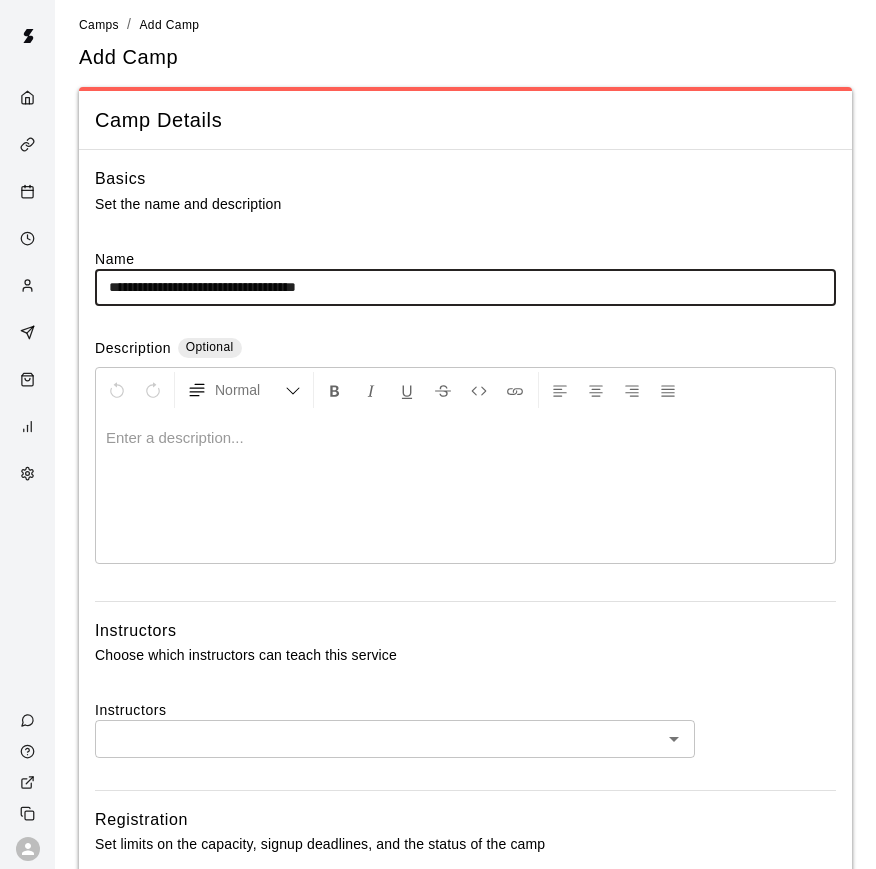 scroll, scrollTop: 0, scrollLeft: 0, axis: both 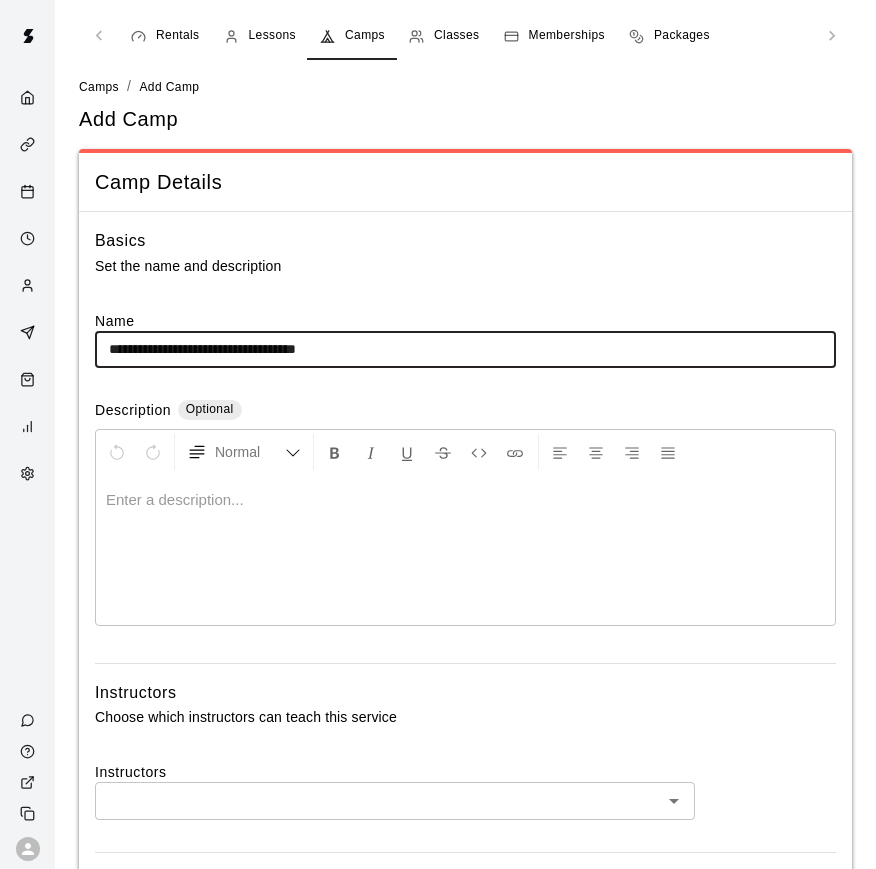 click on "**********" at bounding box center (465, 349) 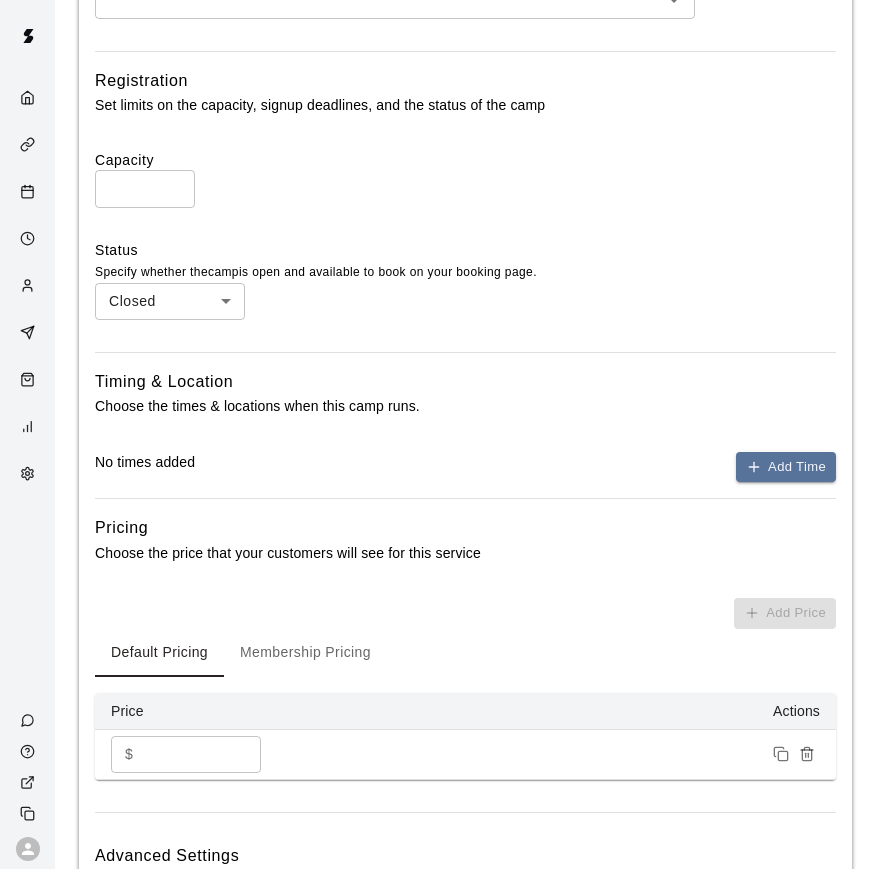 scroll, scrollTop: 900, scrollLeft: 0, axis: vertical 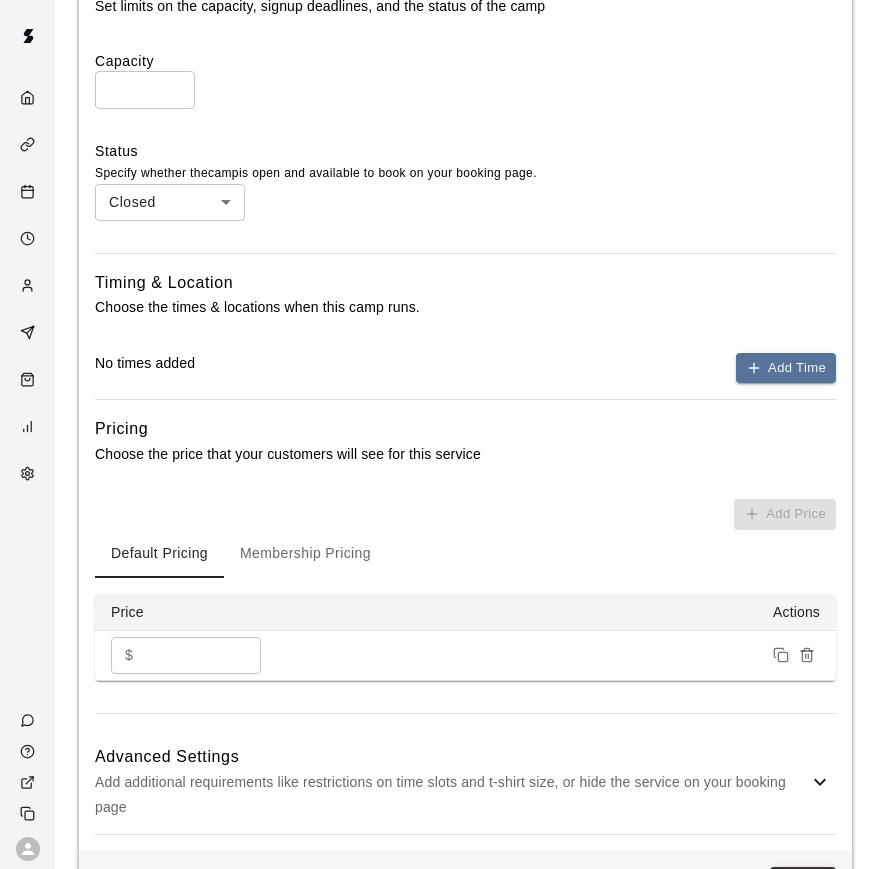 type on "**********" 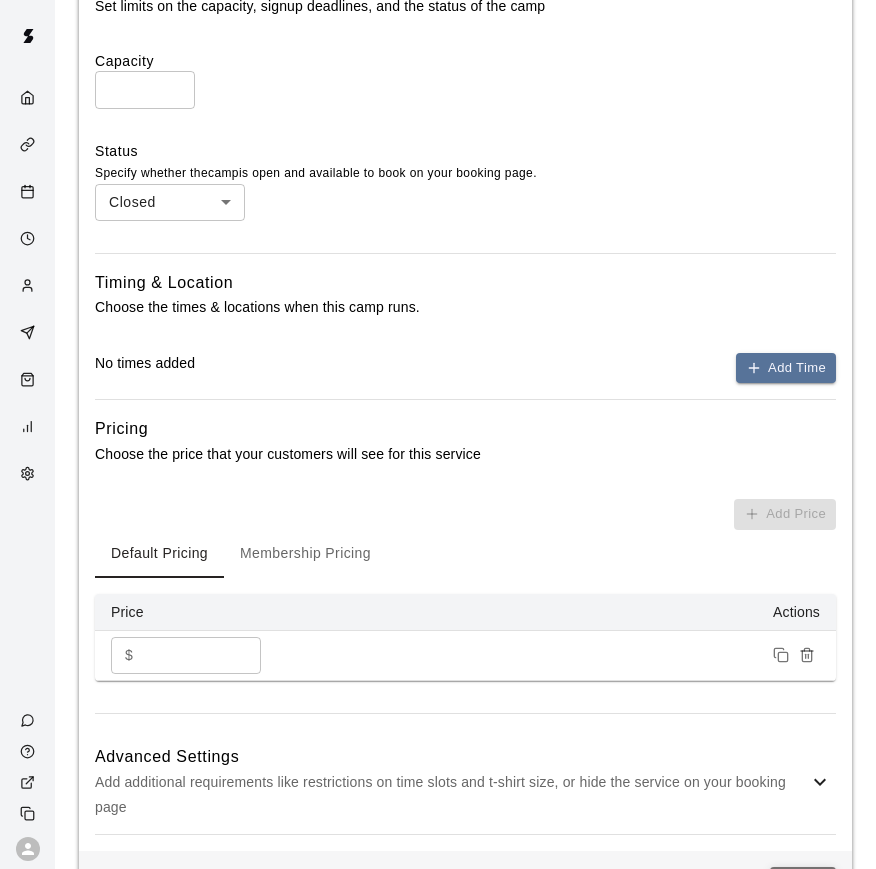 click on "Save" at bounding box center [803, 885] 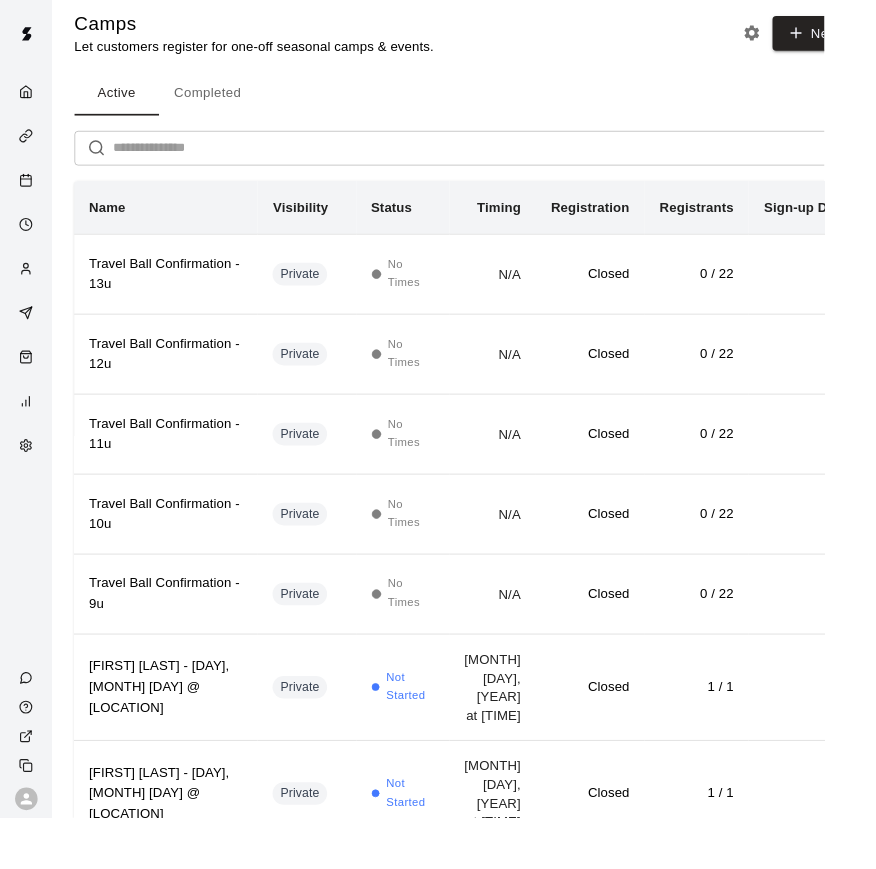 scroll, scrollTop: 0, scrollLeft: 0, axis: both 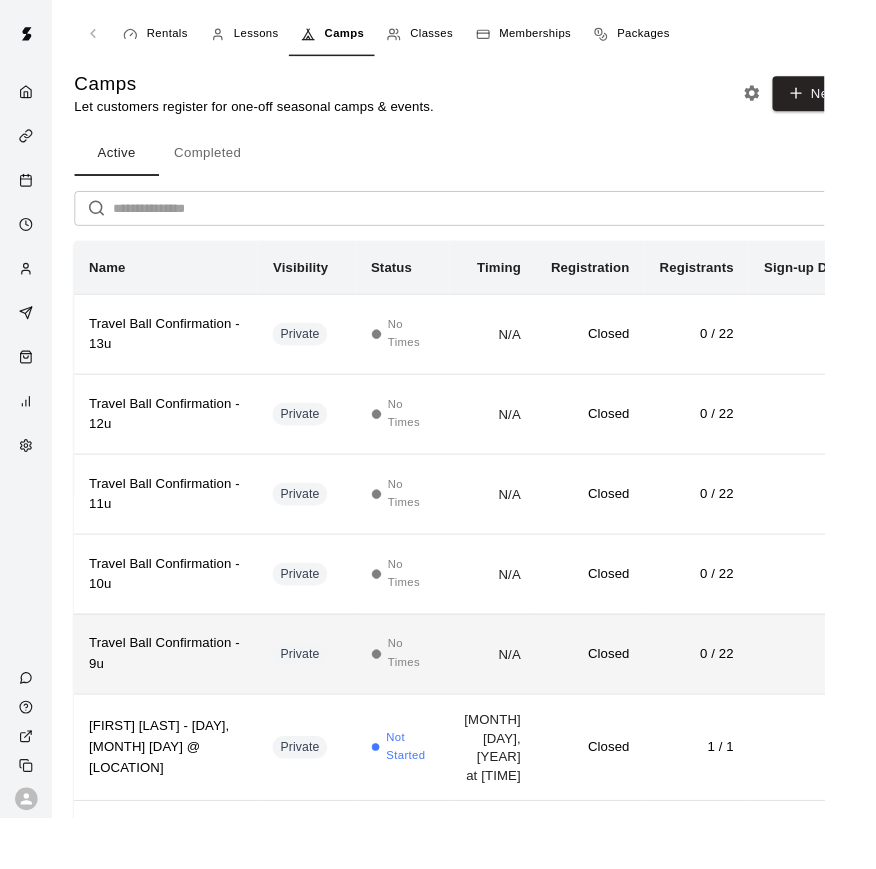 click on "Private" at bounding box center [319, 695] 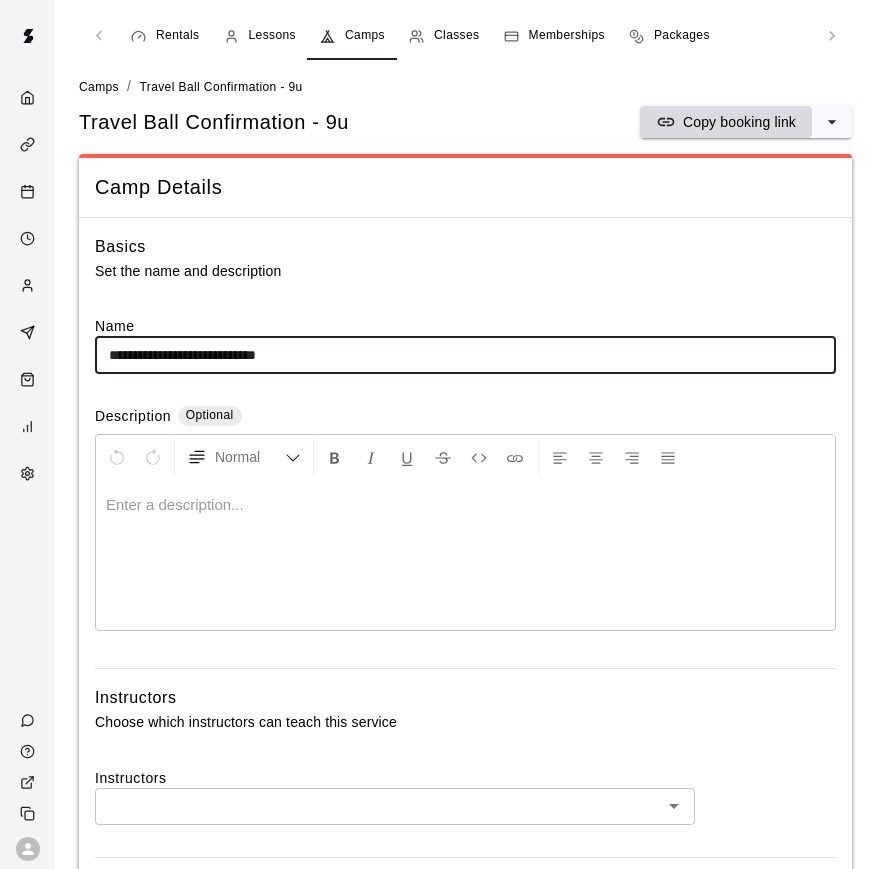 click on "Copy booking link" at bounding box center (739, 122) 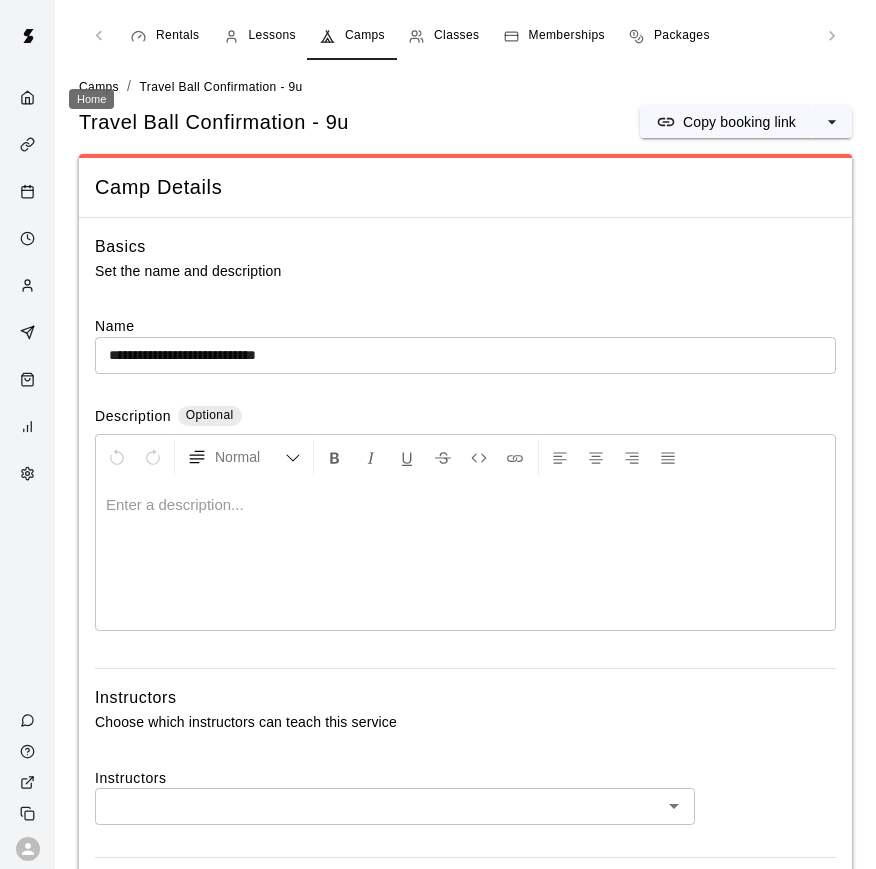 click at bounding box center (32, 99) 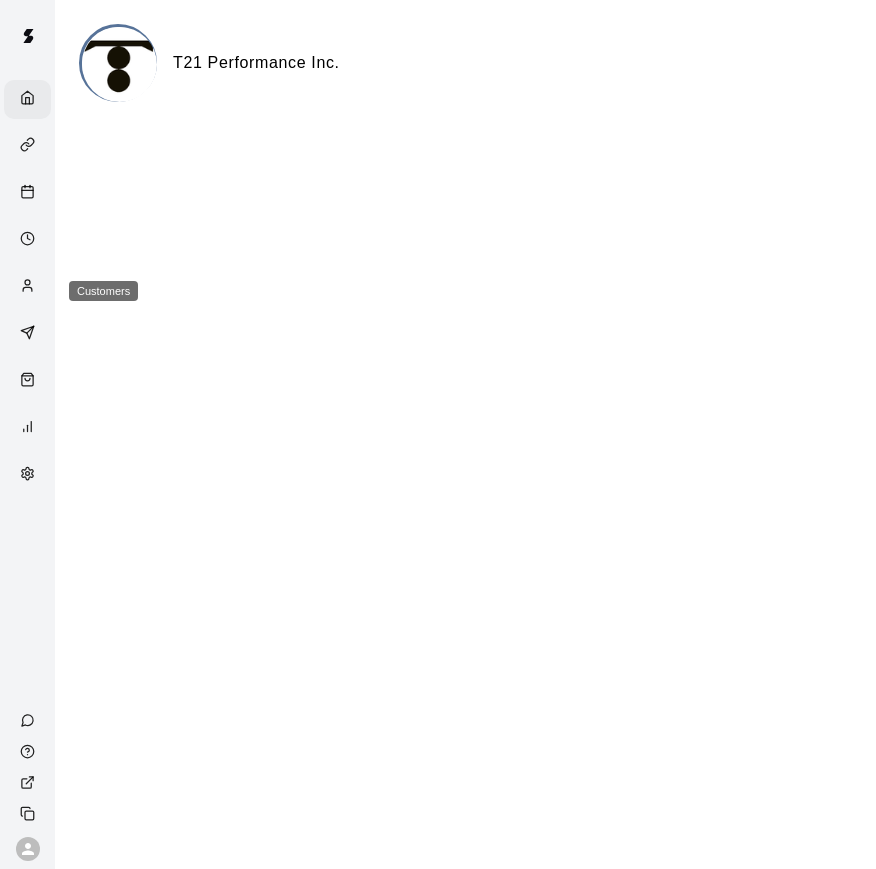 click 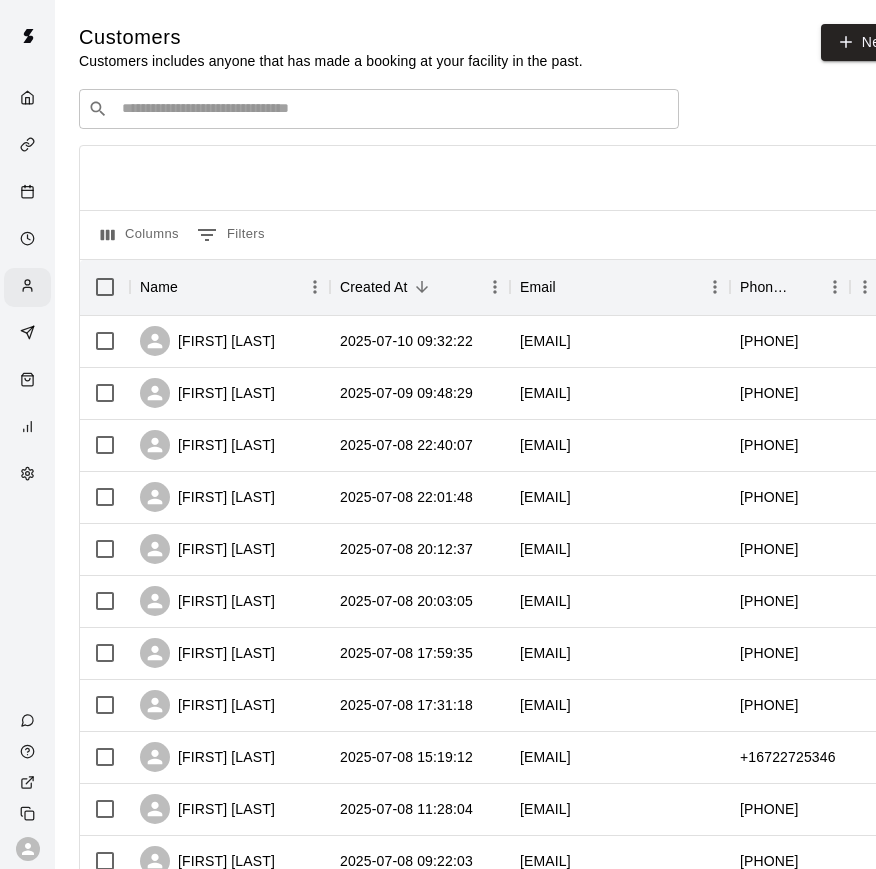 scroll, scrollTop: 7, scrollLeft: 0, axis: vertical 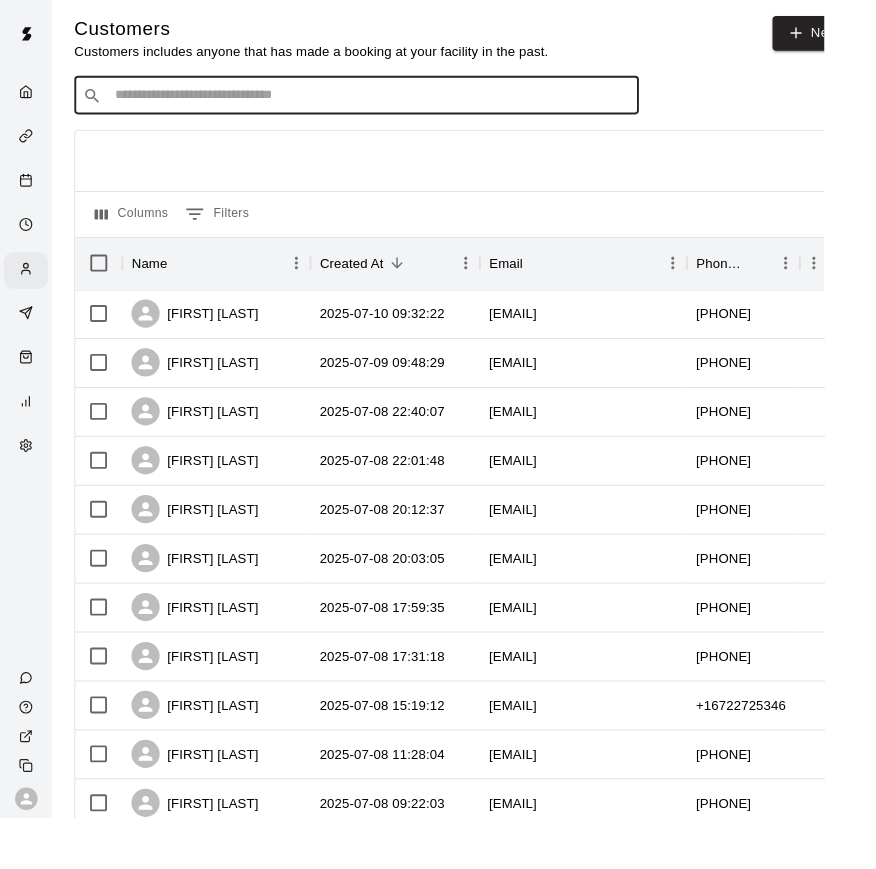 click at bounding box center (393, 102) 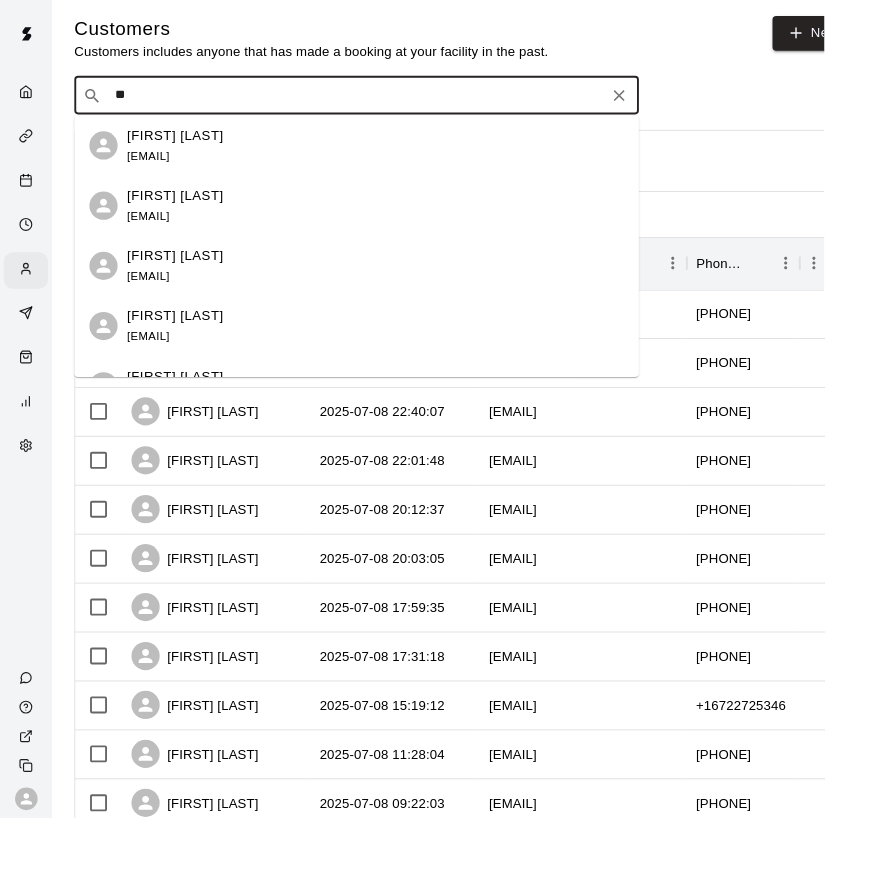 drag, startPoint x: 305, startPoint y: 102, endPoint x: 182, endPoint y: 98, distance: 123.065025 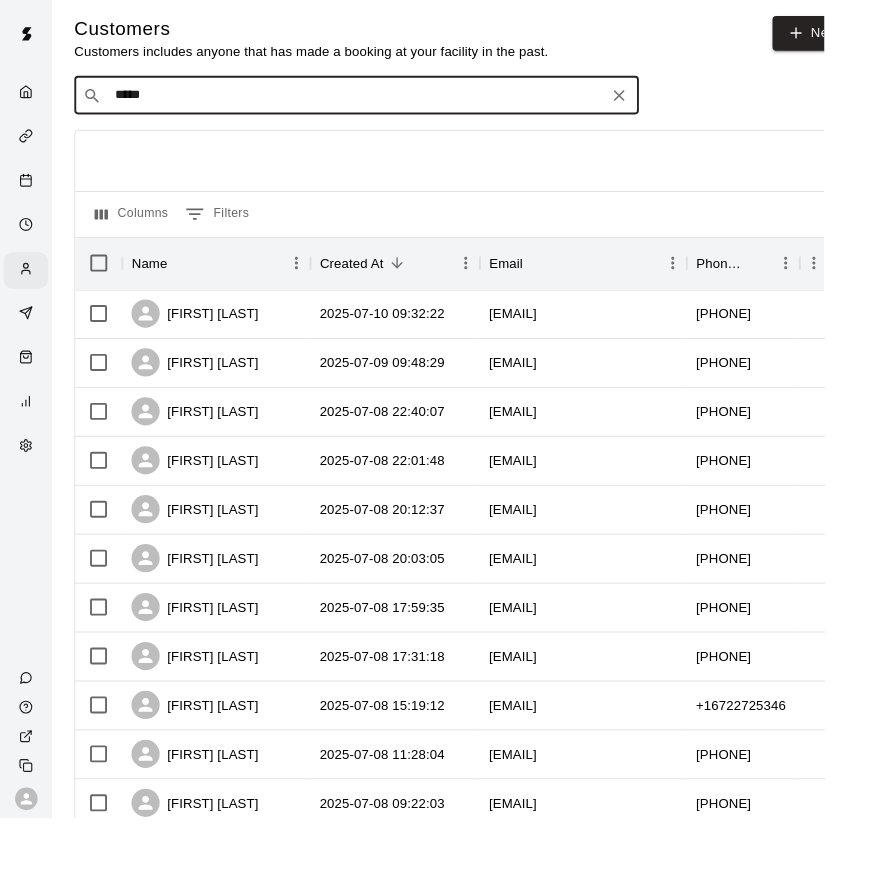 type on "*****" 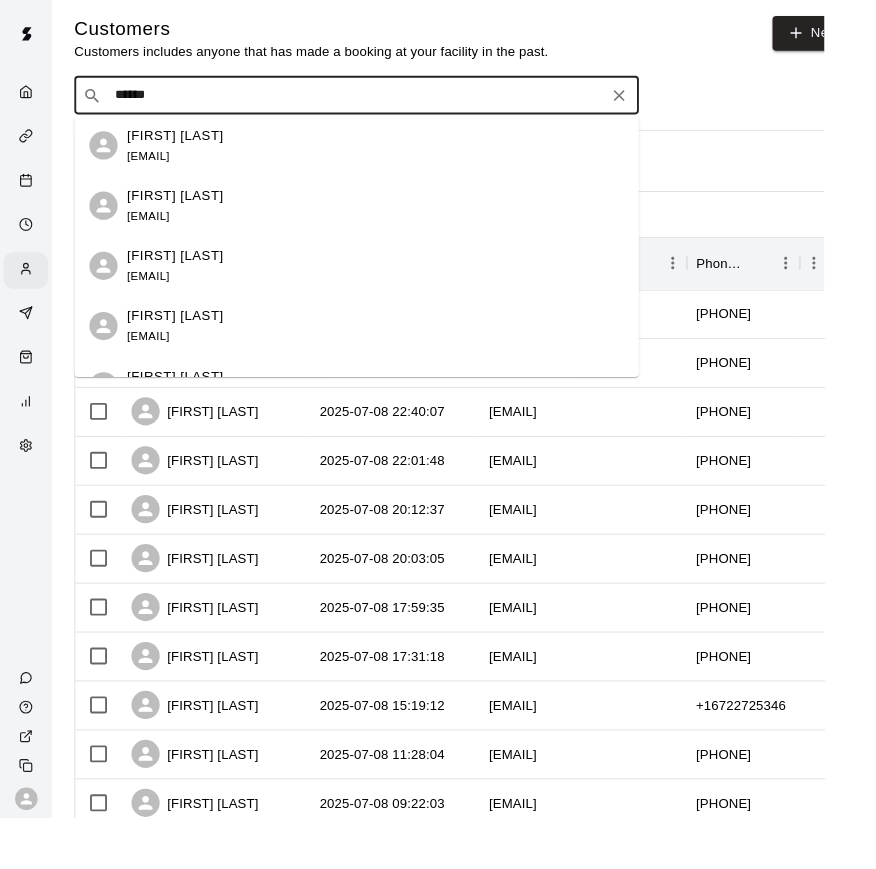 click on "pjyong@gmail.com" at bounding box center (157, 230) 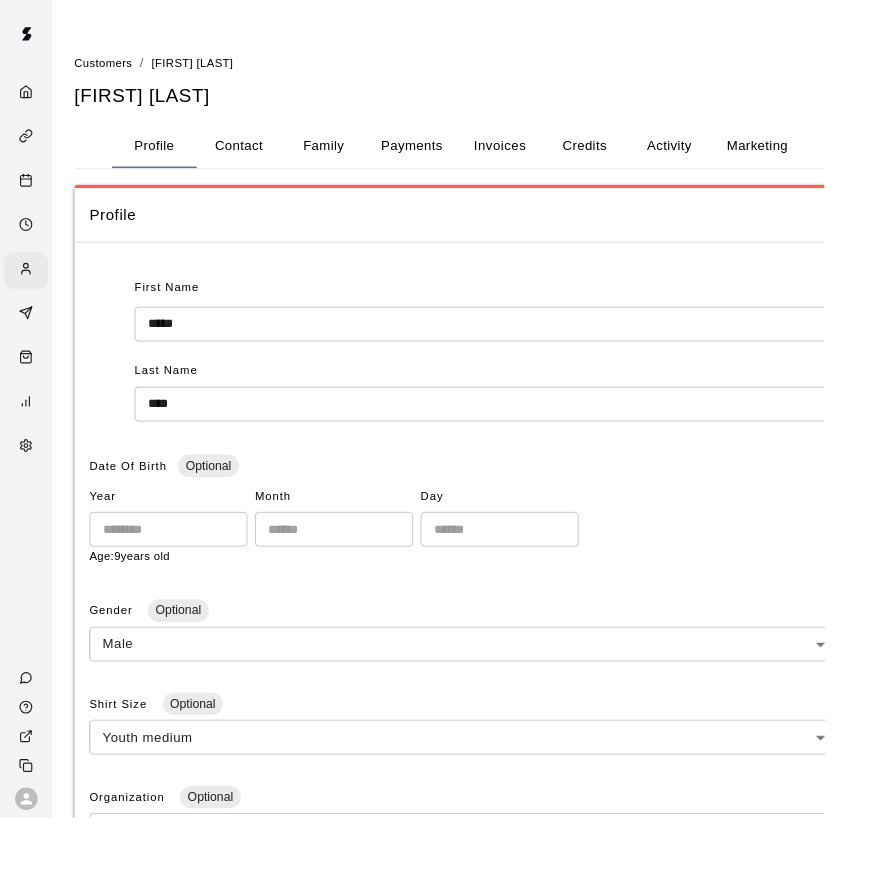 click on "Family" at bounding box center (344, 155) 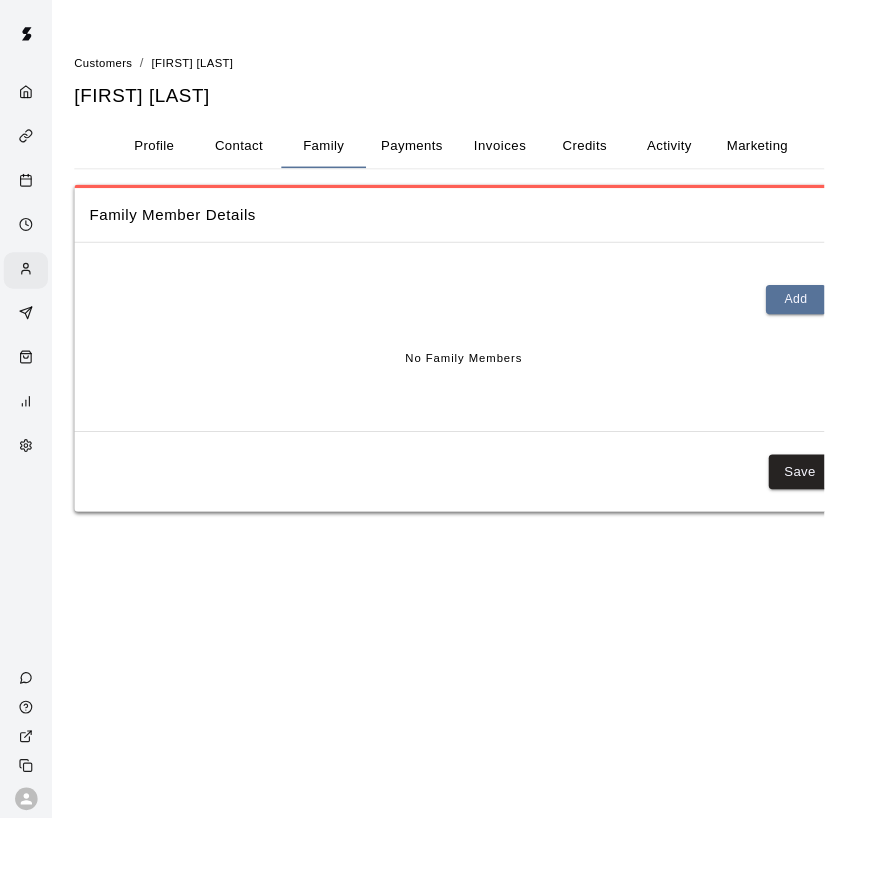 click on "Contact" at bounding box center (254, 155) 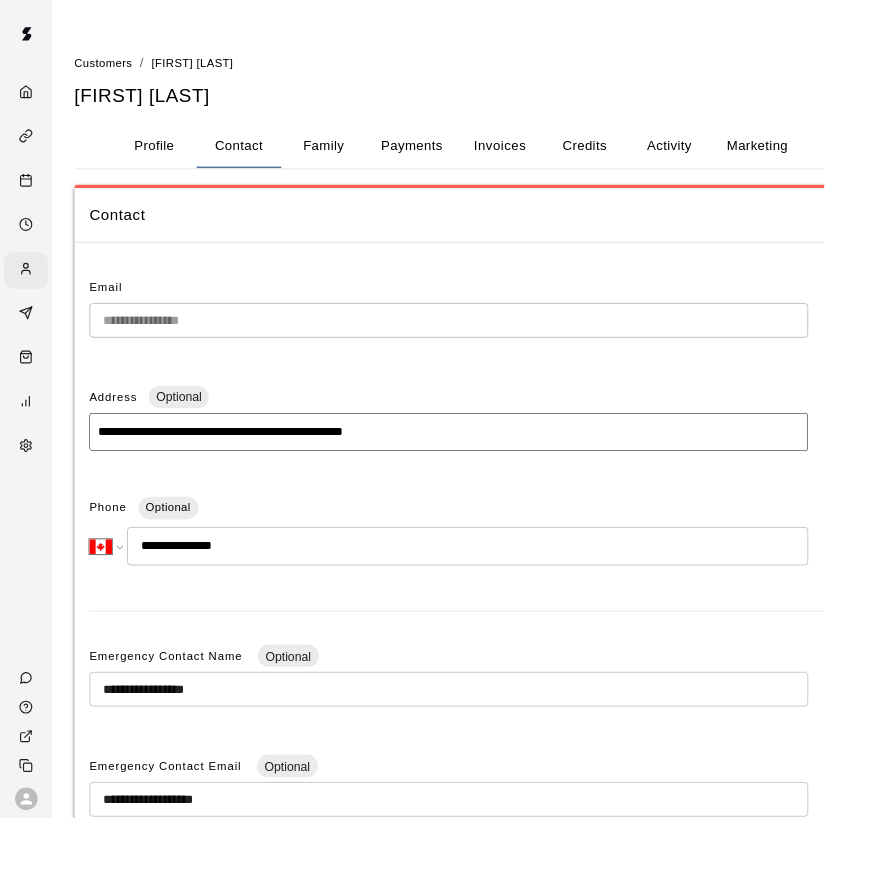 click on "Profile" at bounding box center [164, 155] 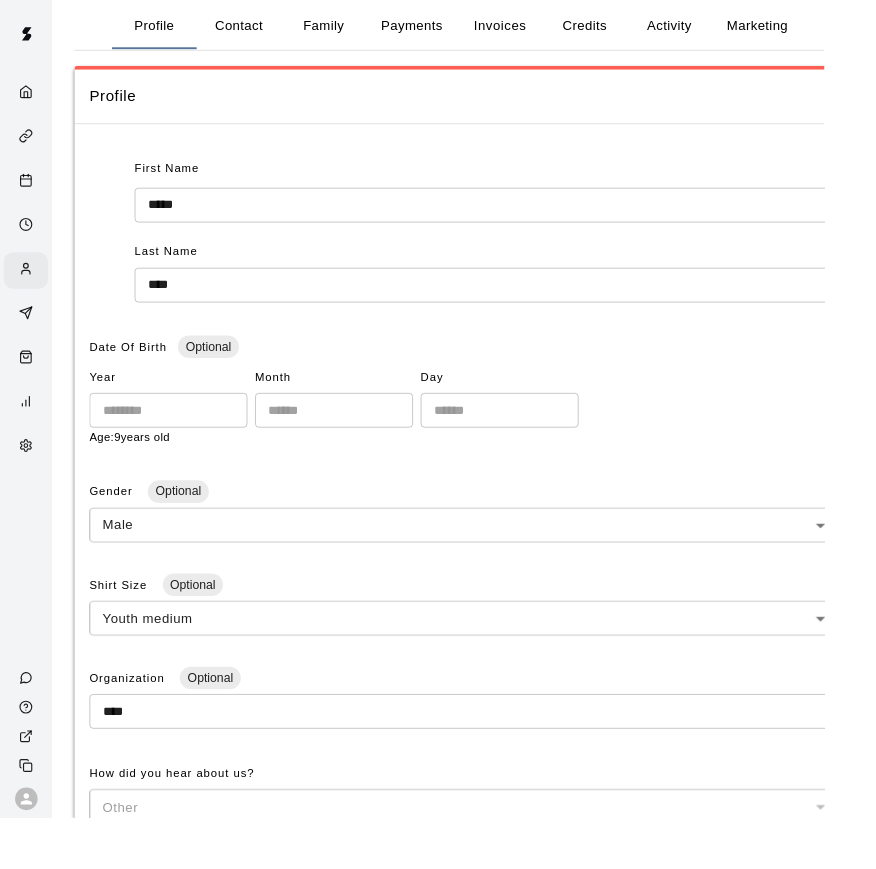 scroll, scrollTop: 0, scrollLeft: 0, axis: both 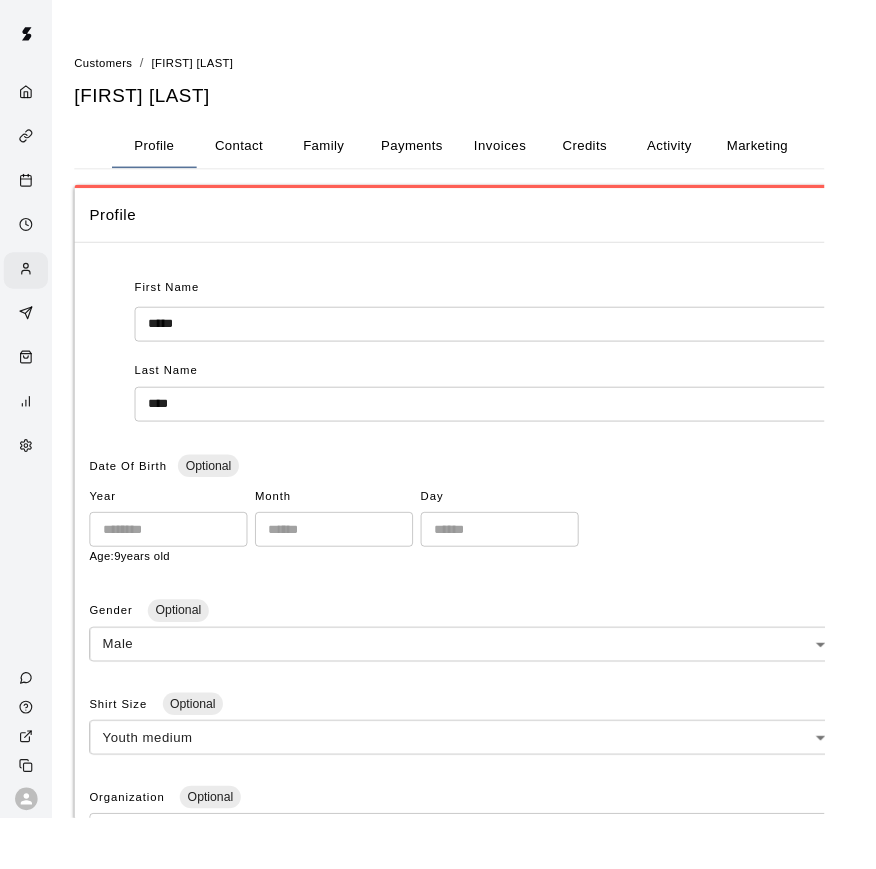 click on "Family" at bounding box center [344, 155] 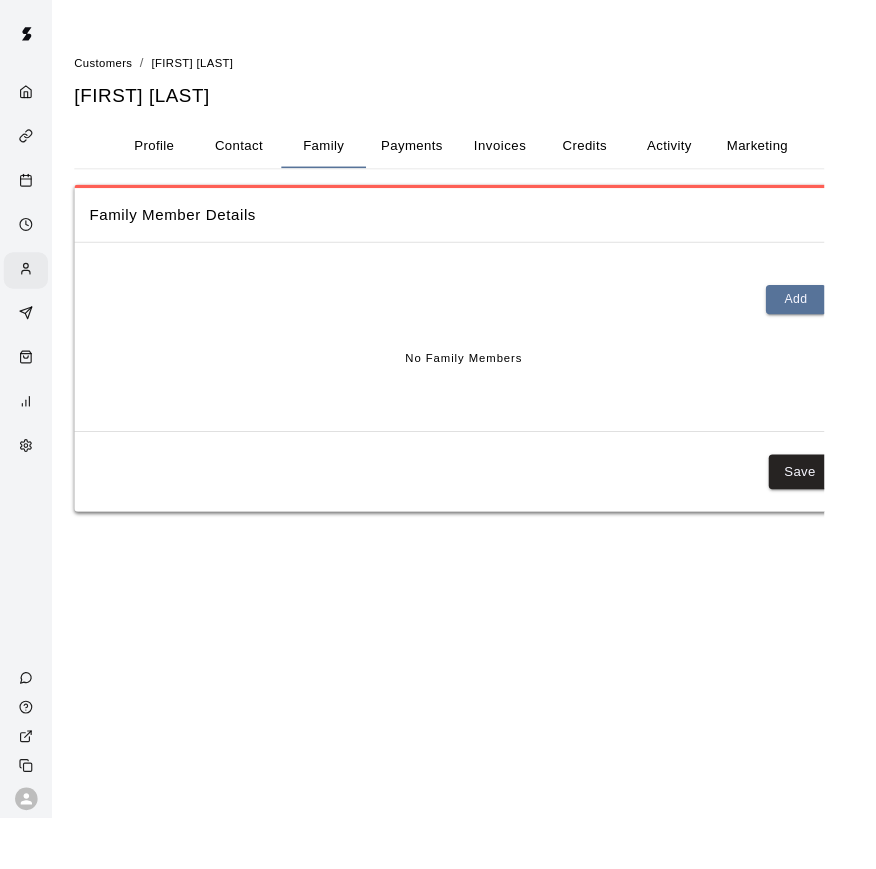 drag, startPoint x: 916, startPoint y: 447, endPoint x: 206, endPoint y: 643, distance: 736.5569 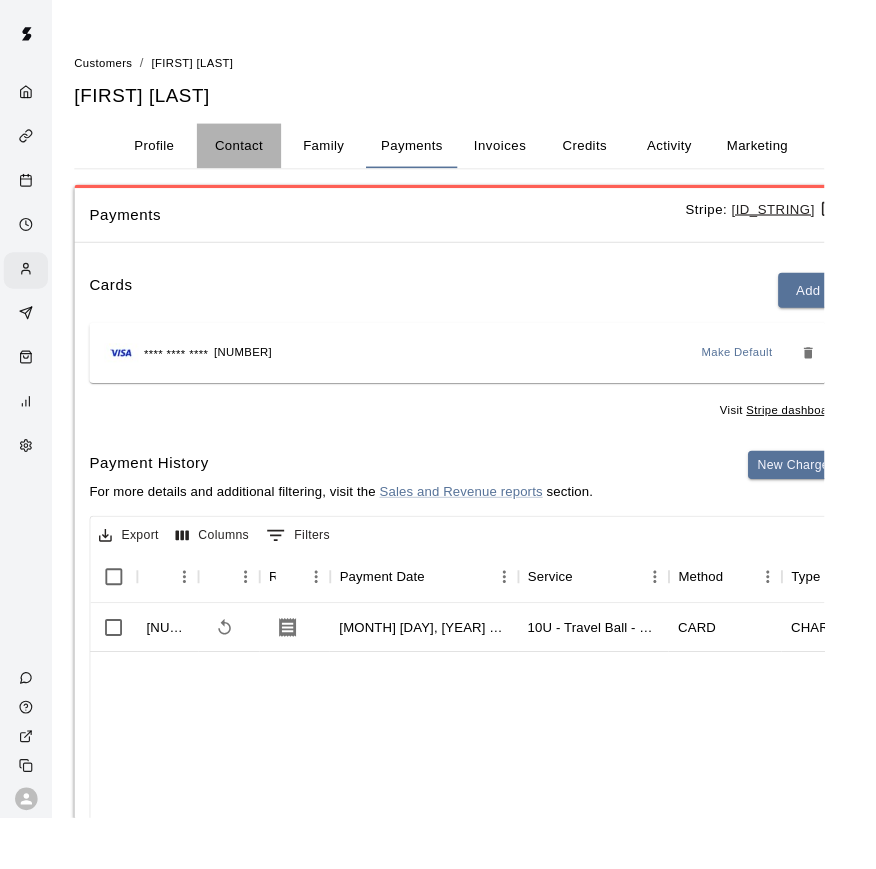 click on "Contact" at bounding box center [254, 155] 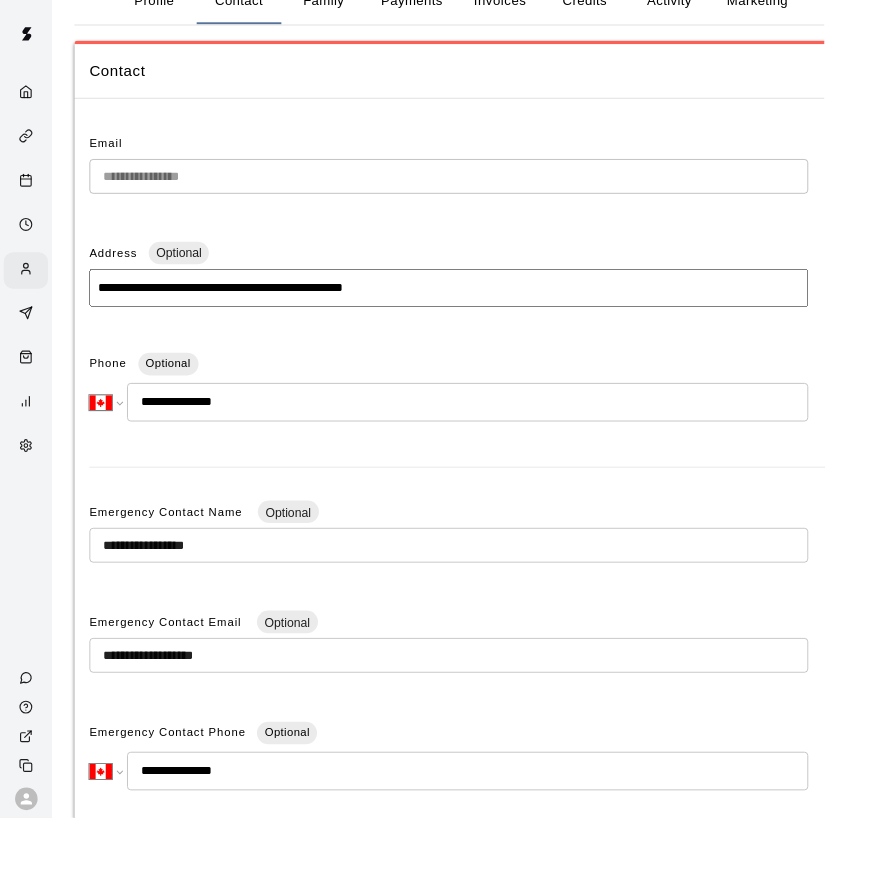 scroll, scrollTop: 0, scrollLeft: 0, axis: both 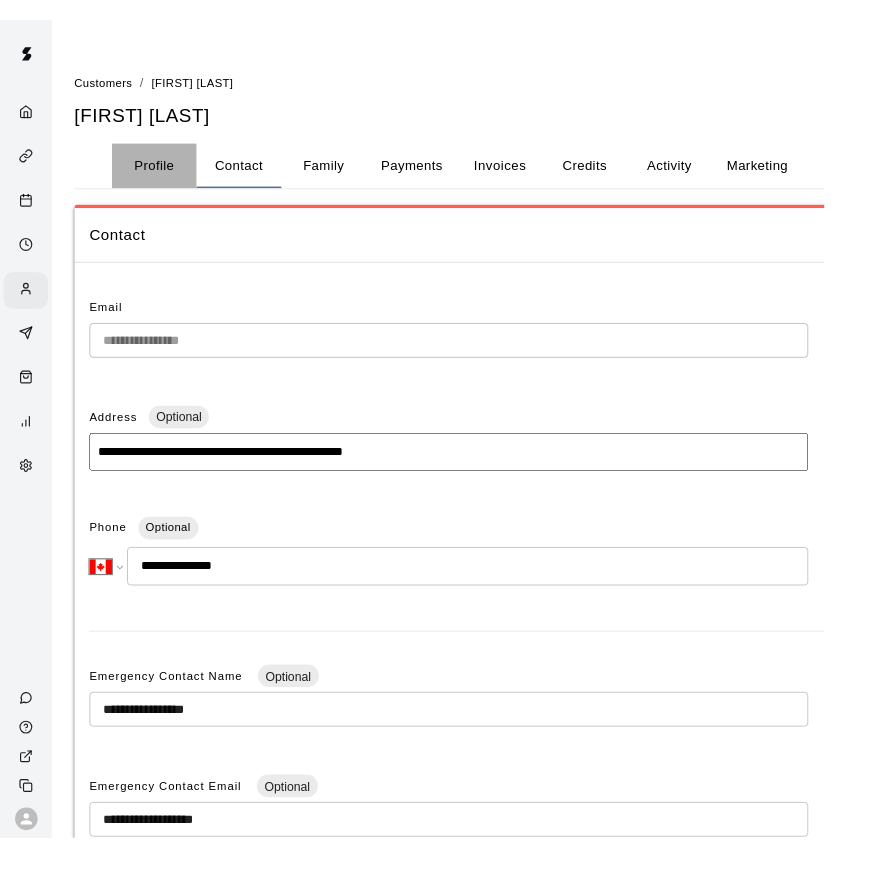 click on "Profile" at bounding box center (164, 155) 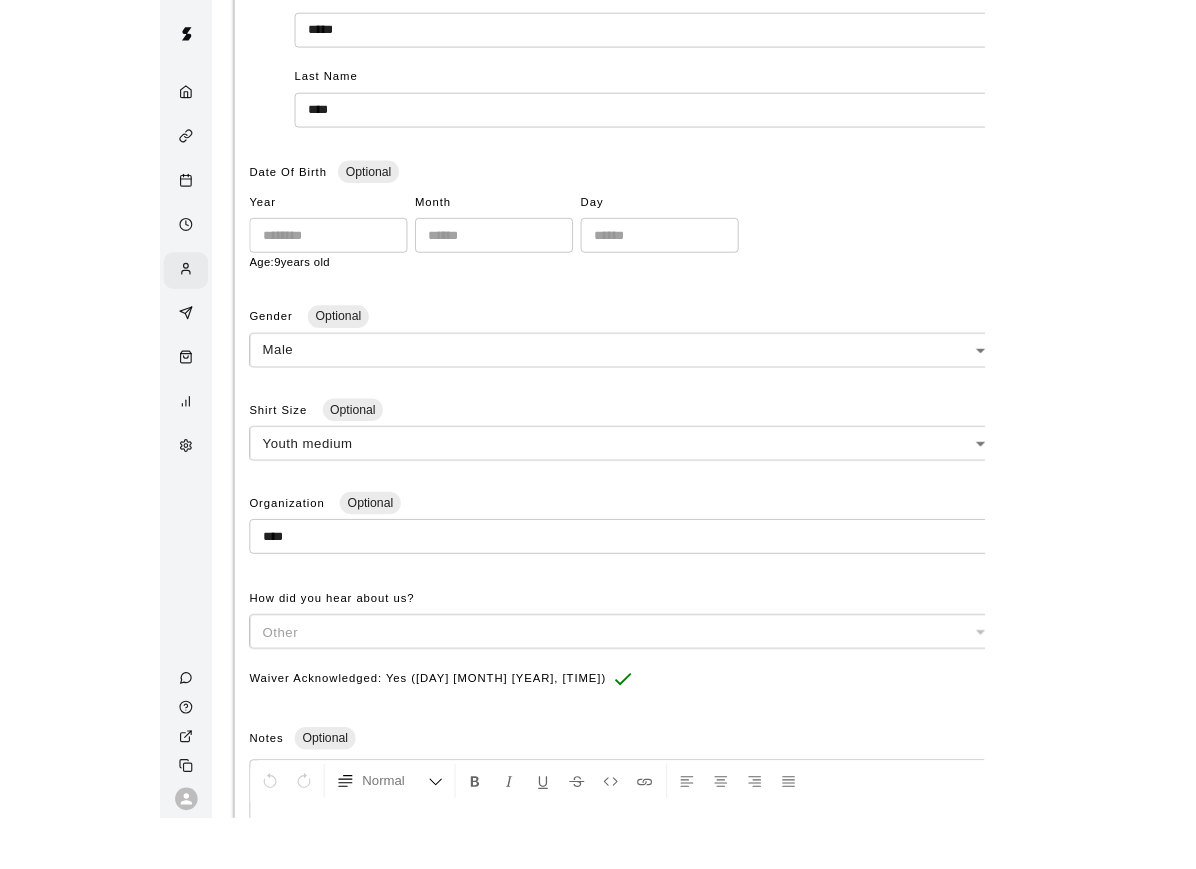 scroll, scrollTop: 0, scrollLeft: 0, axis: both 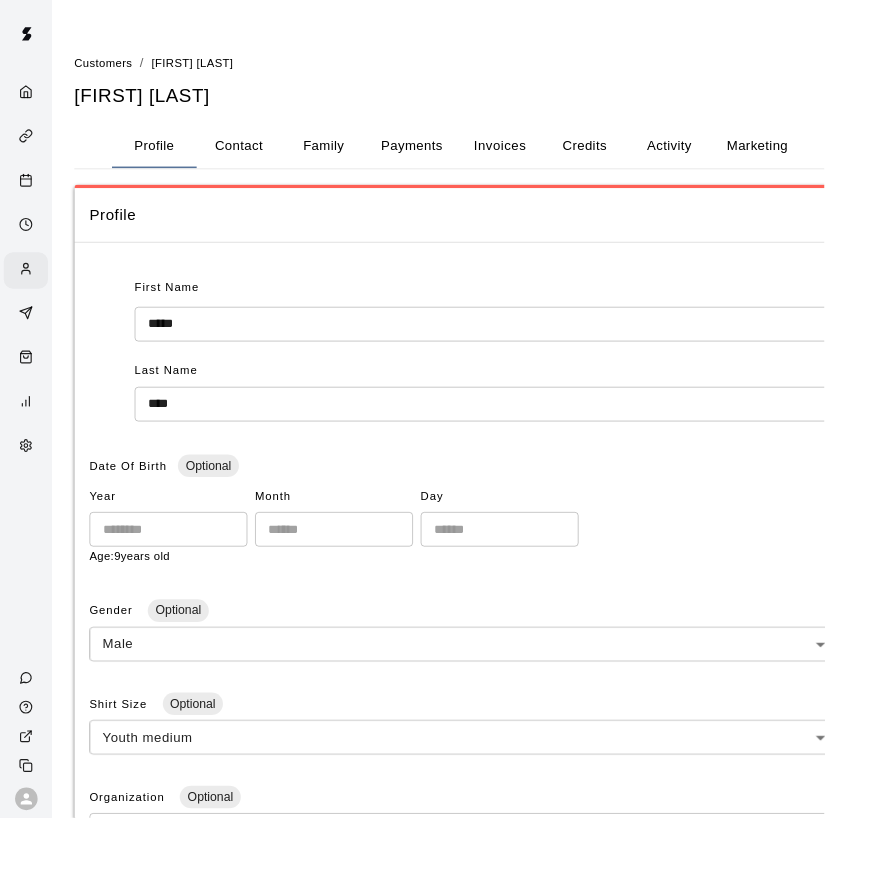 click on "Contact" at bounding box center [254, 155] 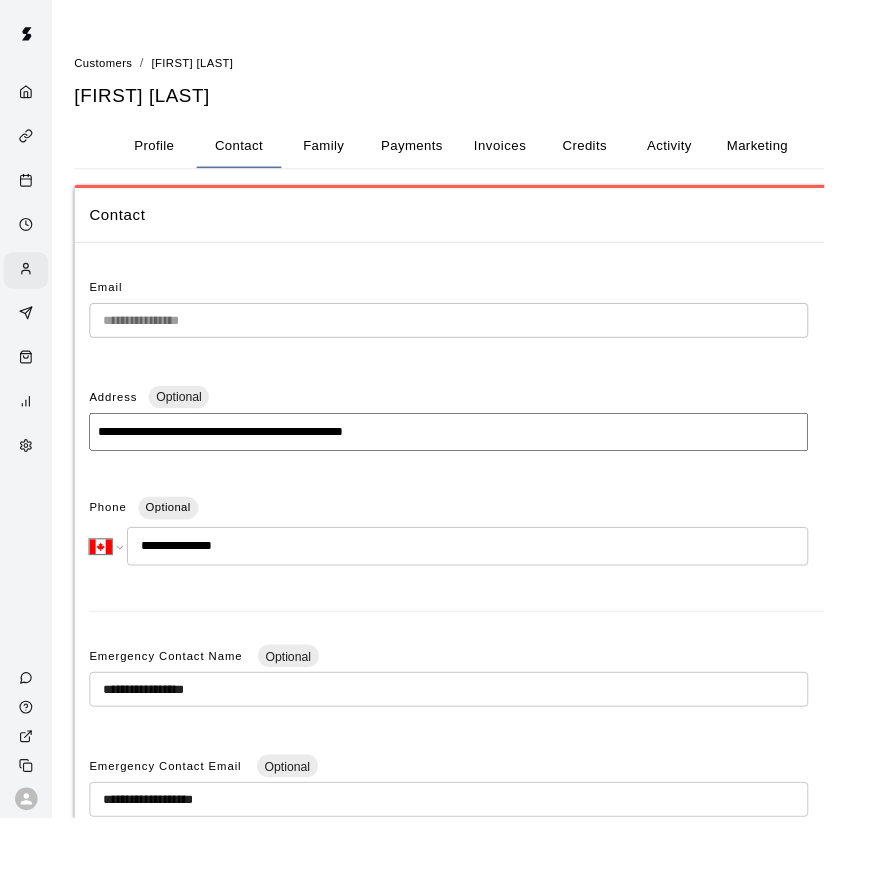 click on "Family" at bounding box center [344, 155] 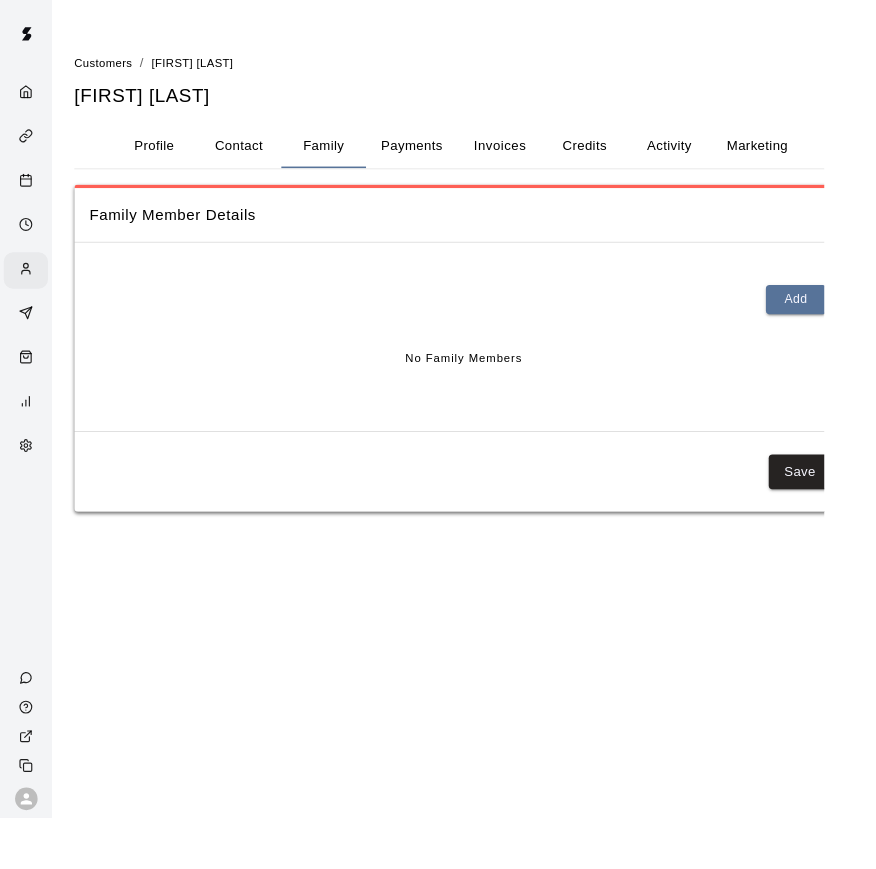 click on "Payments" at bounding box center [437, 155] 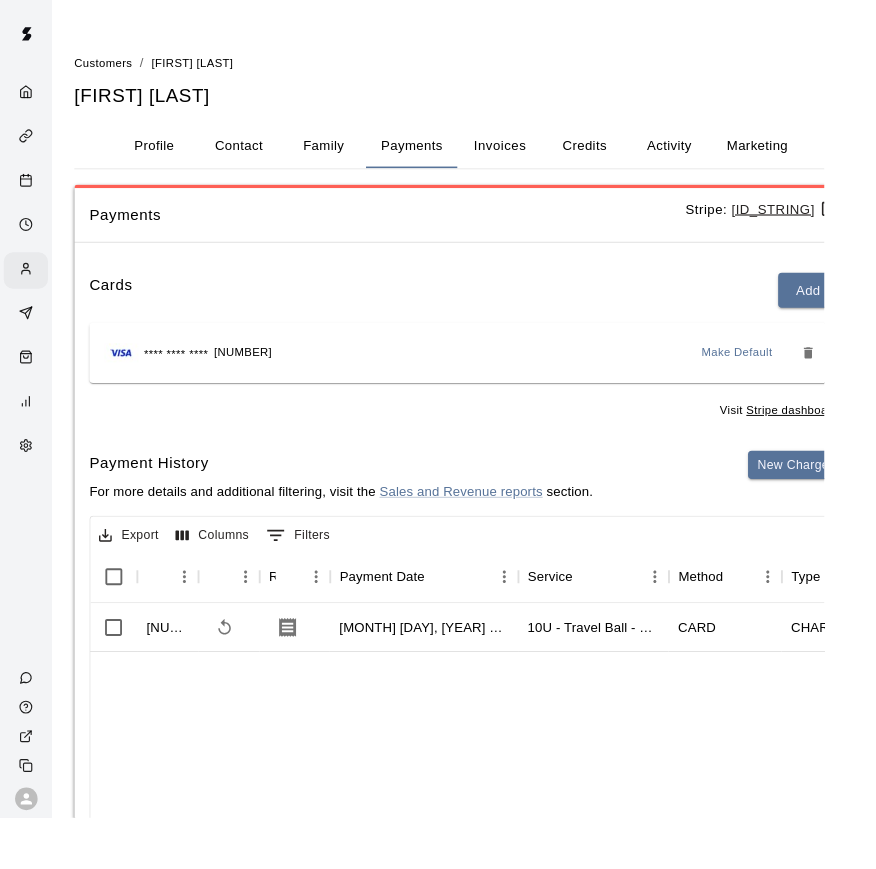 click on "Profile" at bounding box center [164, 155] 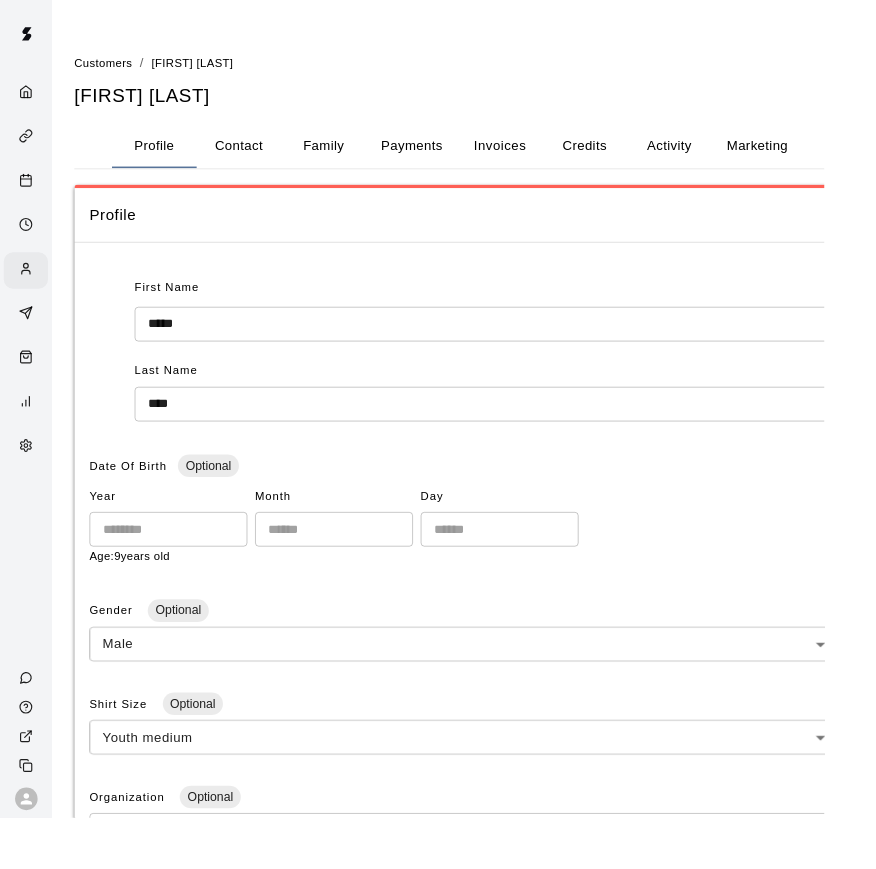 click on "Contact" at bounding box center [254, 155] 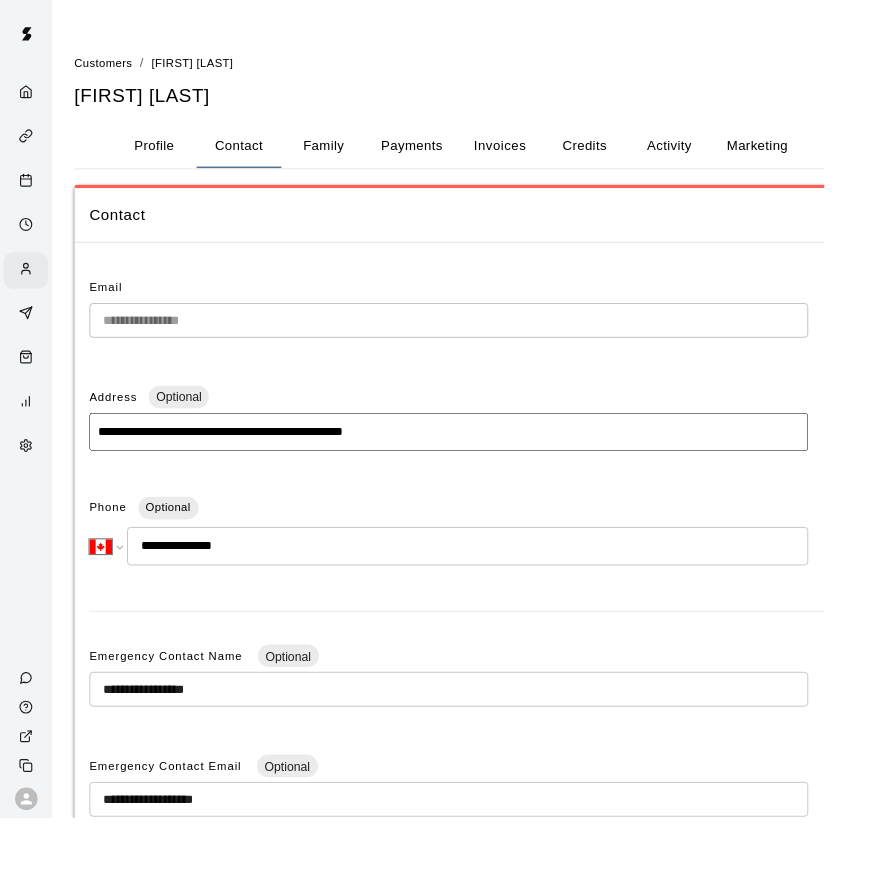 drag, startPoint x: 773, startPoint y: 503, endPoint x: 139, endPoint y: 336, distance: 655.6257 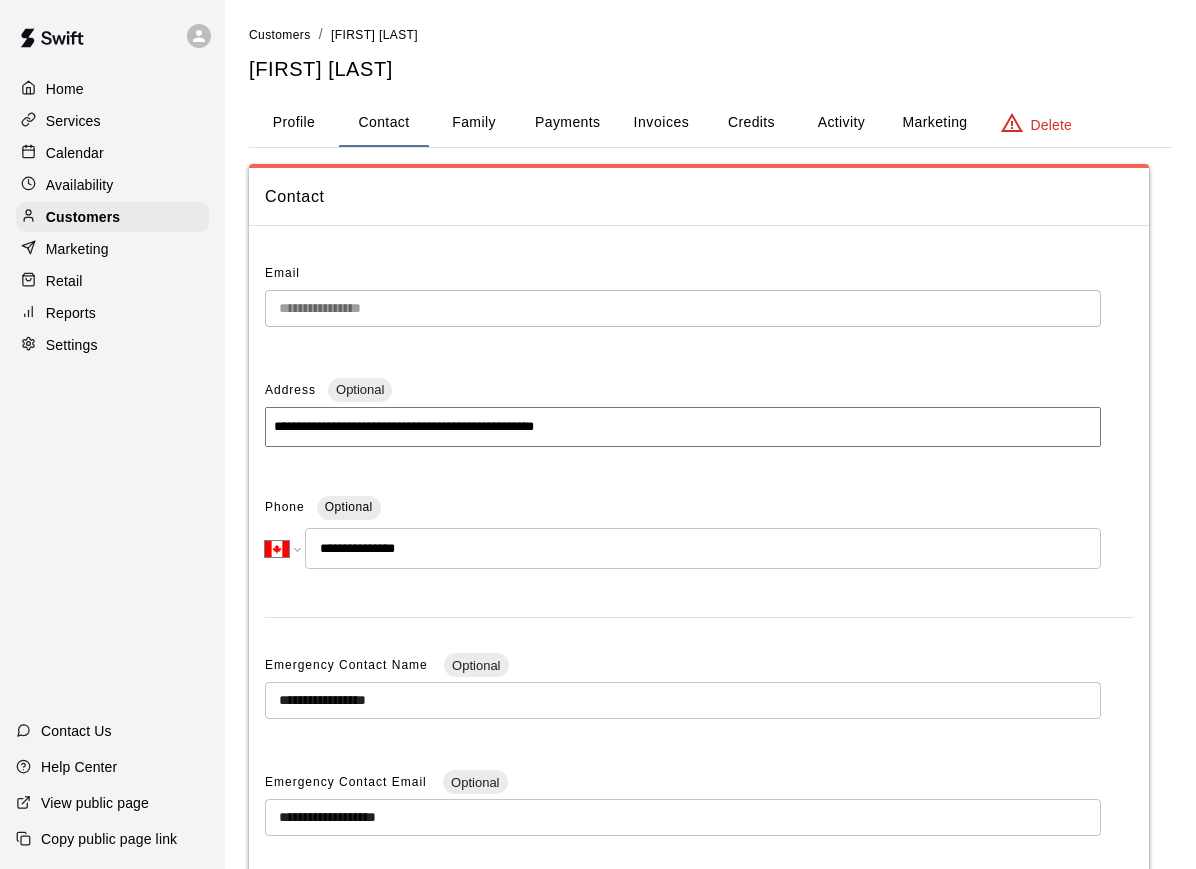 click on "Services" at bounding box center [73, 121] 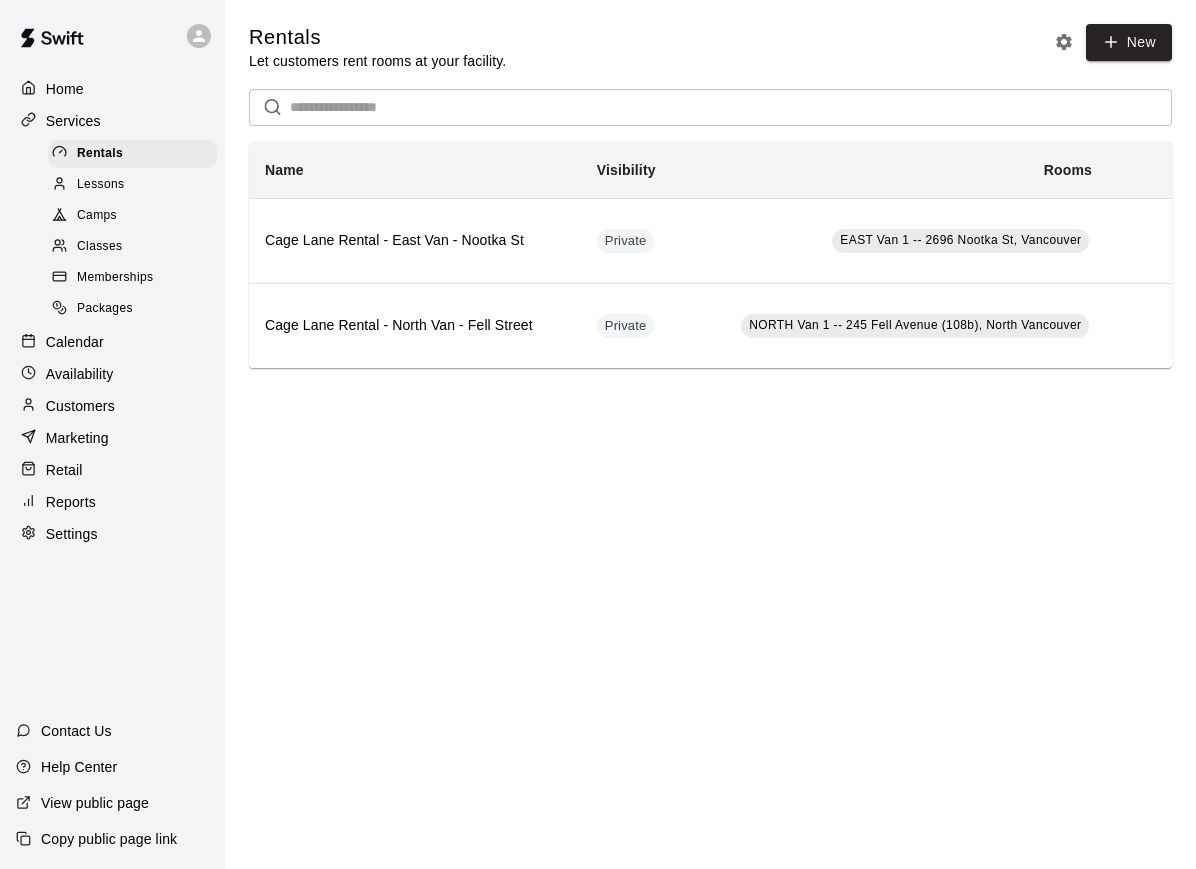 click on "Camps" at bounding box center (132, 216) 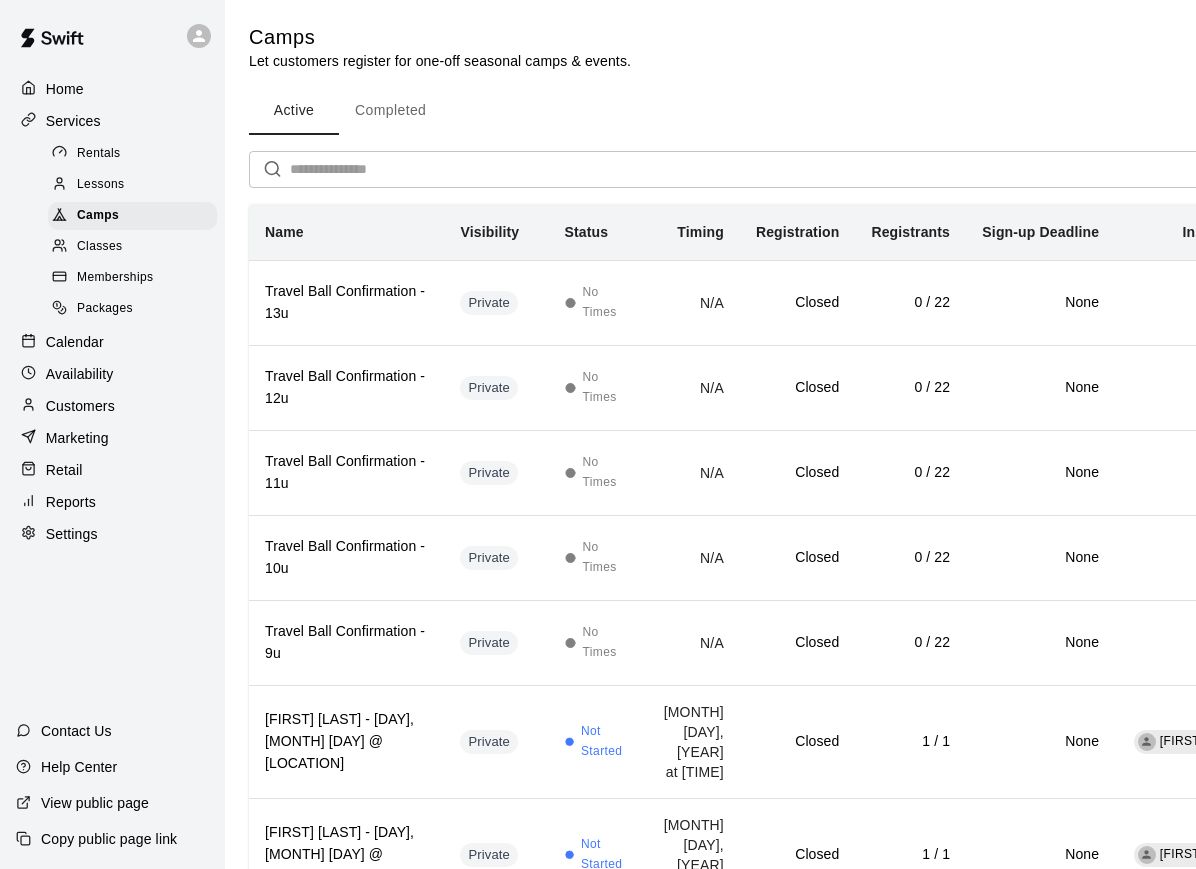scroll, scrollTop: 3, scrollLeft: 0, axis: vertical 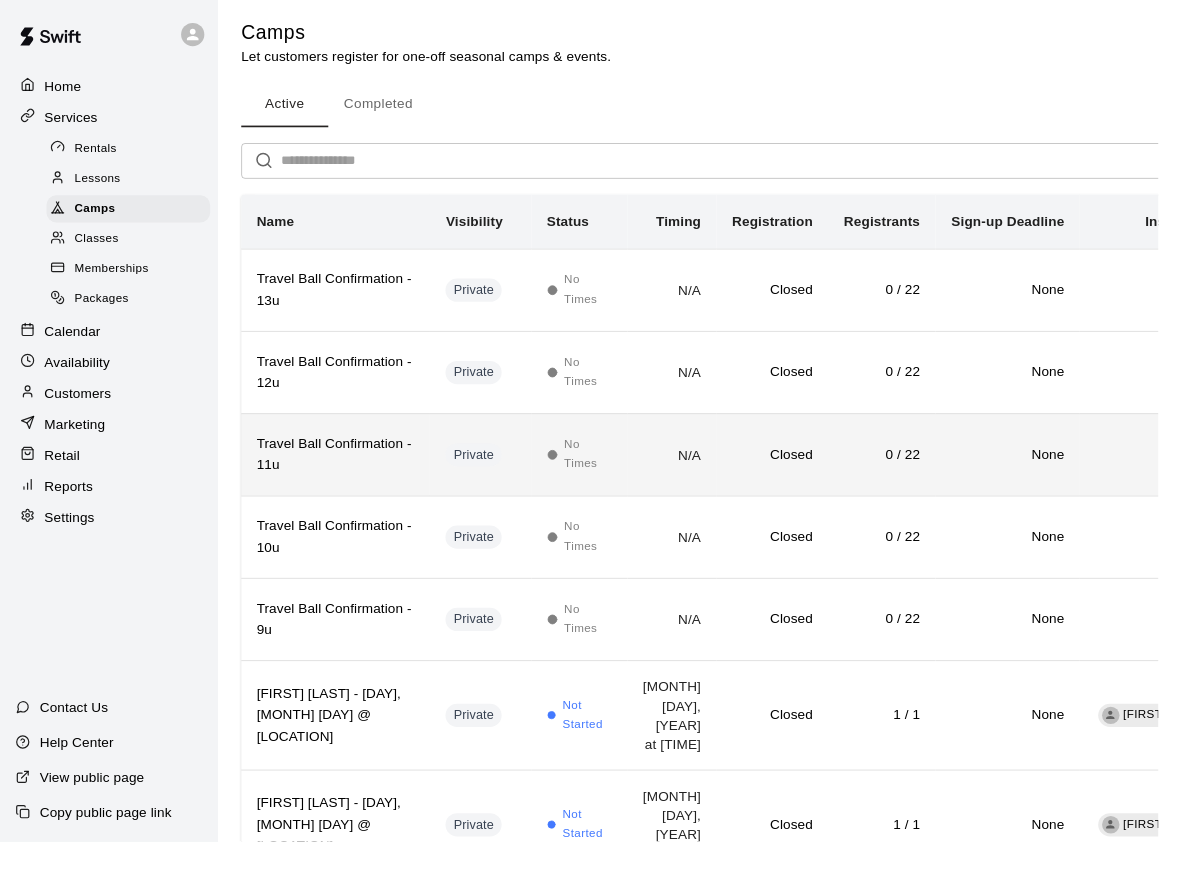 click on "Private" at bounding box center [496, 469] 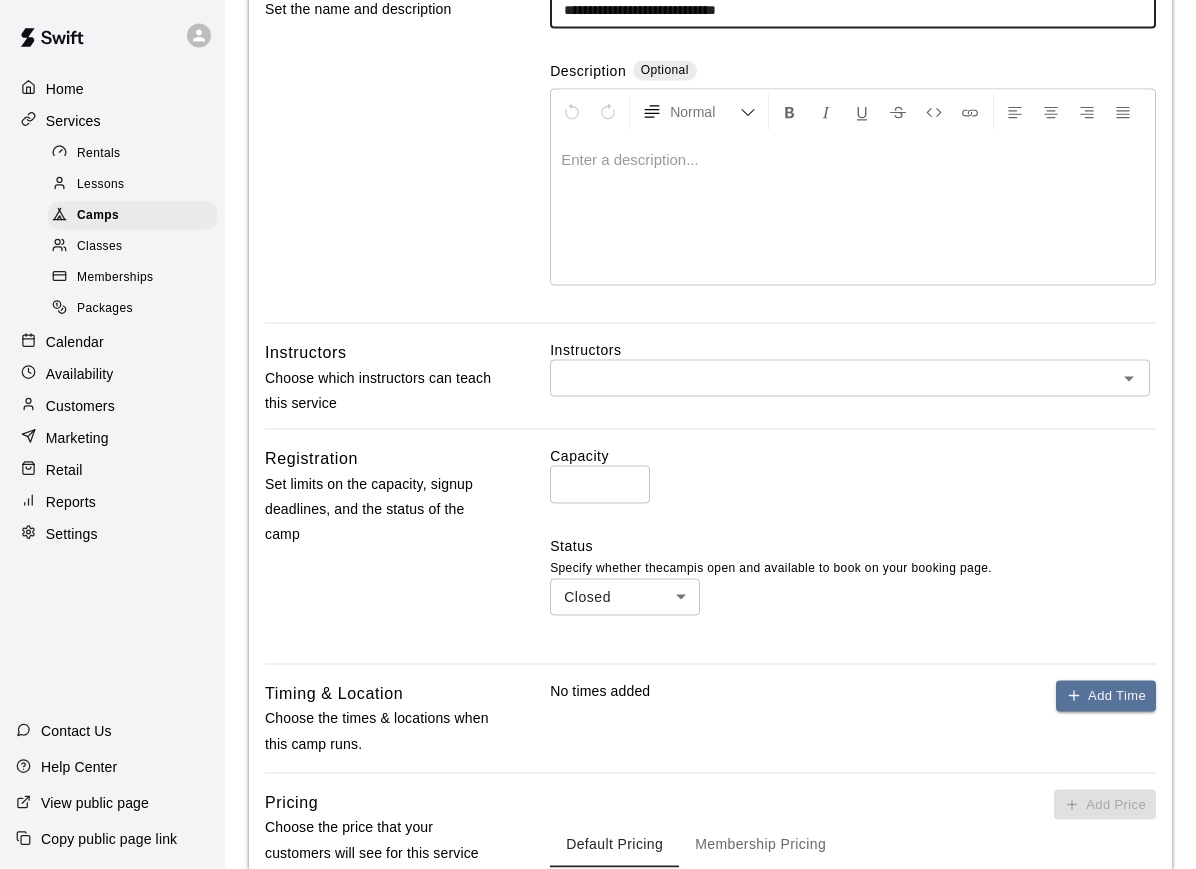 scroll, scrollTop: 0, scrollLeft: 0, axis: both 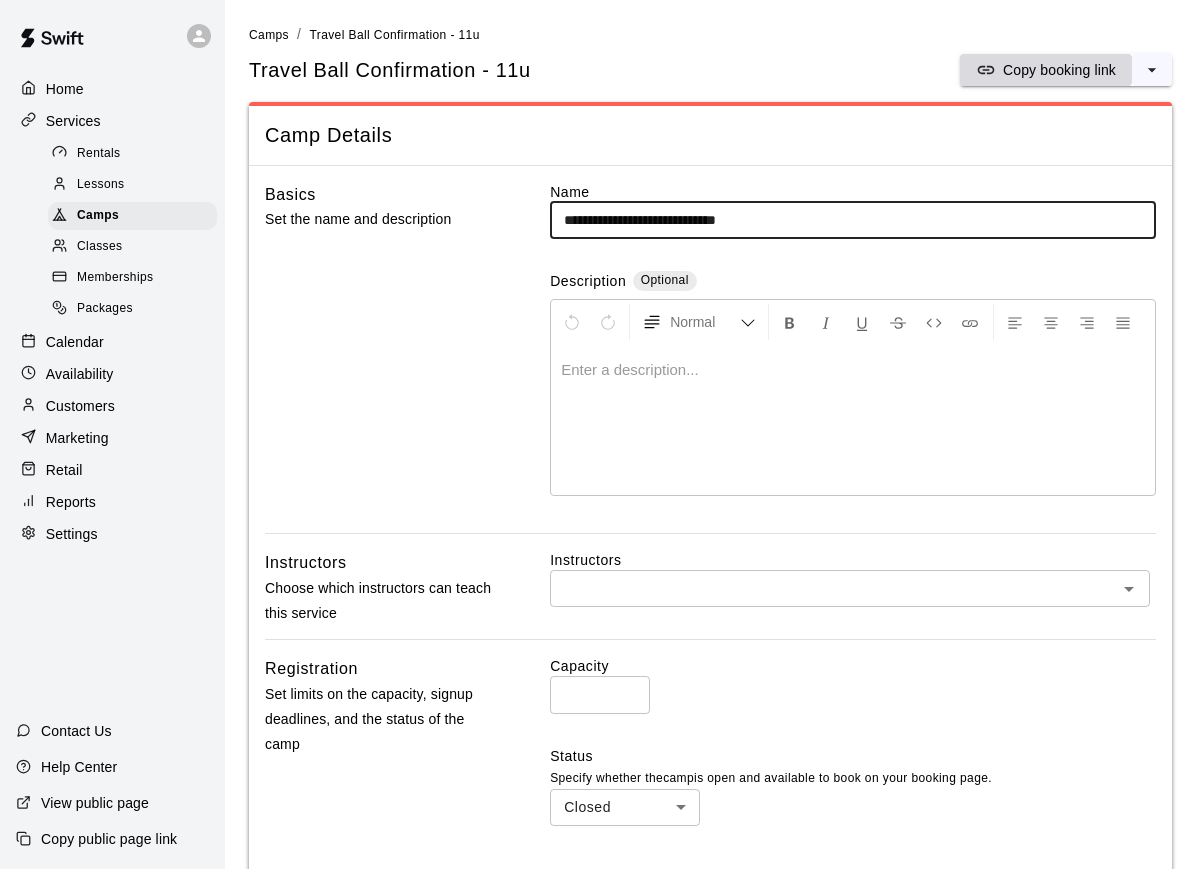click on "Copy booking link" at bounding box center [1059, 70] 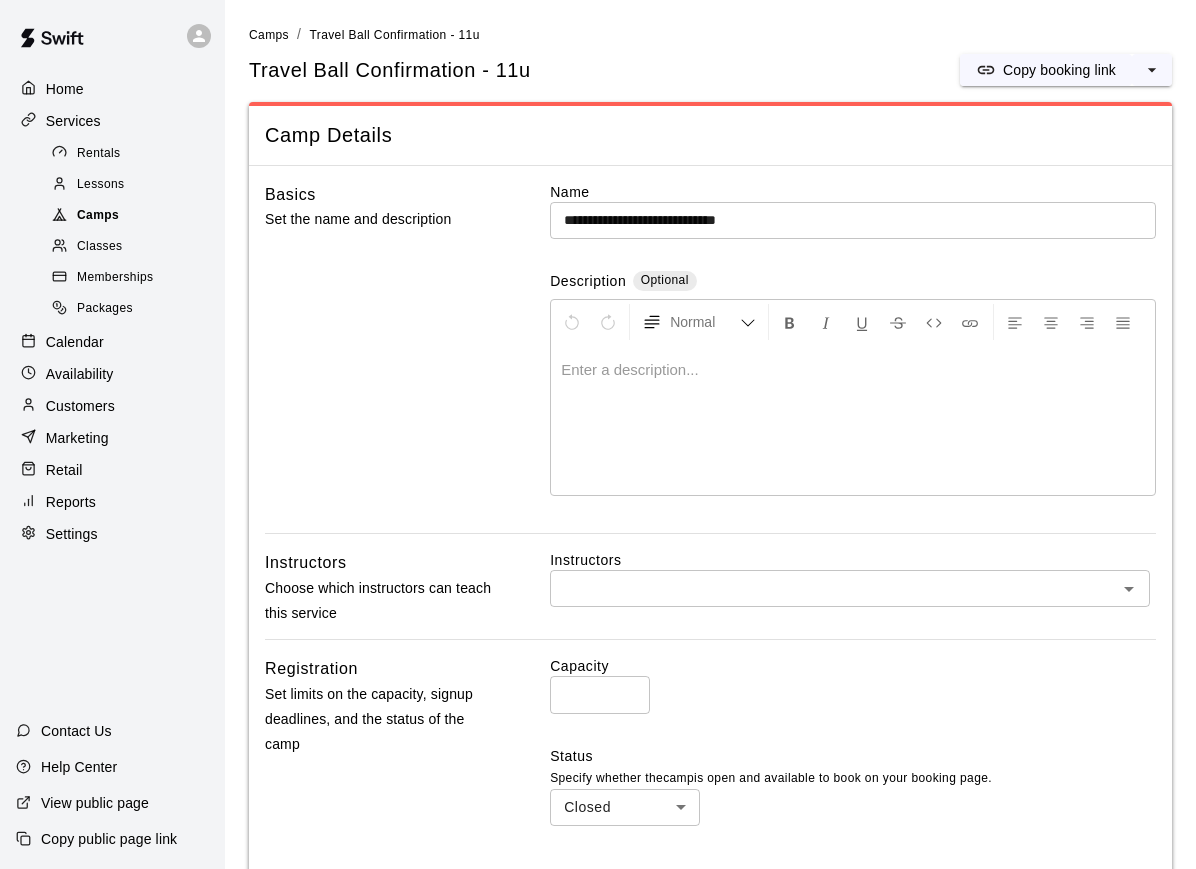 click on "Camps" at bounding box center [98, 216] 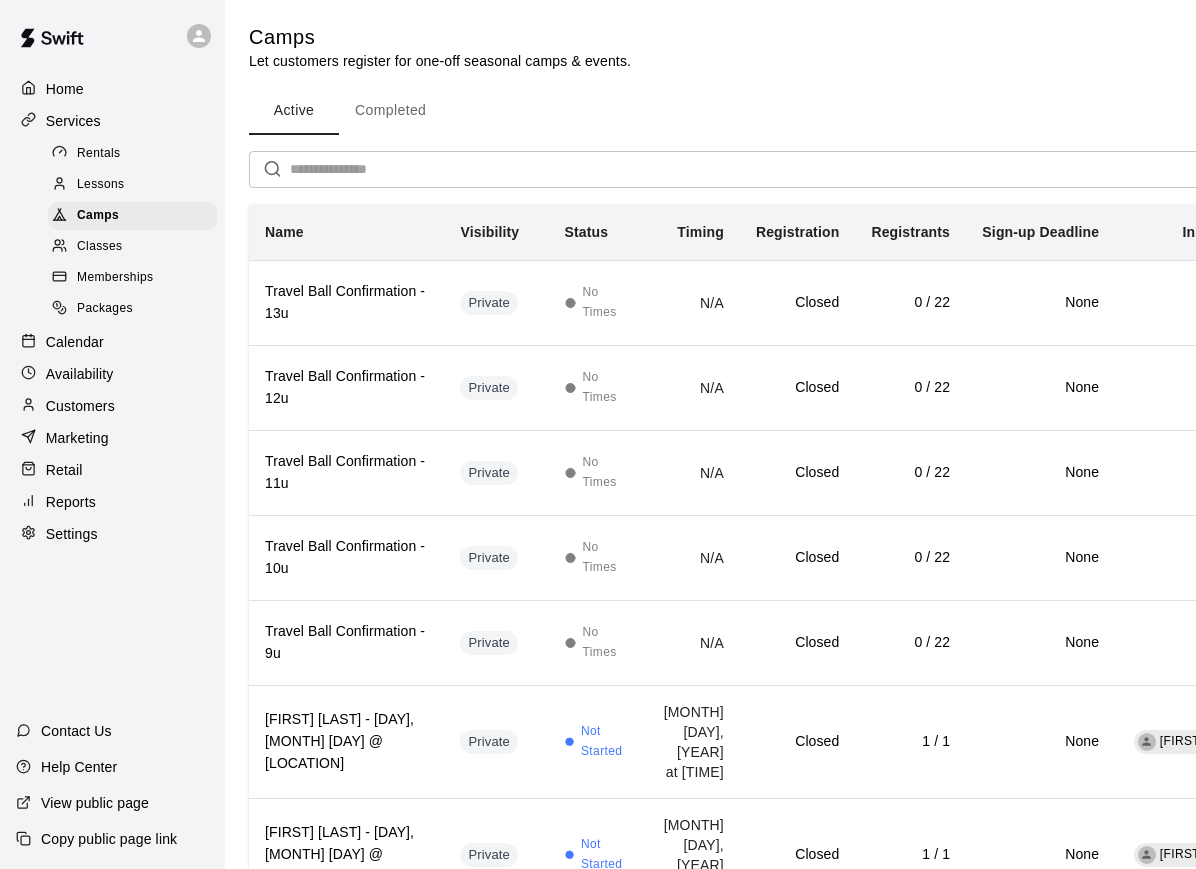 scroll, scrollTop: 3, scrollLeft: 0, axis: vertical 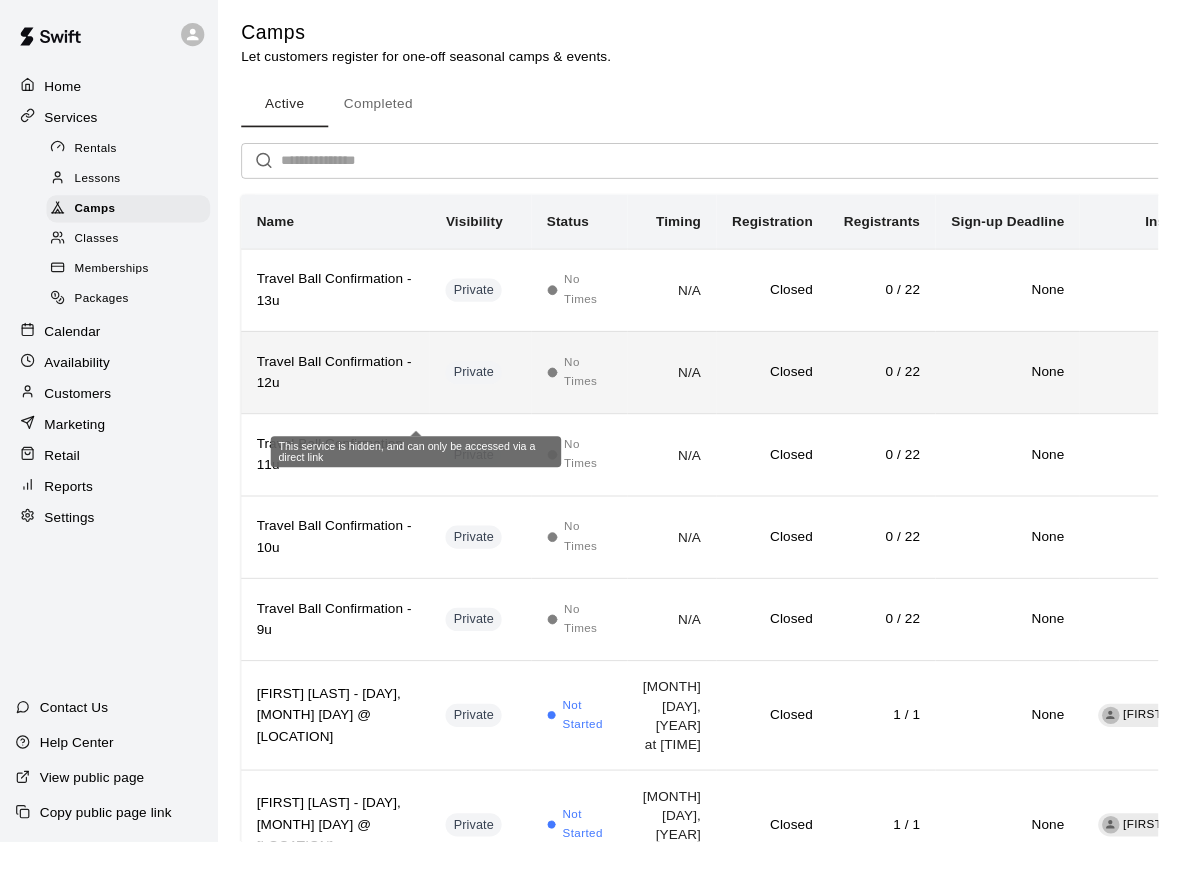 click on "Private" at bounding box center (489, 385) 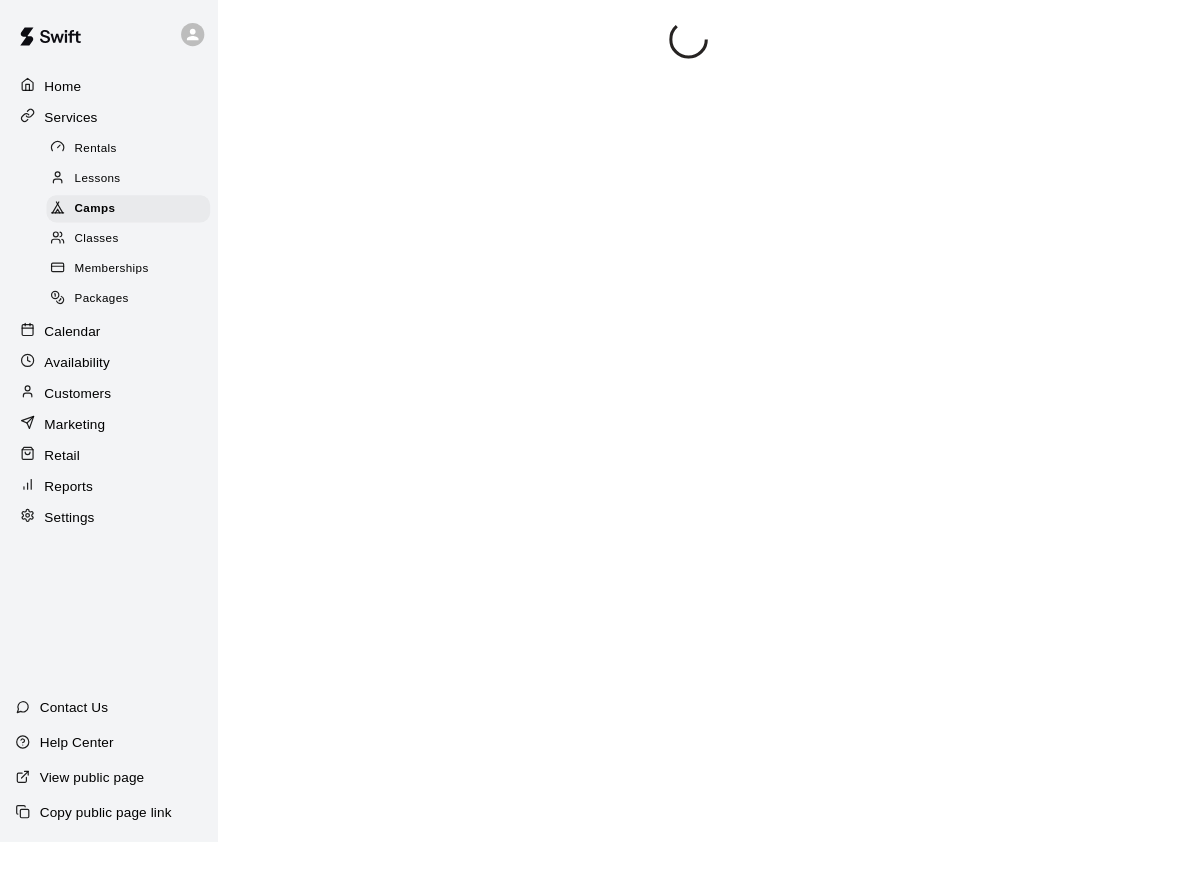 scroll, scrollTop: 0, scrollLeft: 0, axis: both 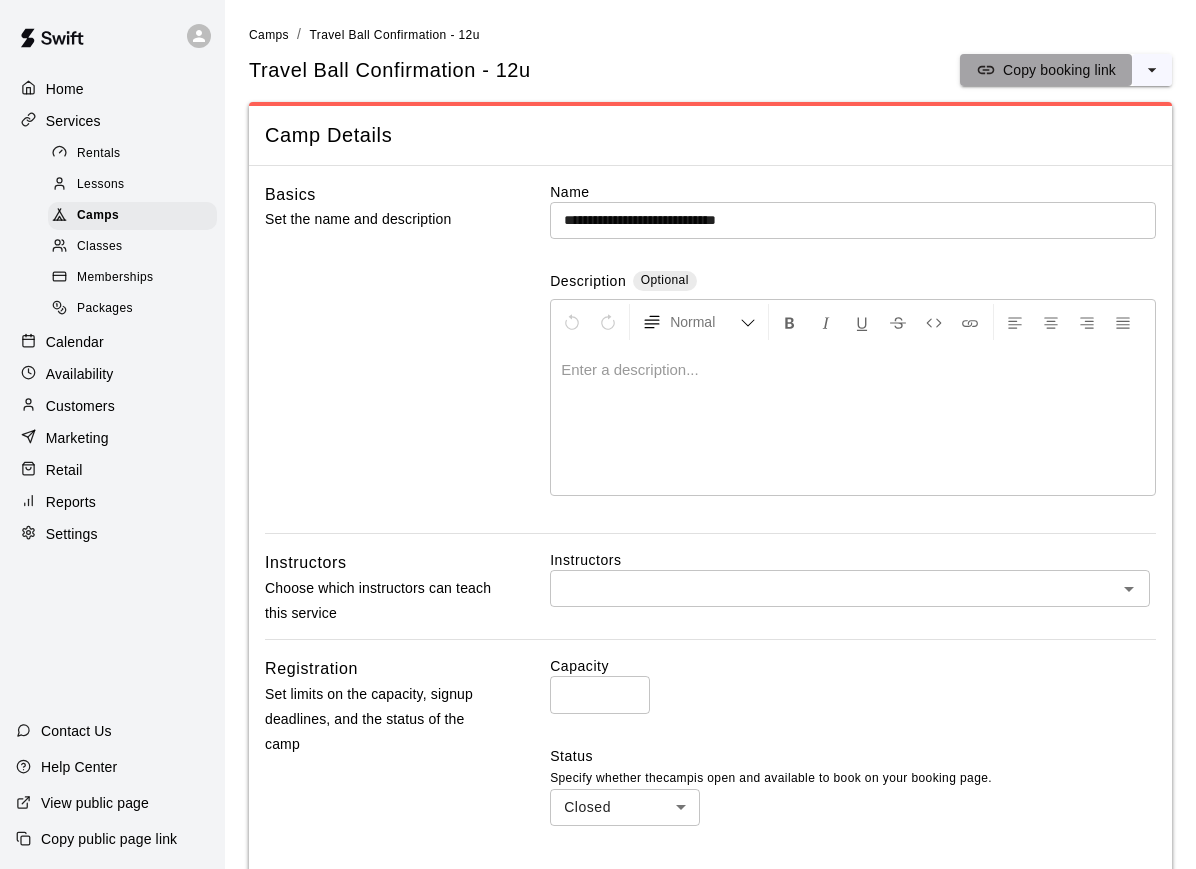 click on "Copy booking link" at bounding box center [1059, 70] 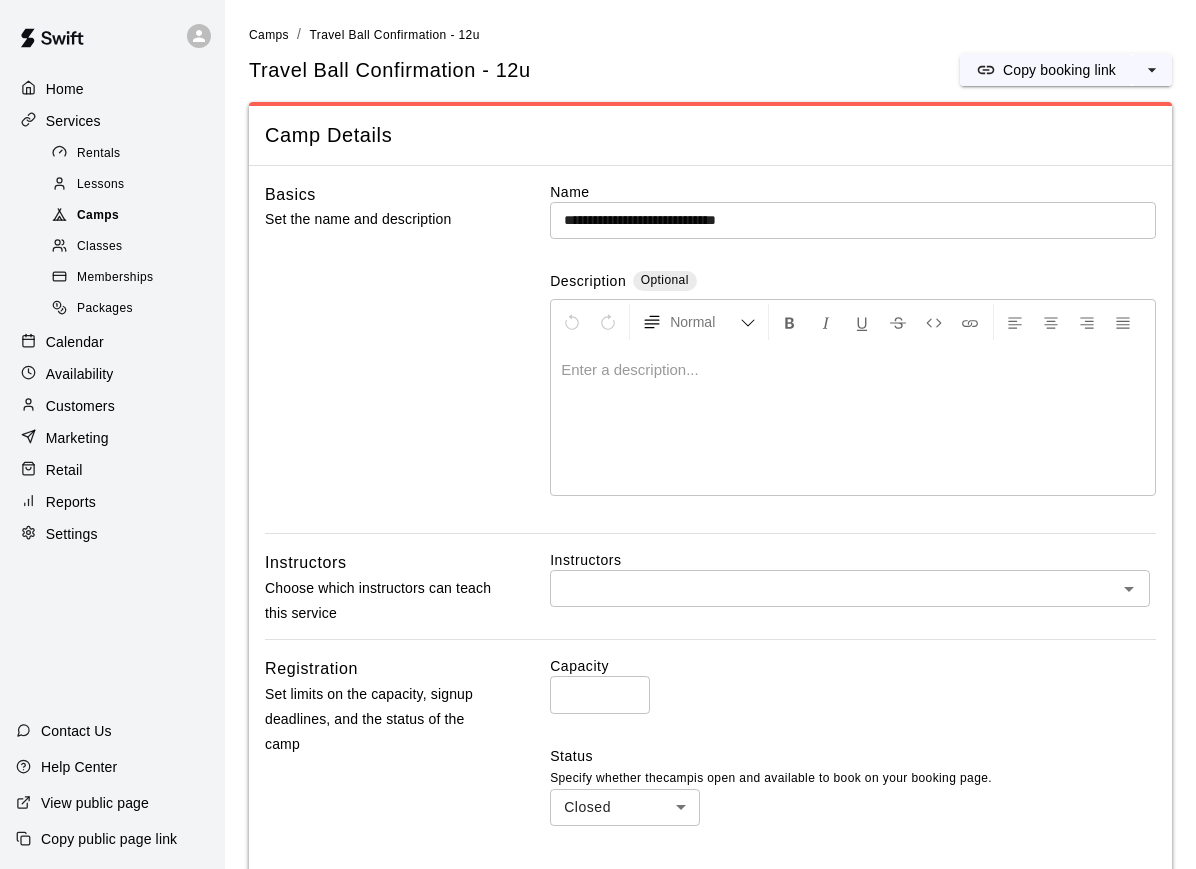 click on "Camps" at bounding box center [132, 216] 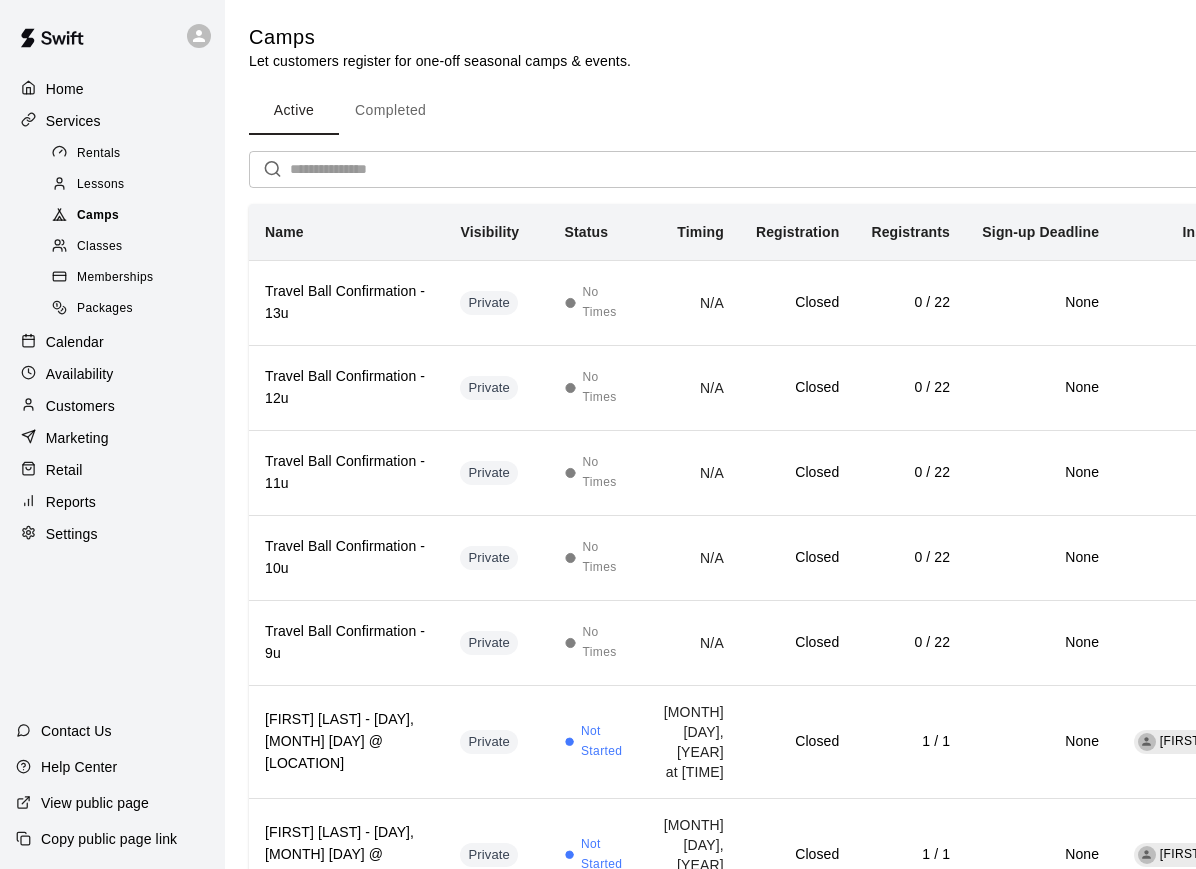 scroll, scrollTop: 3, scrollLeft: 0, axis: vertical 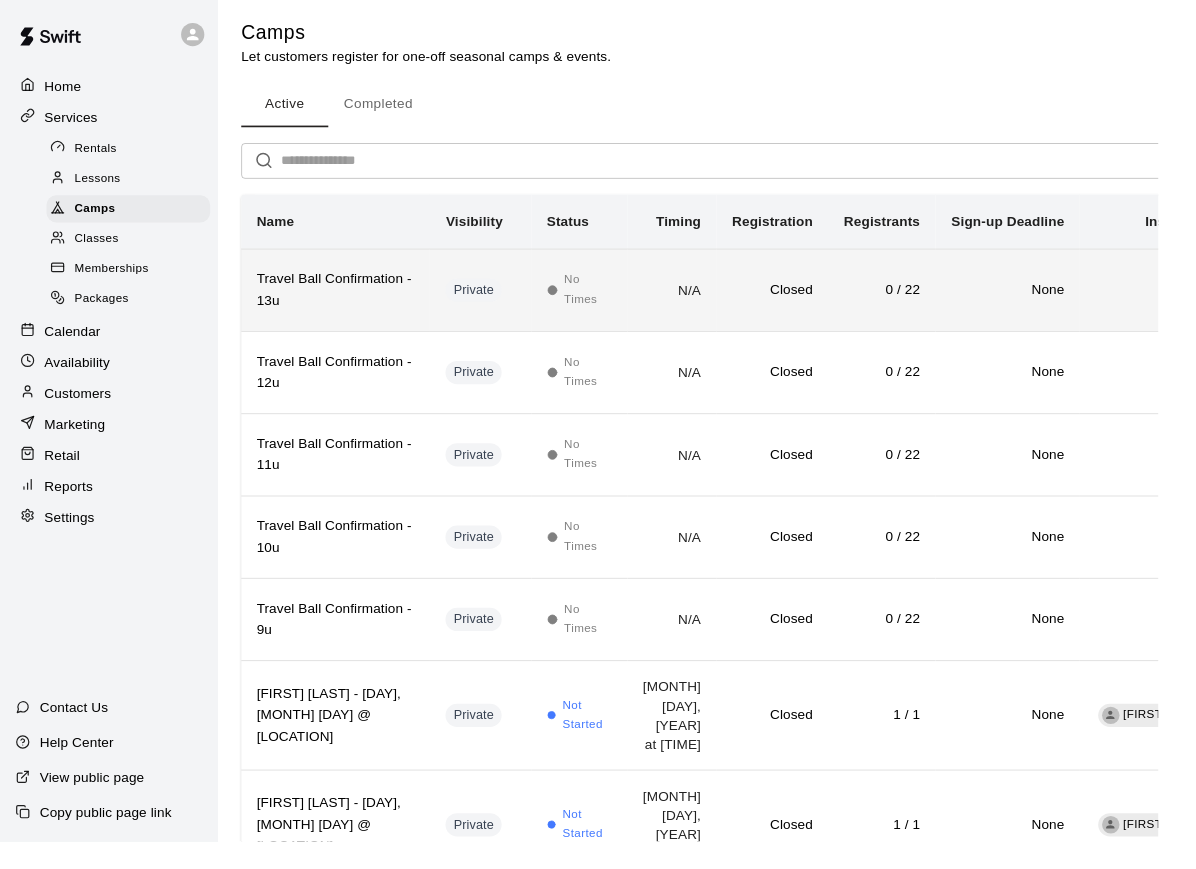 click on "N/A" at bounding box center [694, 299] 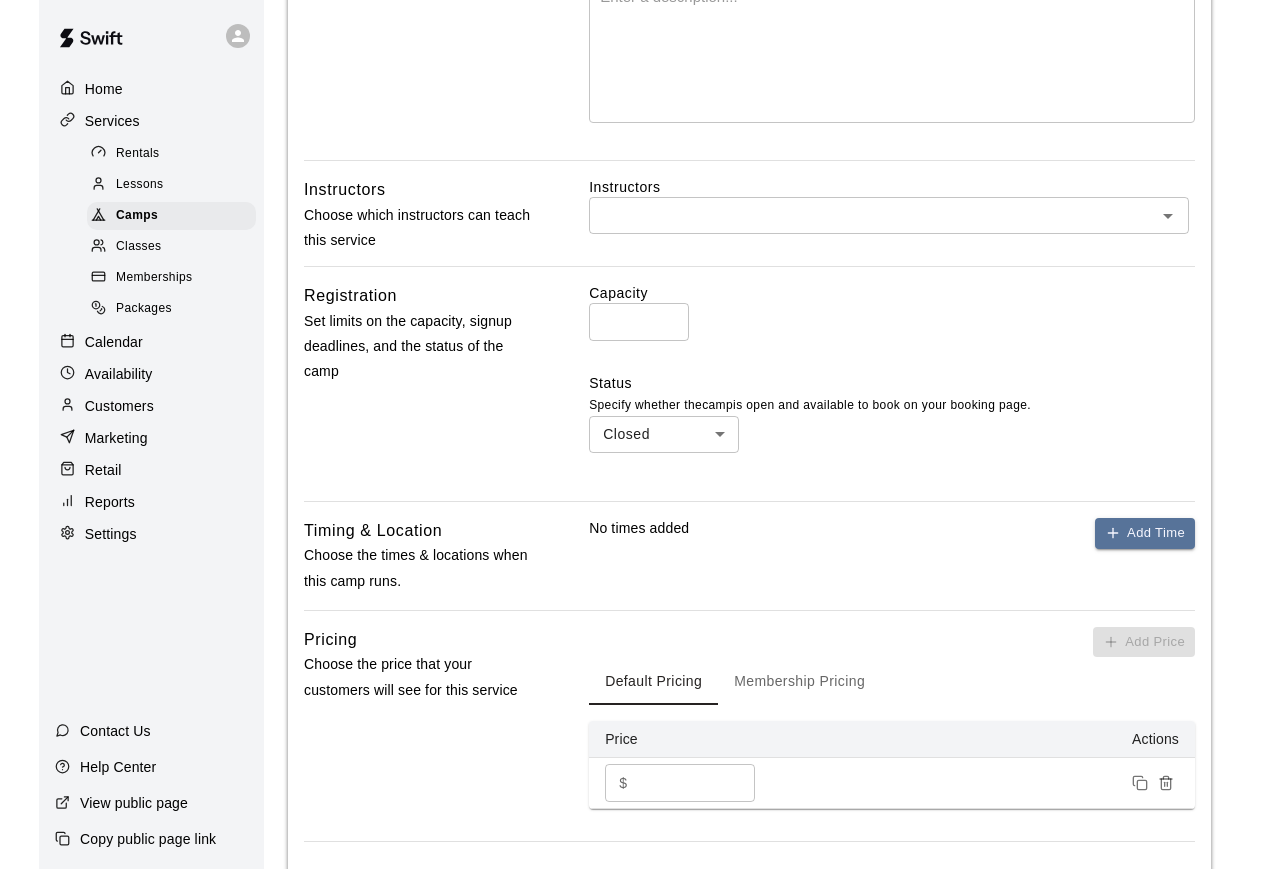 scroll, scrollTop: 0, scrollLeft: 0, axis: both 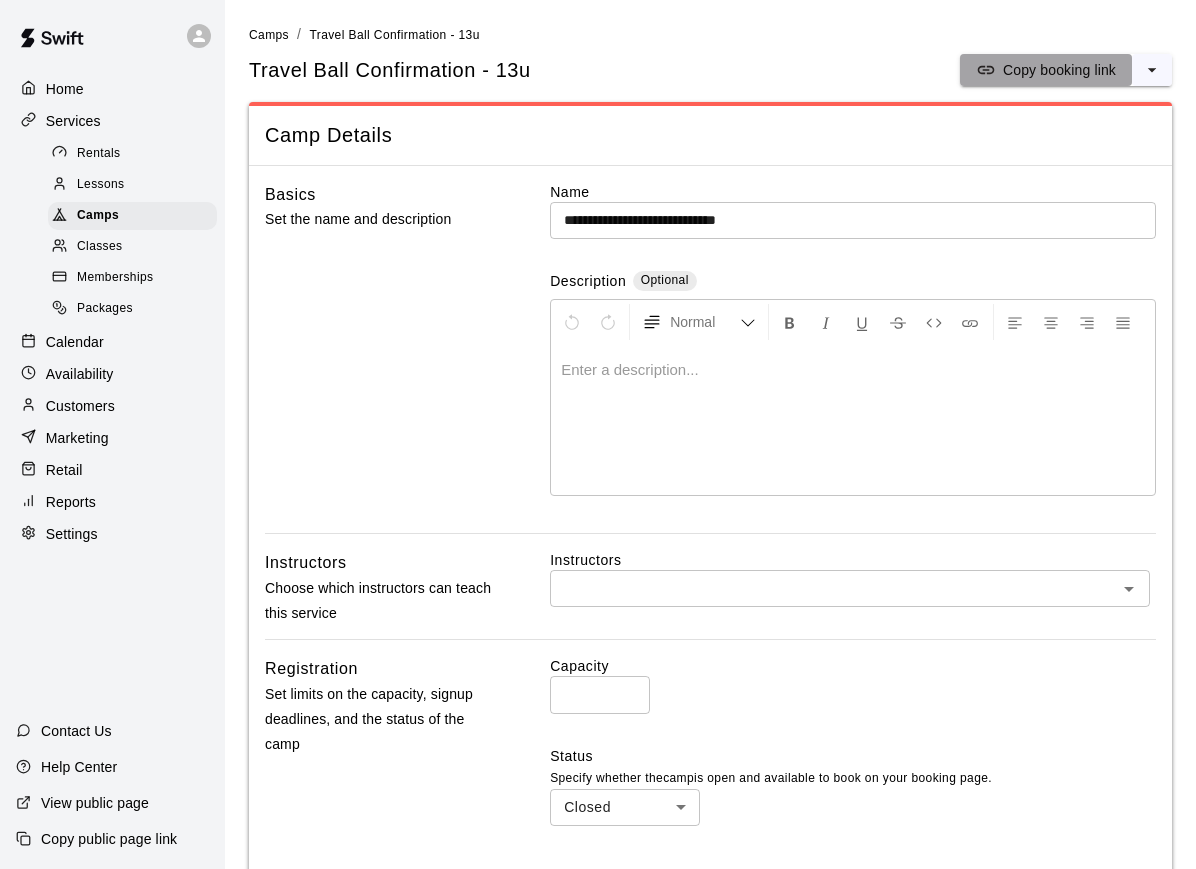click on "Copy booking link" at bounding box center (1059, 70) 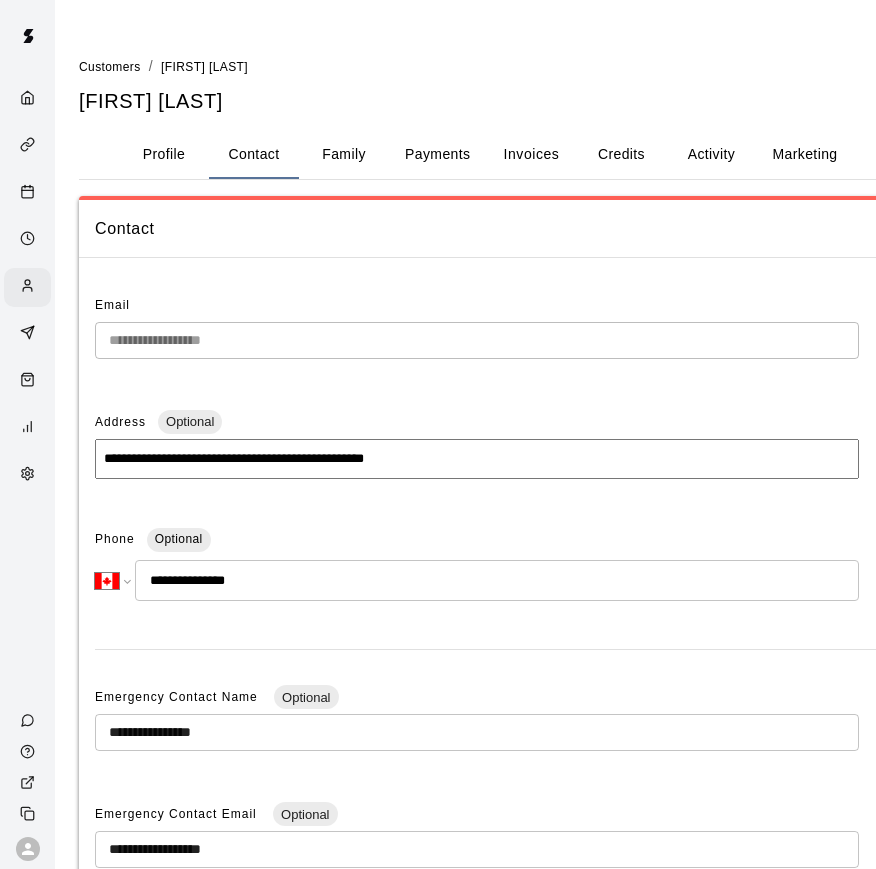select on "**" 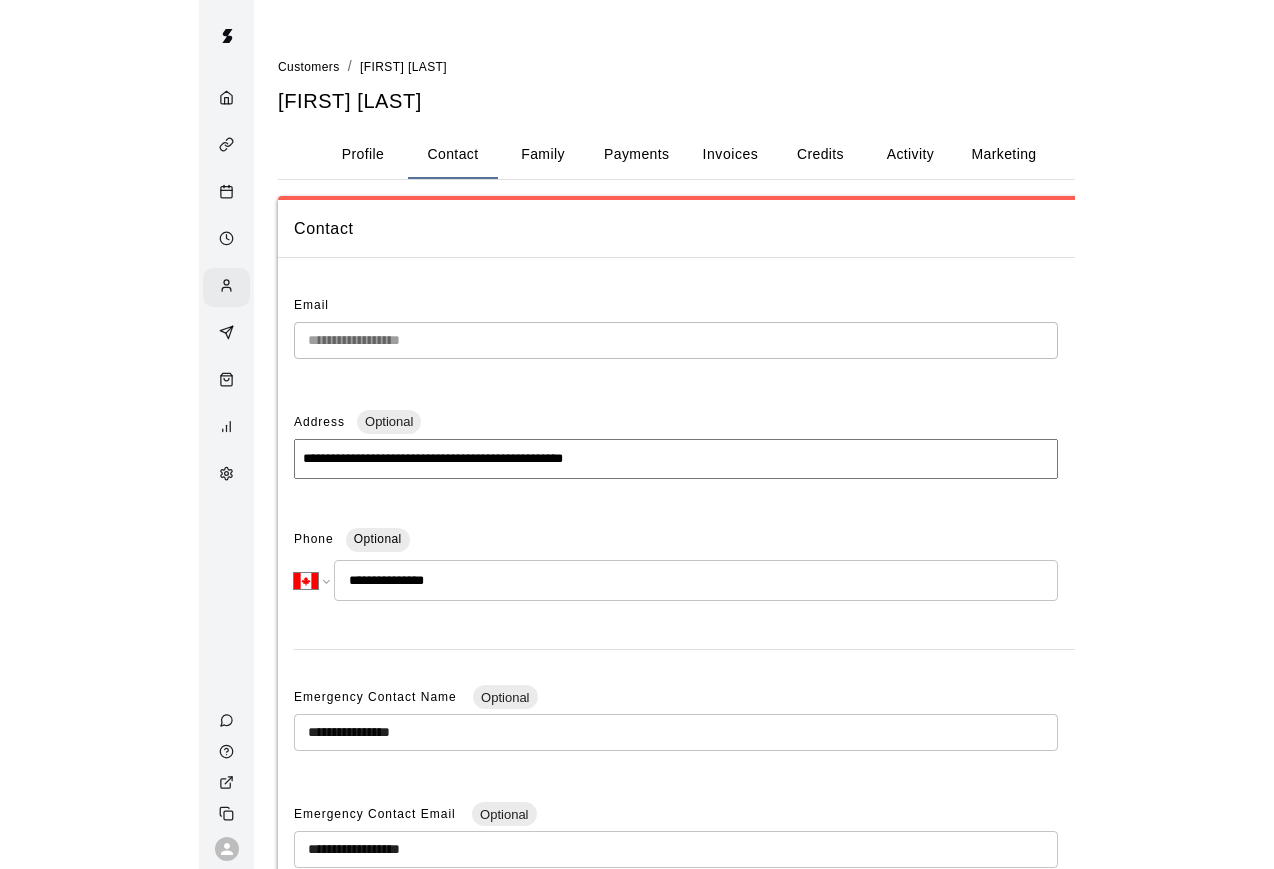 scroll, scrollTop: 0, scrollLeft: 0, axis: both 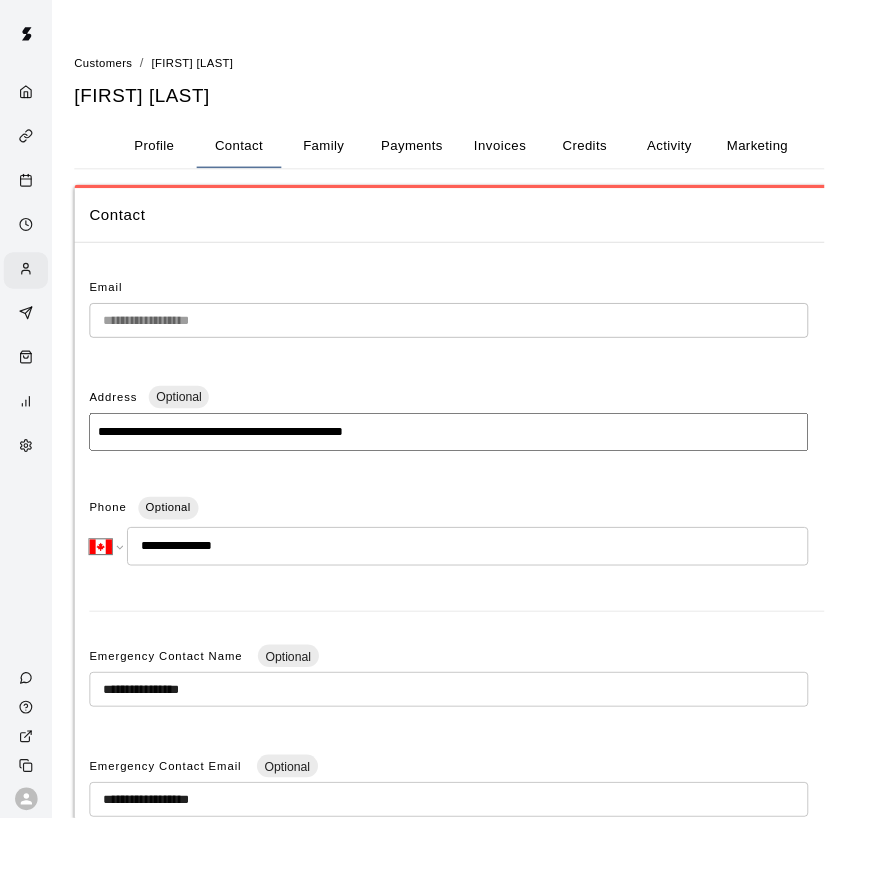 click at bounding box center (32, 146) 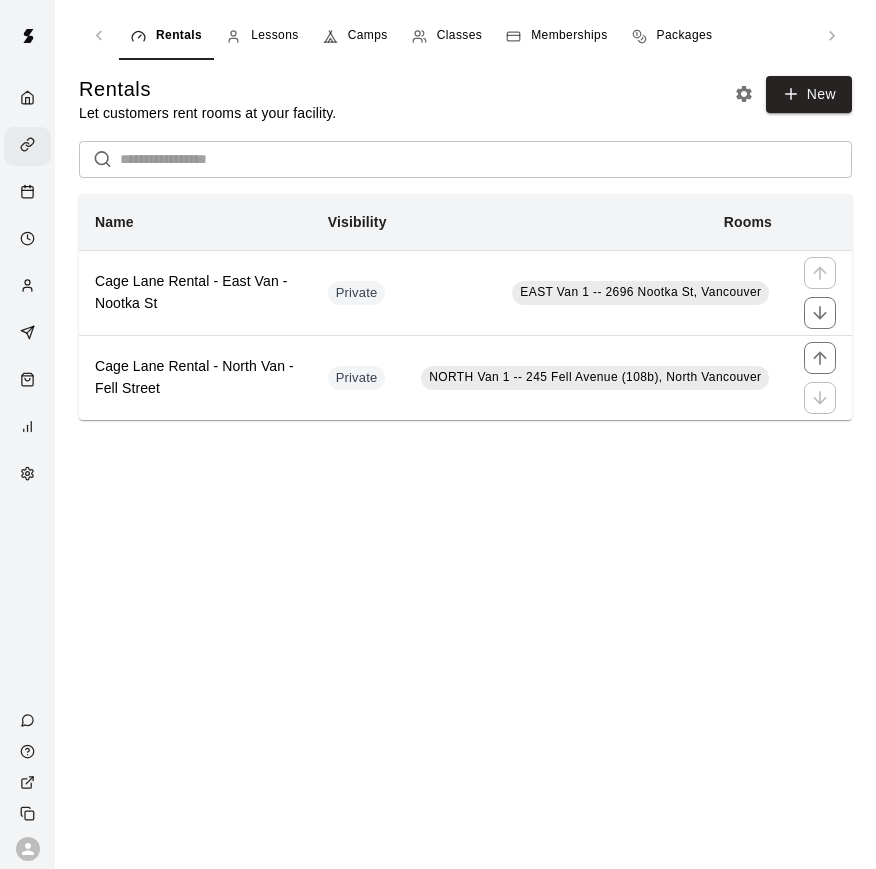 click on "Camps" at bounding box center (368, 36) 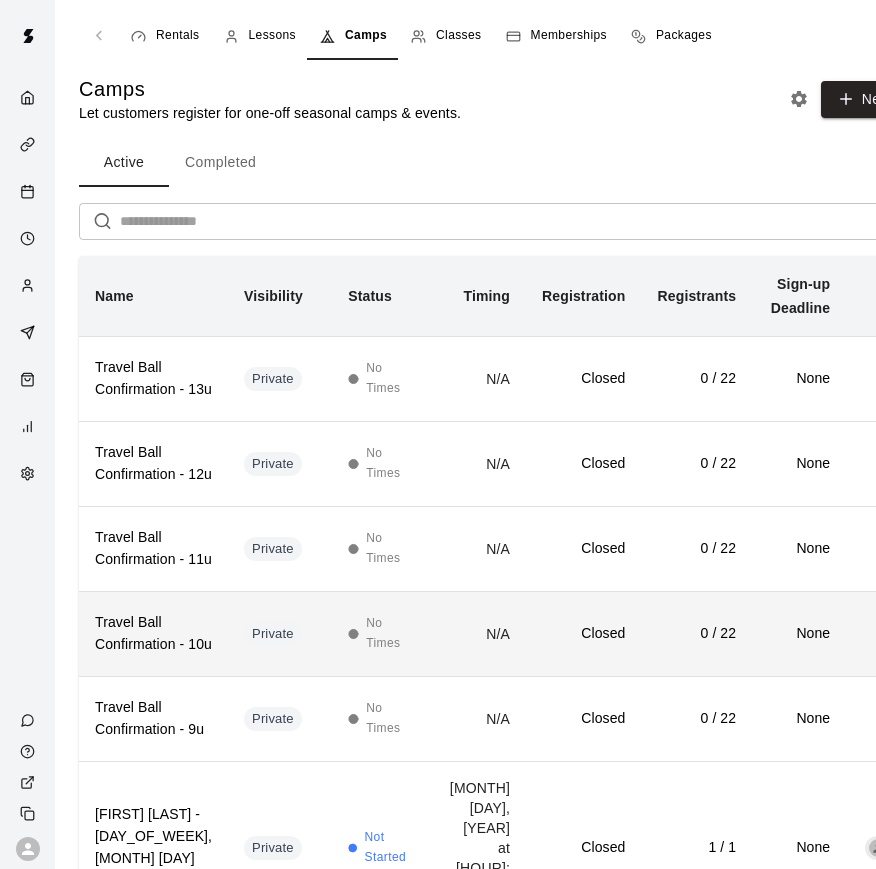 click on "No Times" at bounding box center [390, 634] 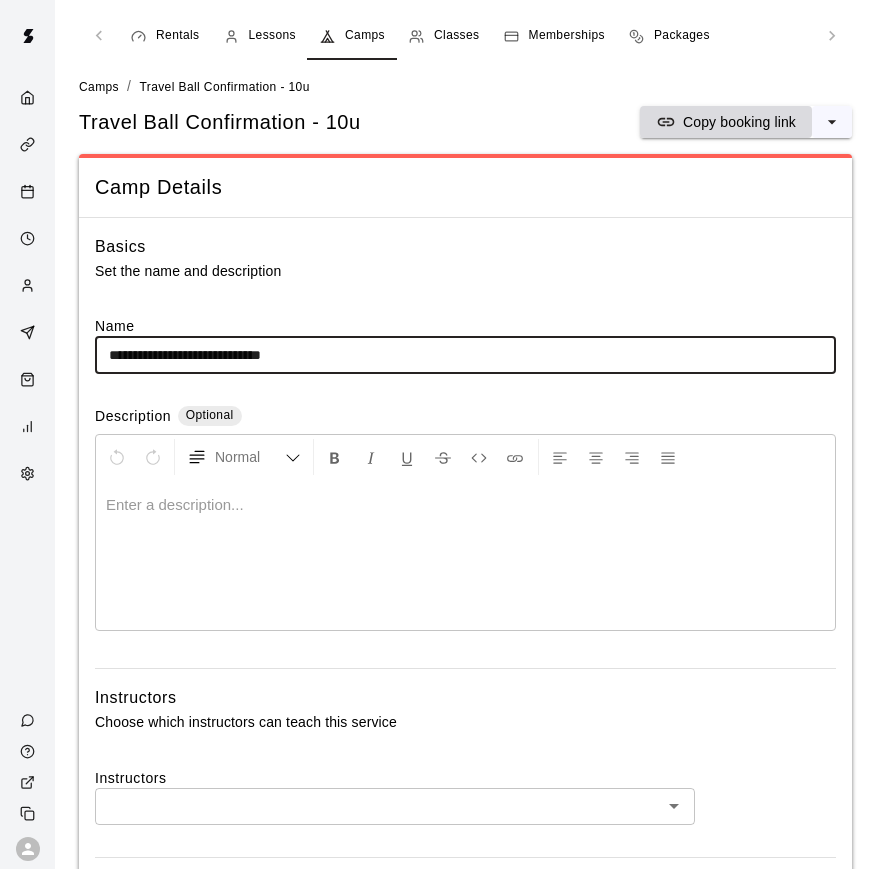 click on "Copy booking link" at bounding box center [726, 122] 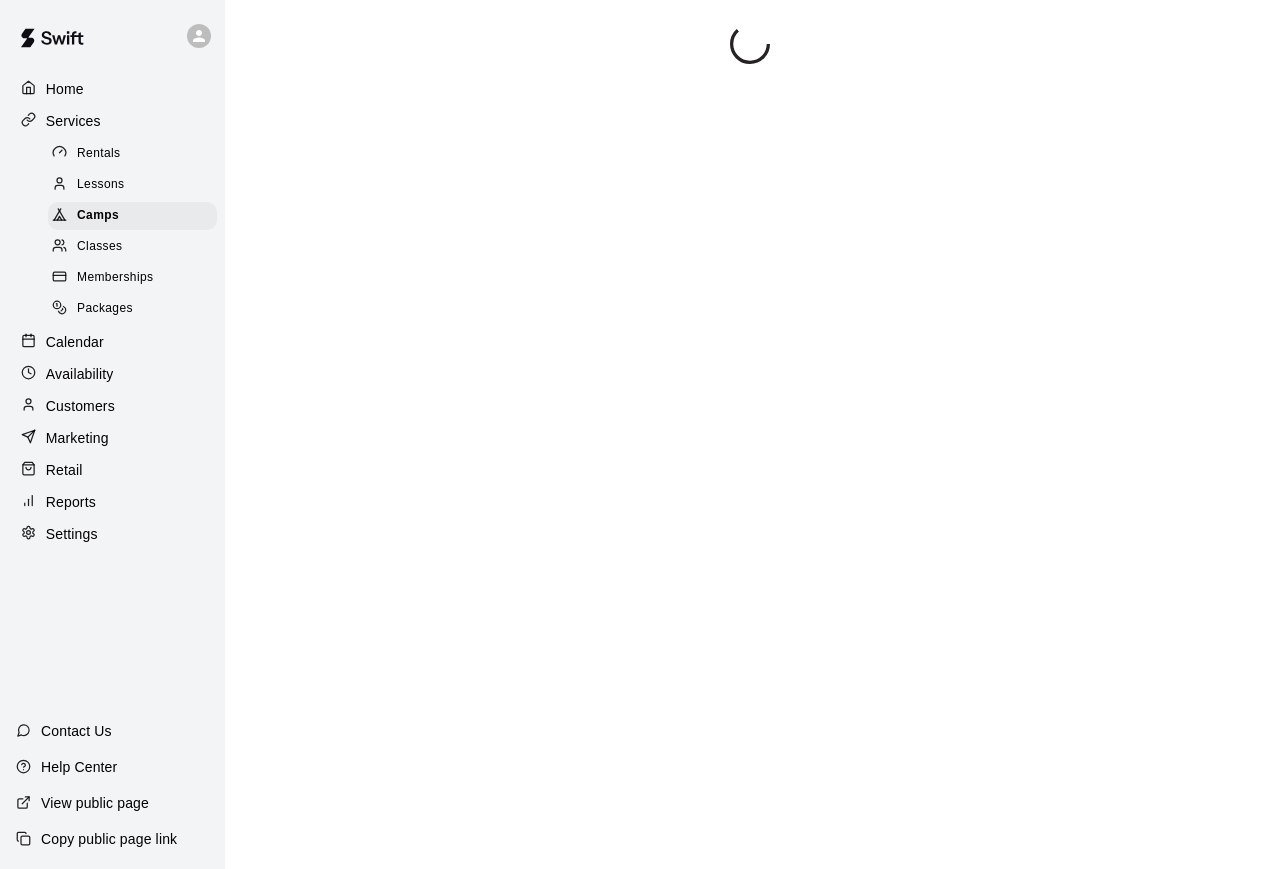 click on "Lessons" at bounding box center [132, 185] 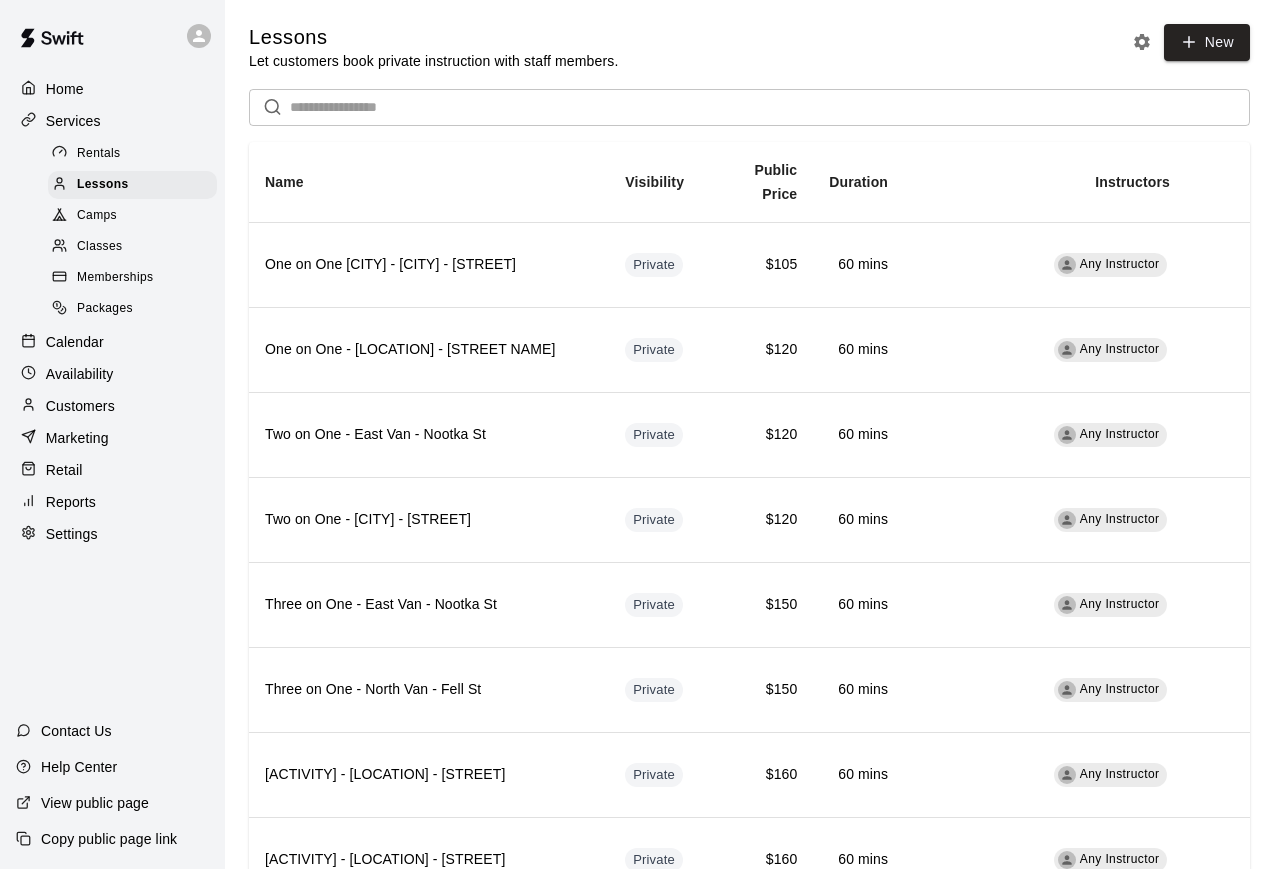 click on "Camps" at bounding box center (132, 216) 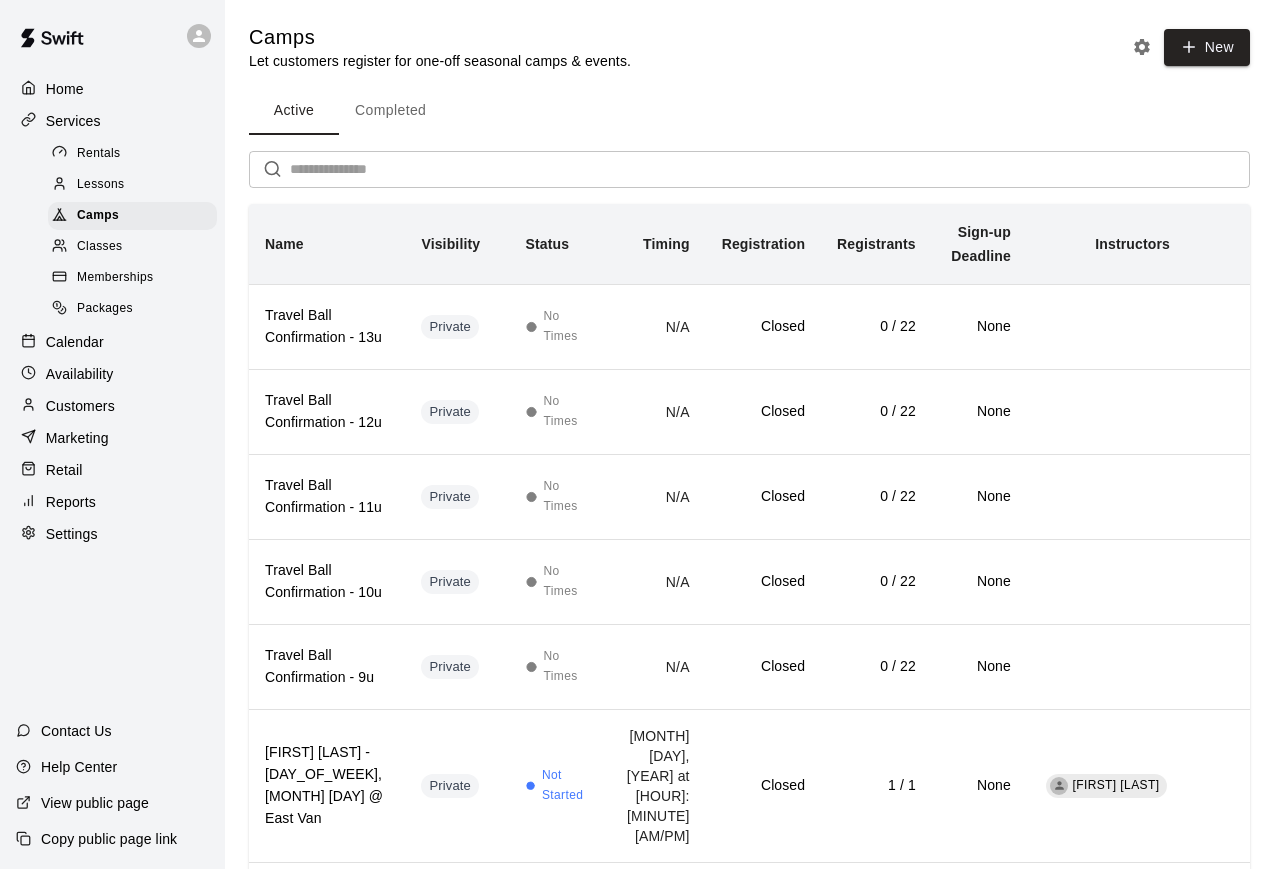 click on "Completed" at bounding box center (390, 111) 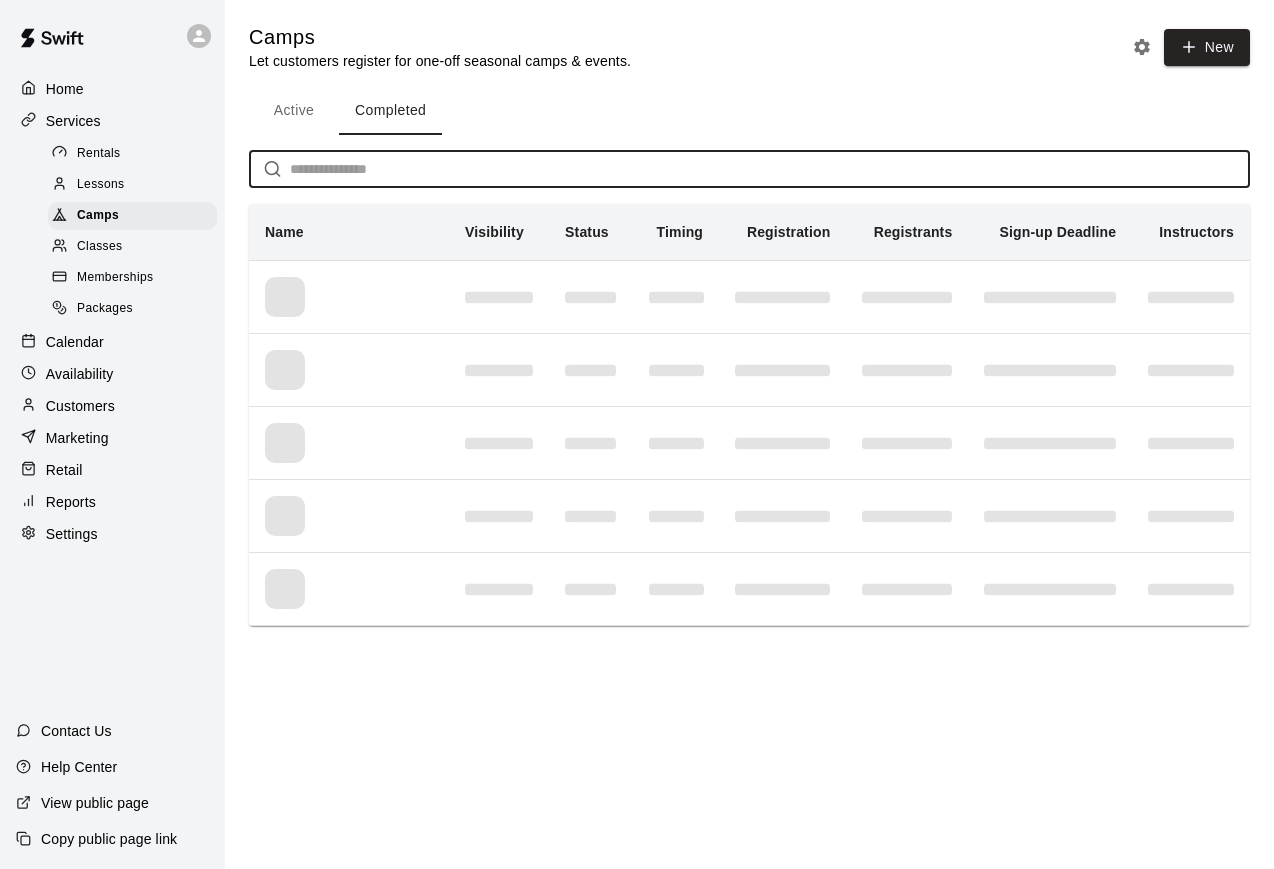 click at bounding box center (770, 169) 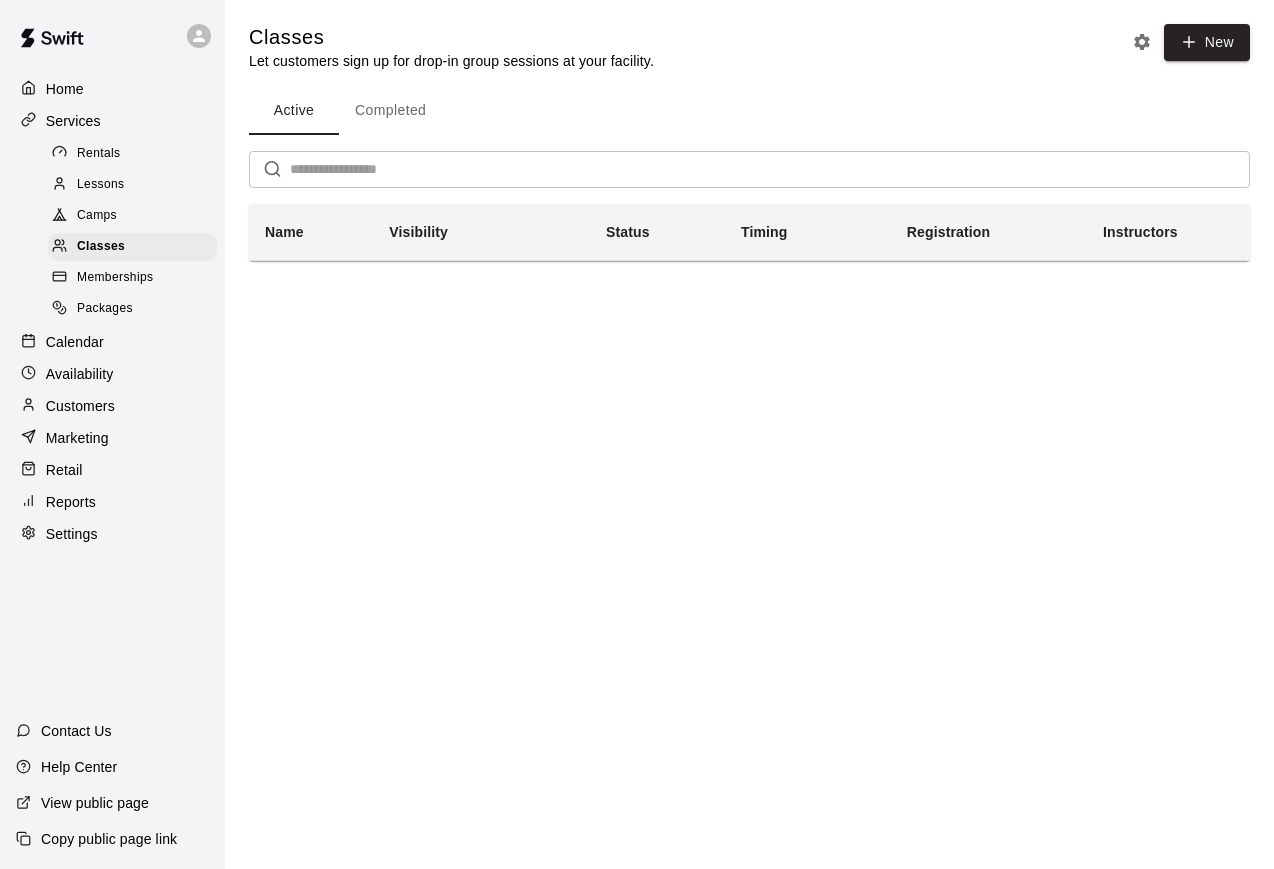 scroll, scrollTop: 0, scrollLeft: 0, axis: both 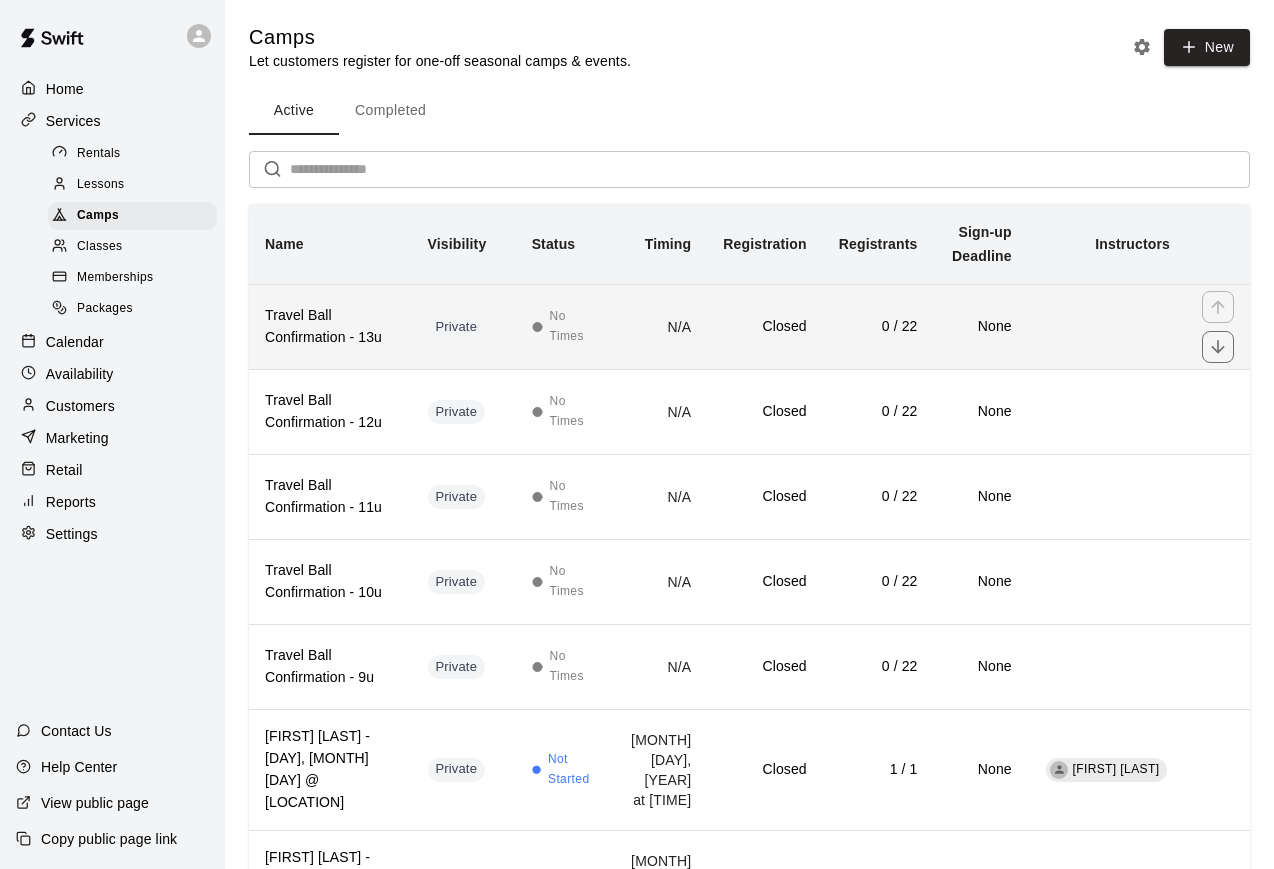 click on "Closed" at bounding box center (764, 327) 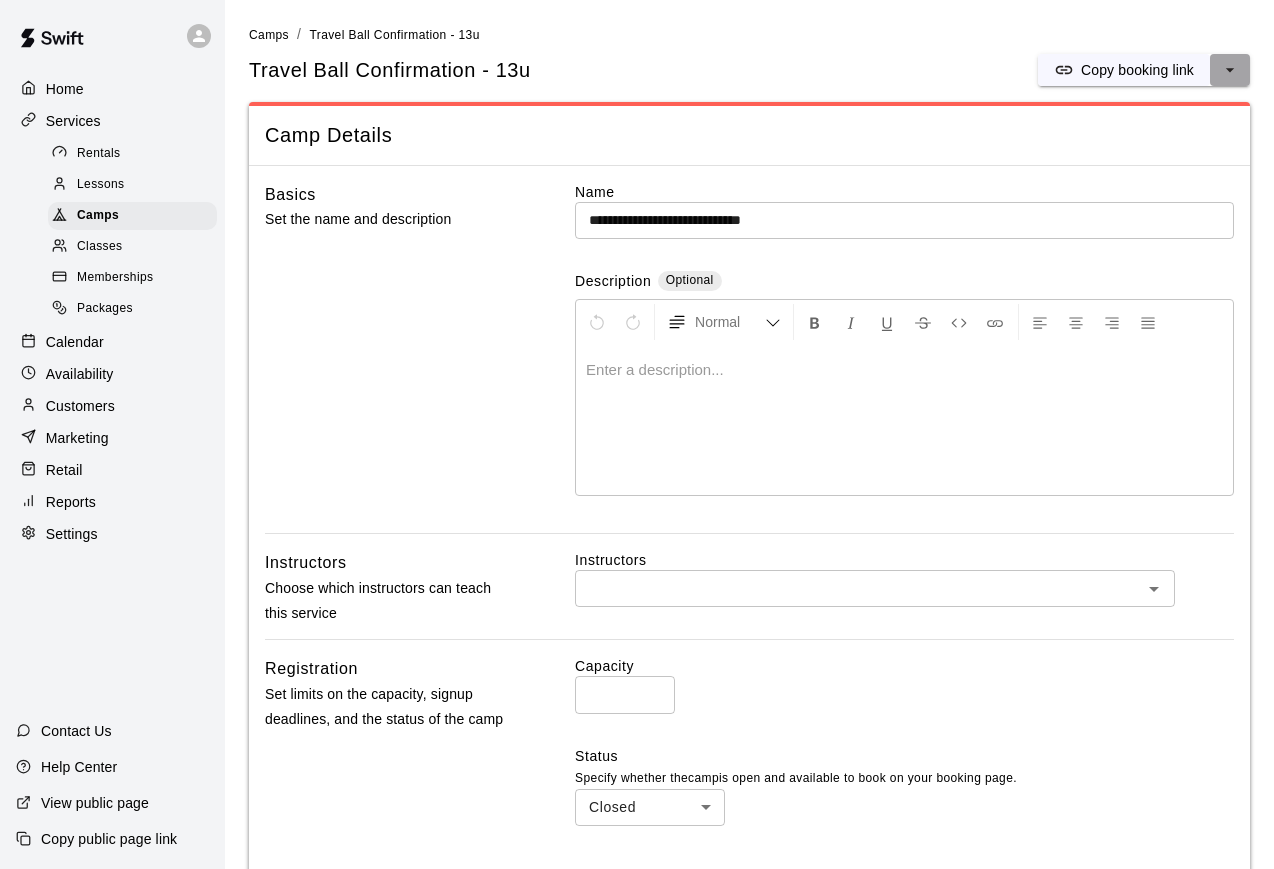 click 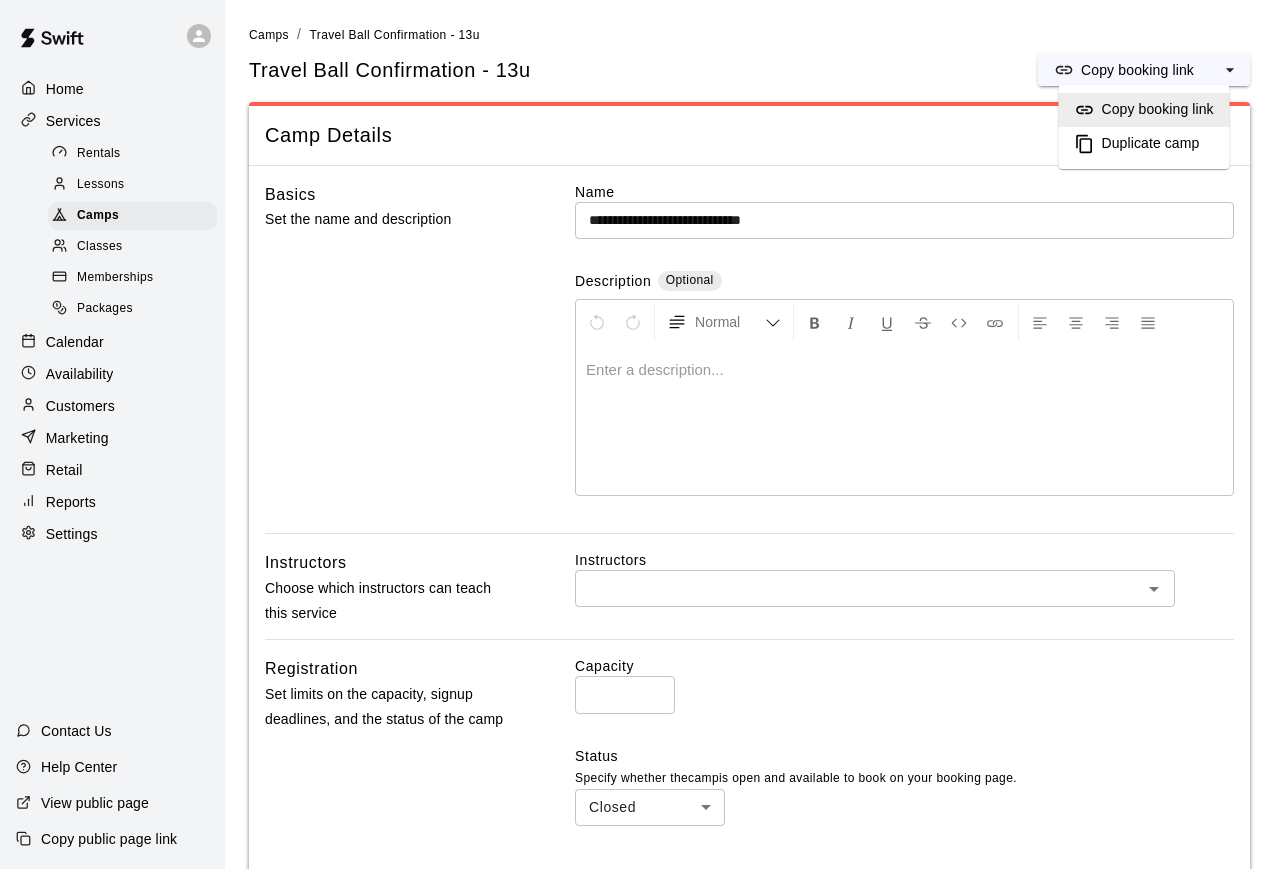click on "Duplicate camp" at bounding box center (1151, 144) 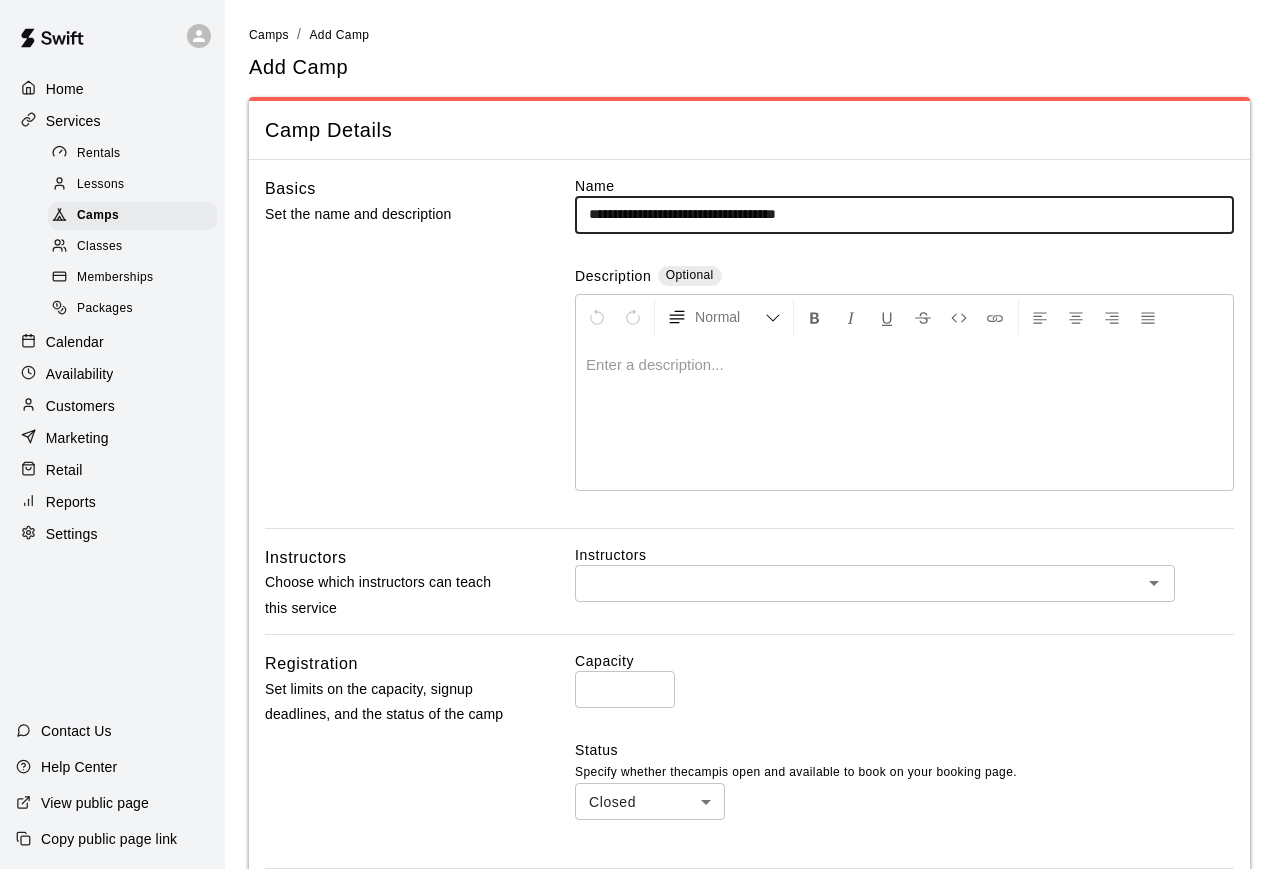 click on "**********" at bounding box center (904, 214) 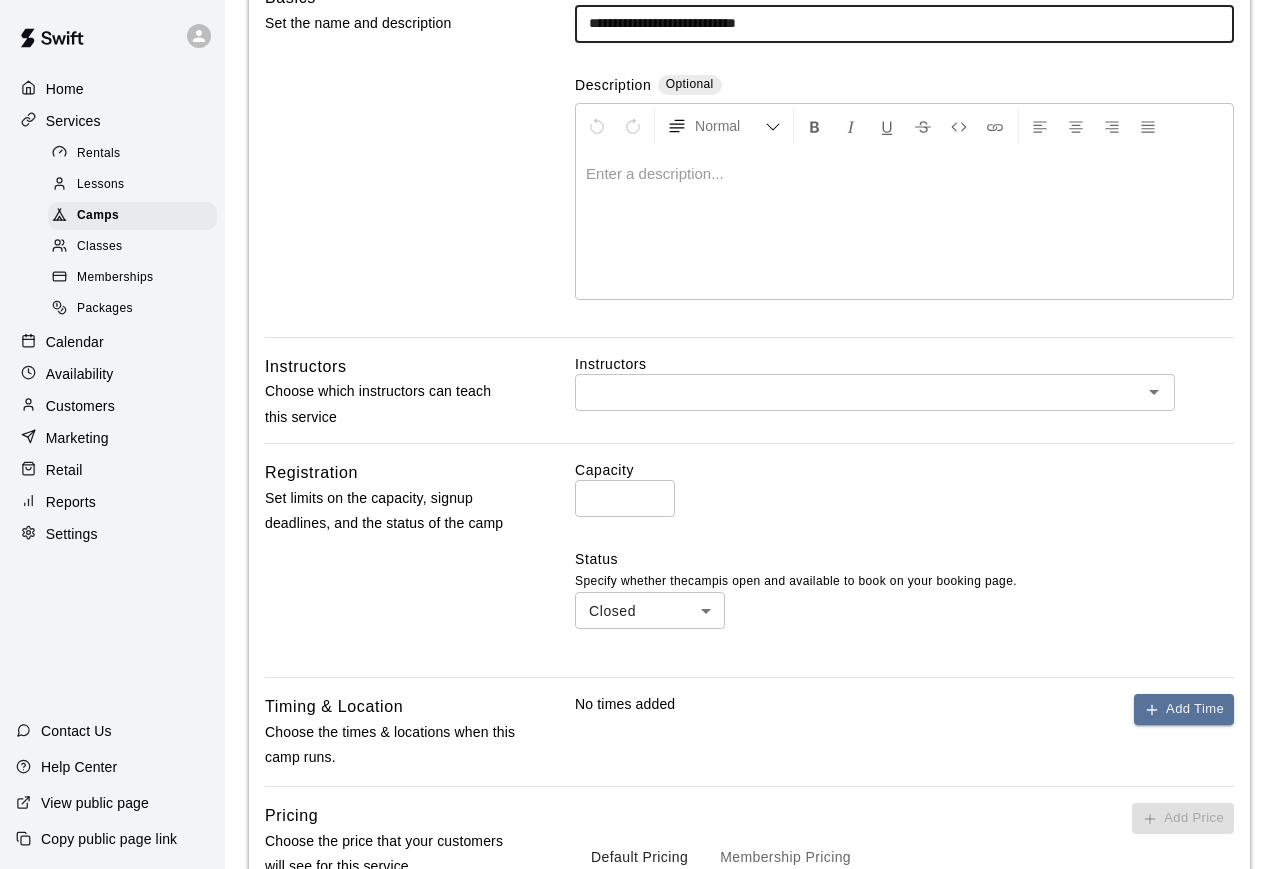 scroll, scrollTop: 474, scrollLeft: 0, axis: vertical 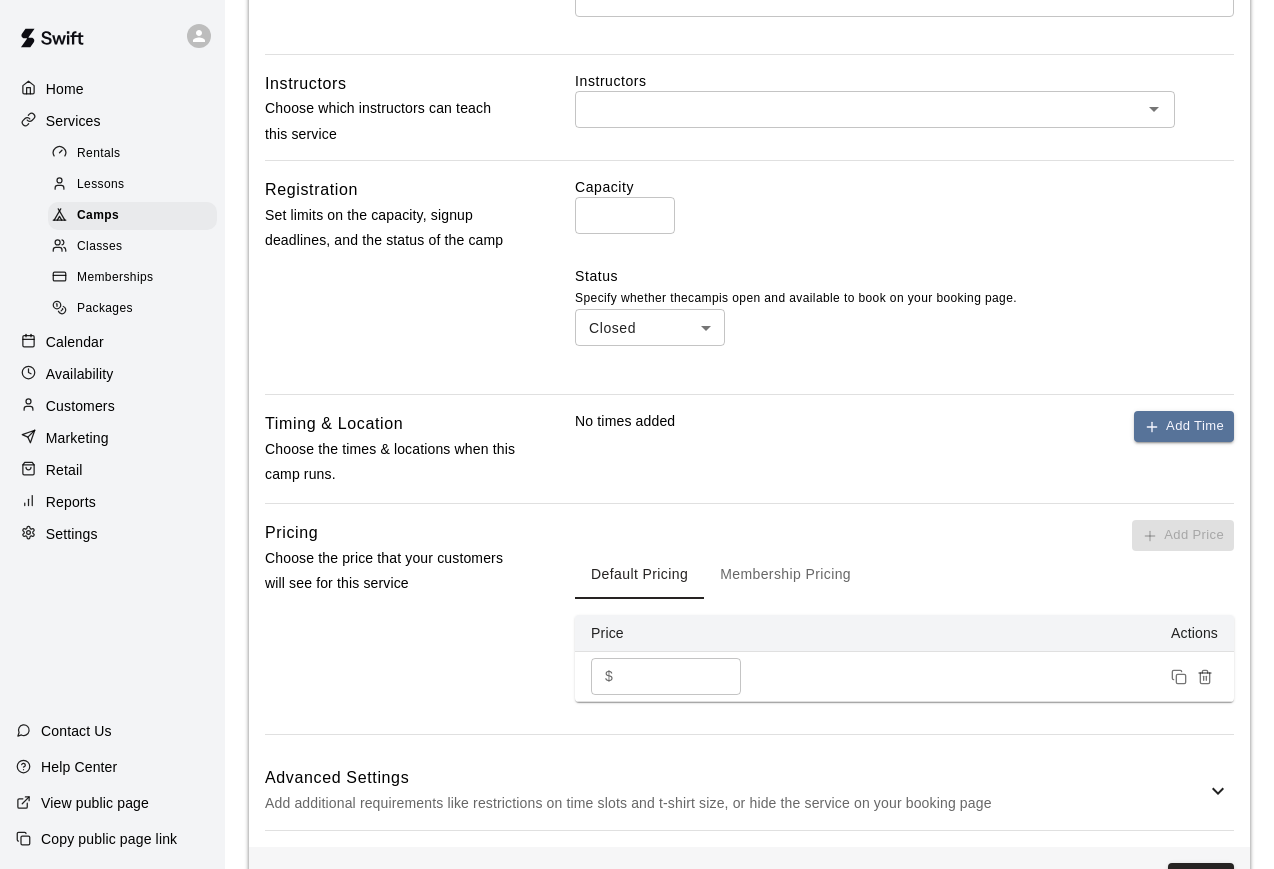 type on "**********" 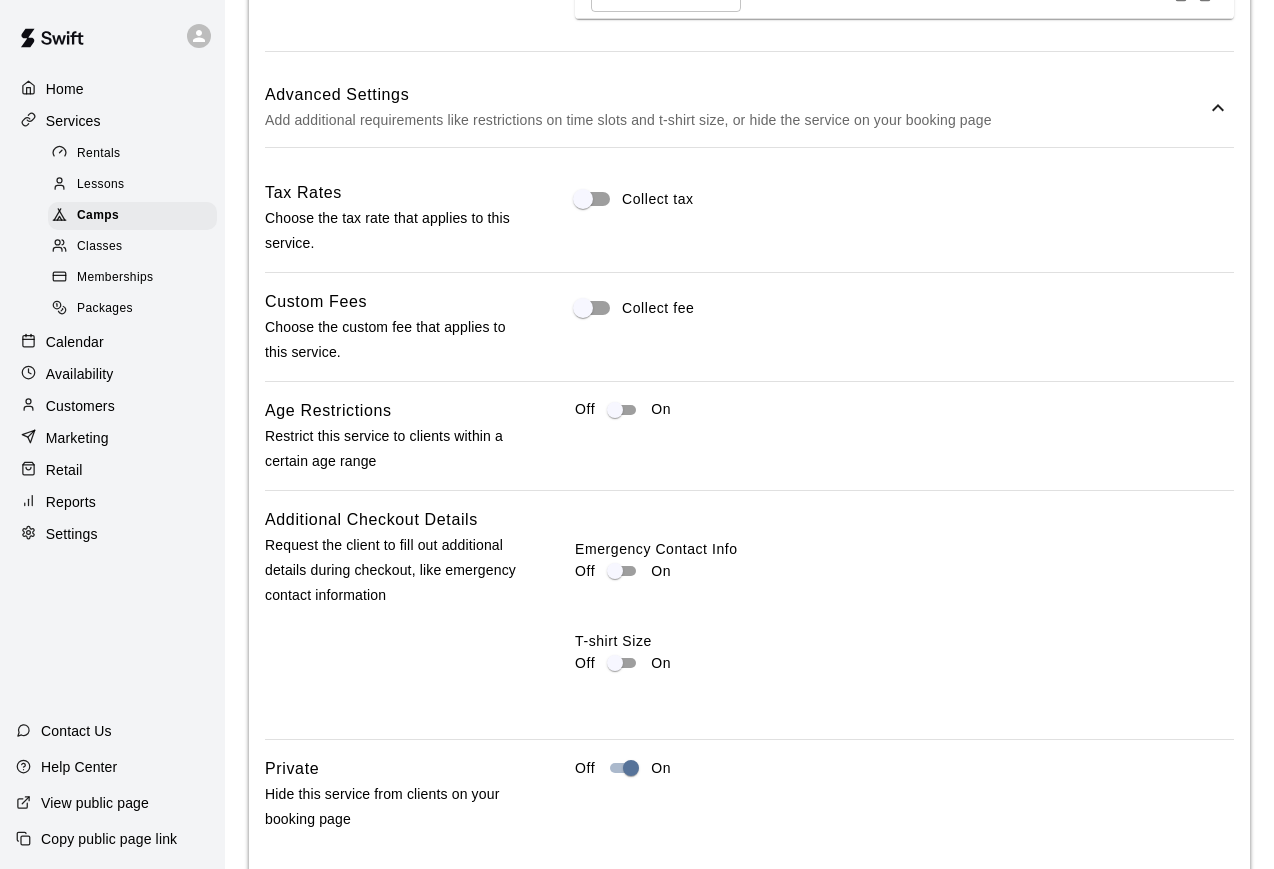 scroll, scrollTop: 1186, scrollLeft: 0, axis: vertical 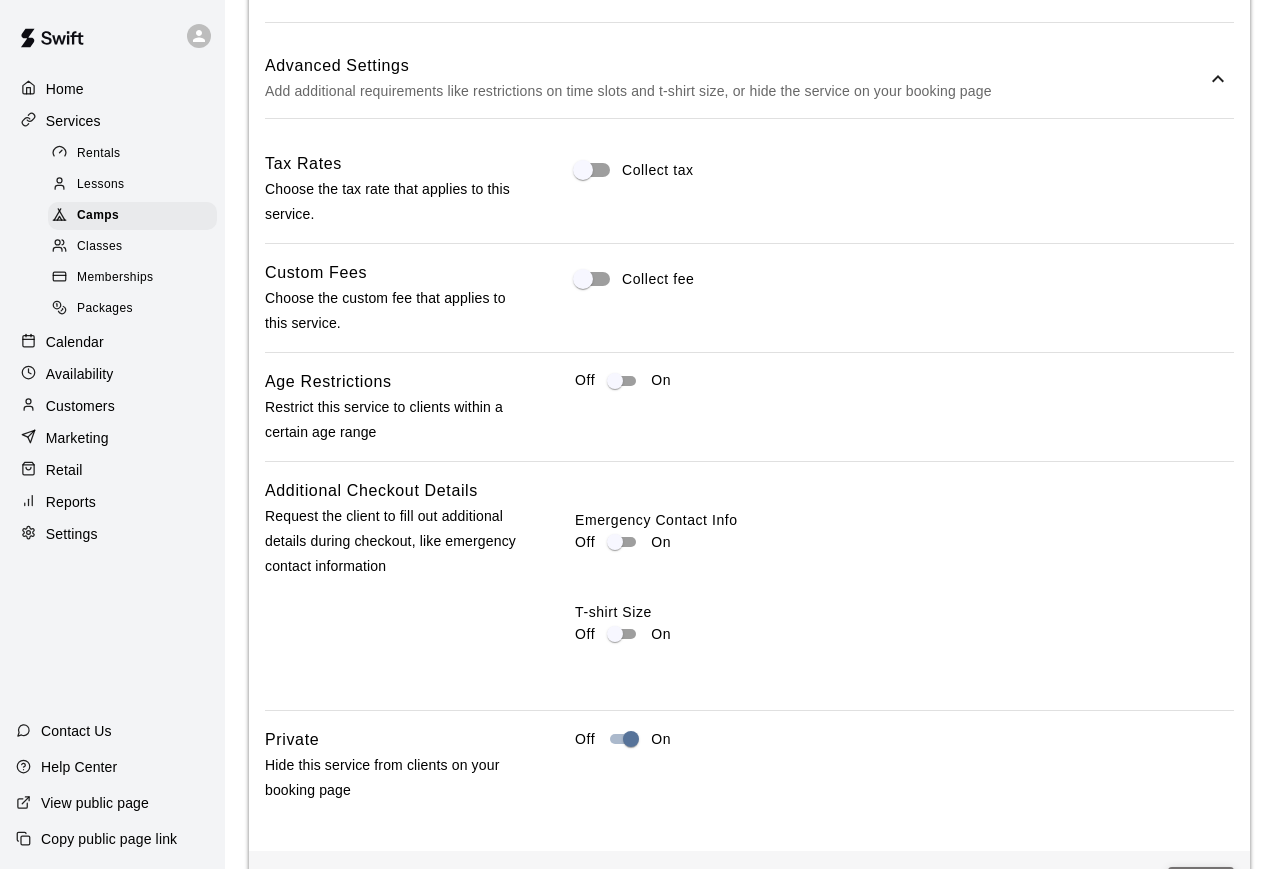 click on "Save" at bounding box center (1201, 885) 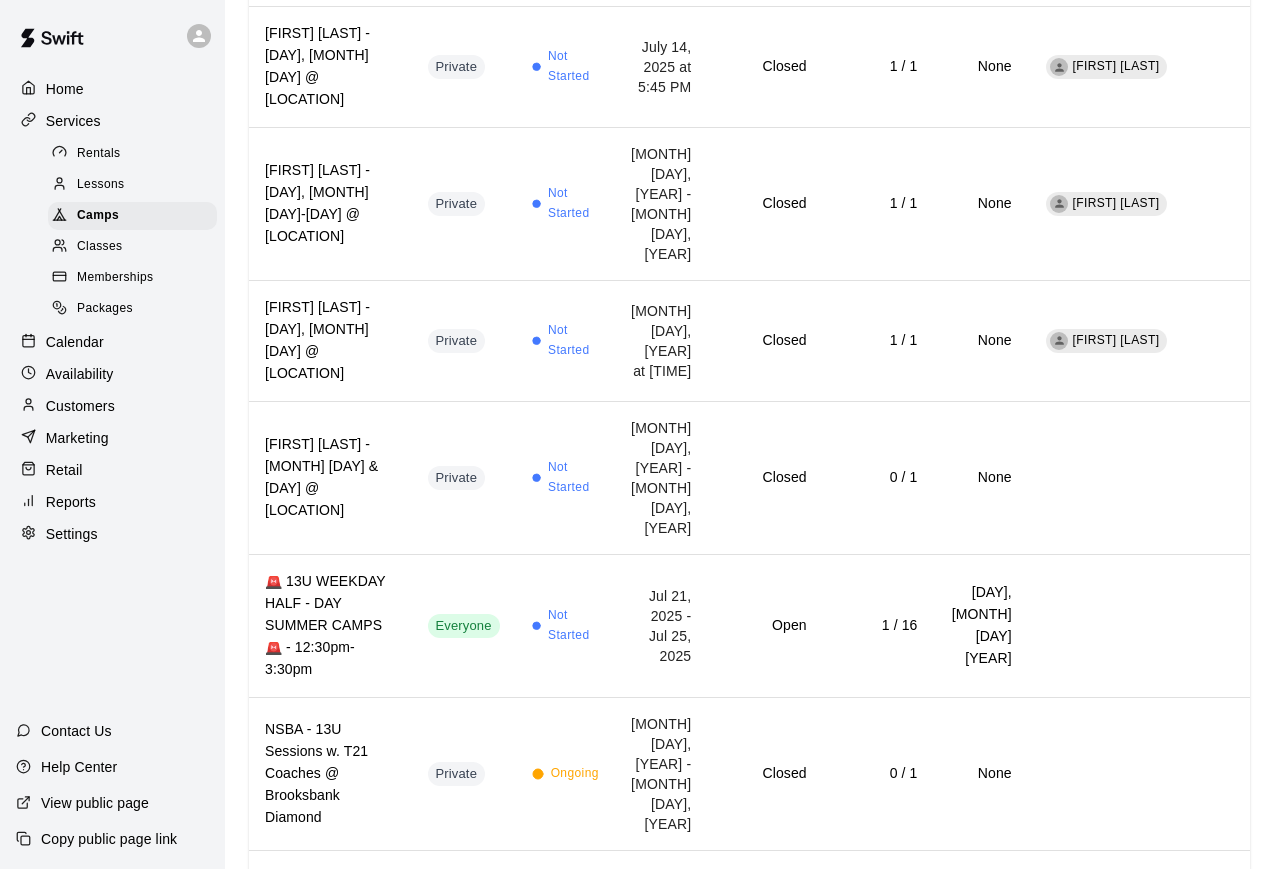 scroll, scrollTop: 0, scrollLeft: 0, axis: both 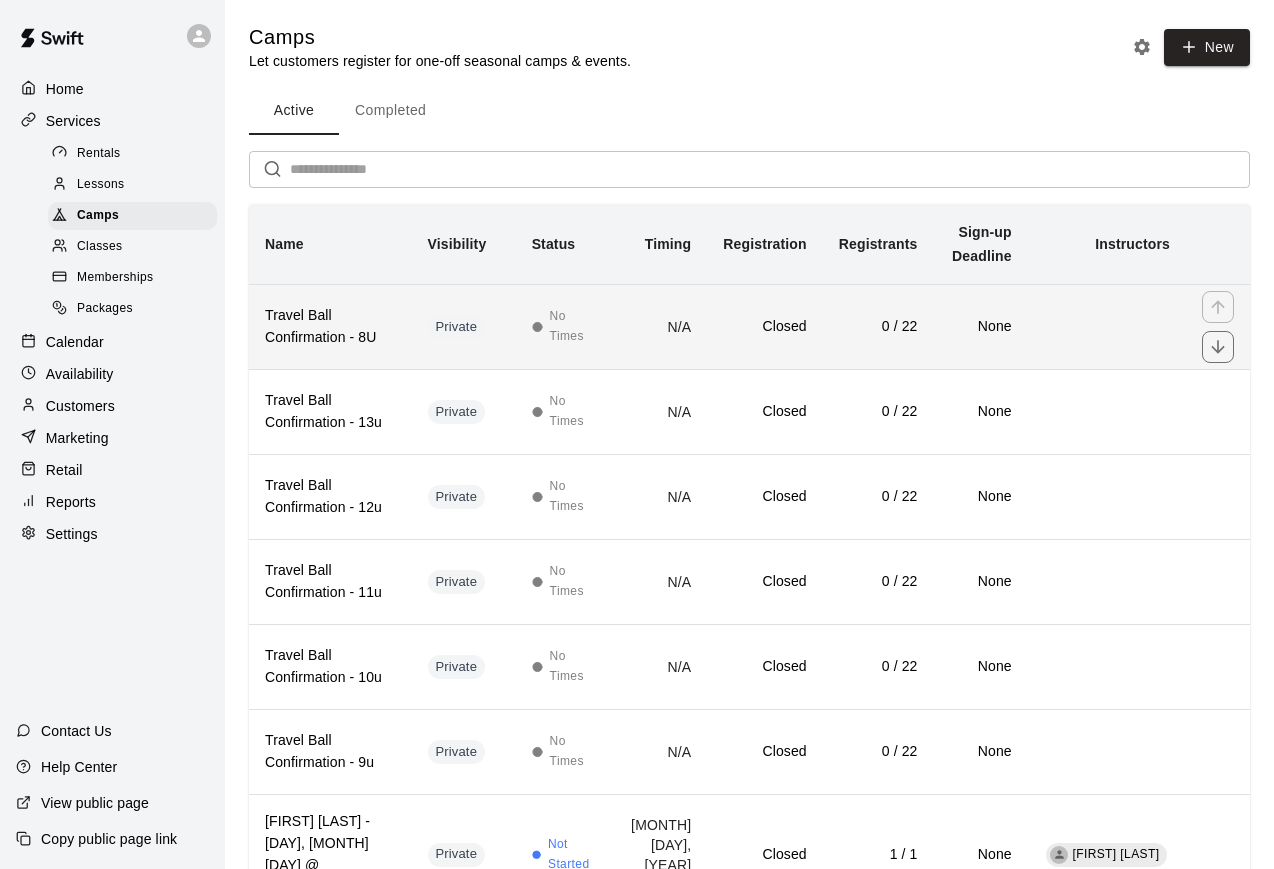 click on "Private" at bounding box center (464, 326) 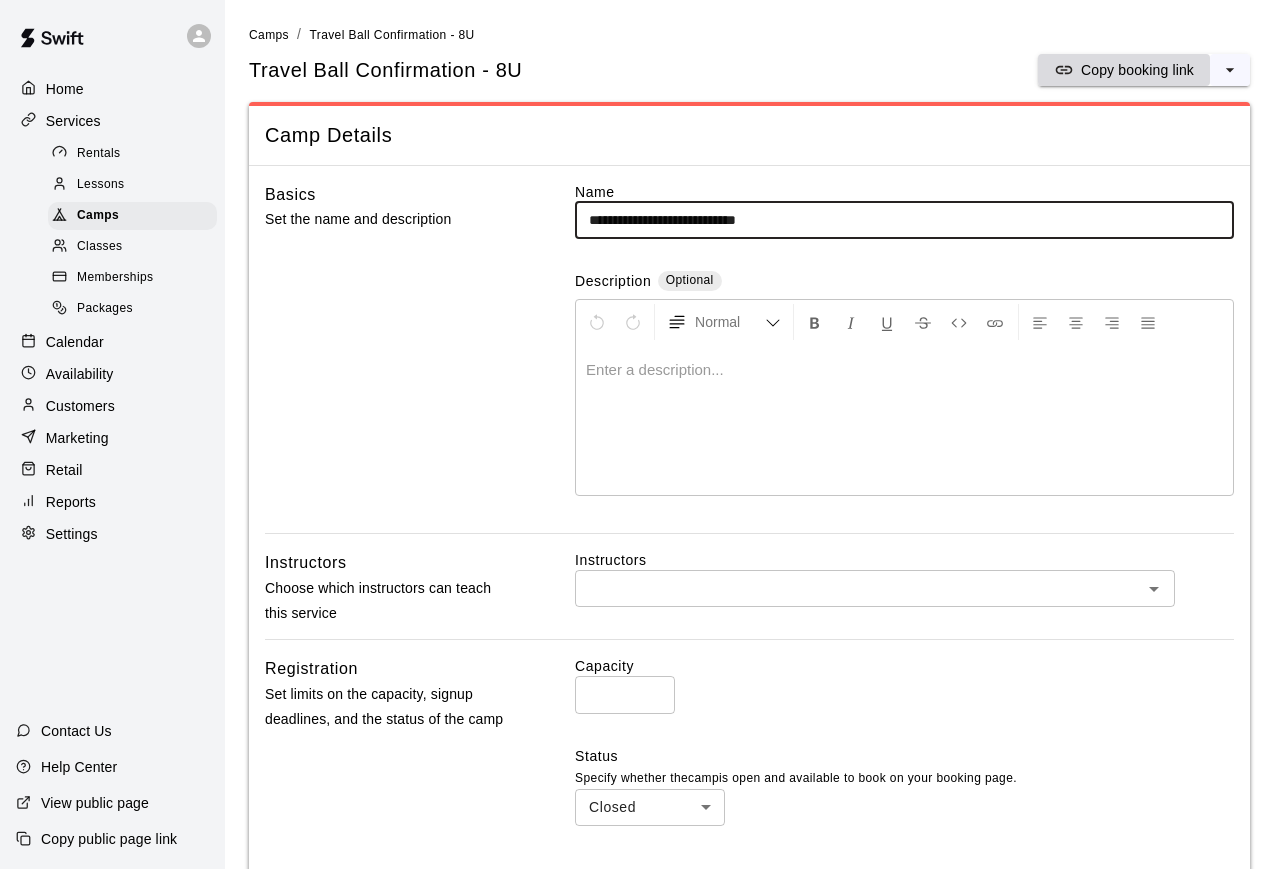 click on "Copy booking link" at bounding box center [1124, 70] 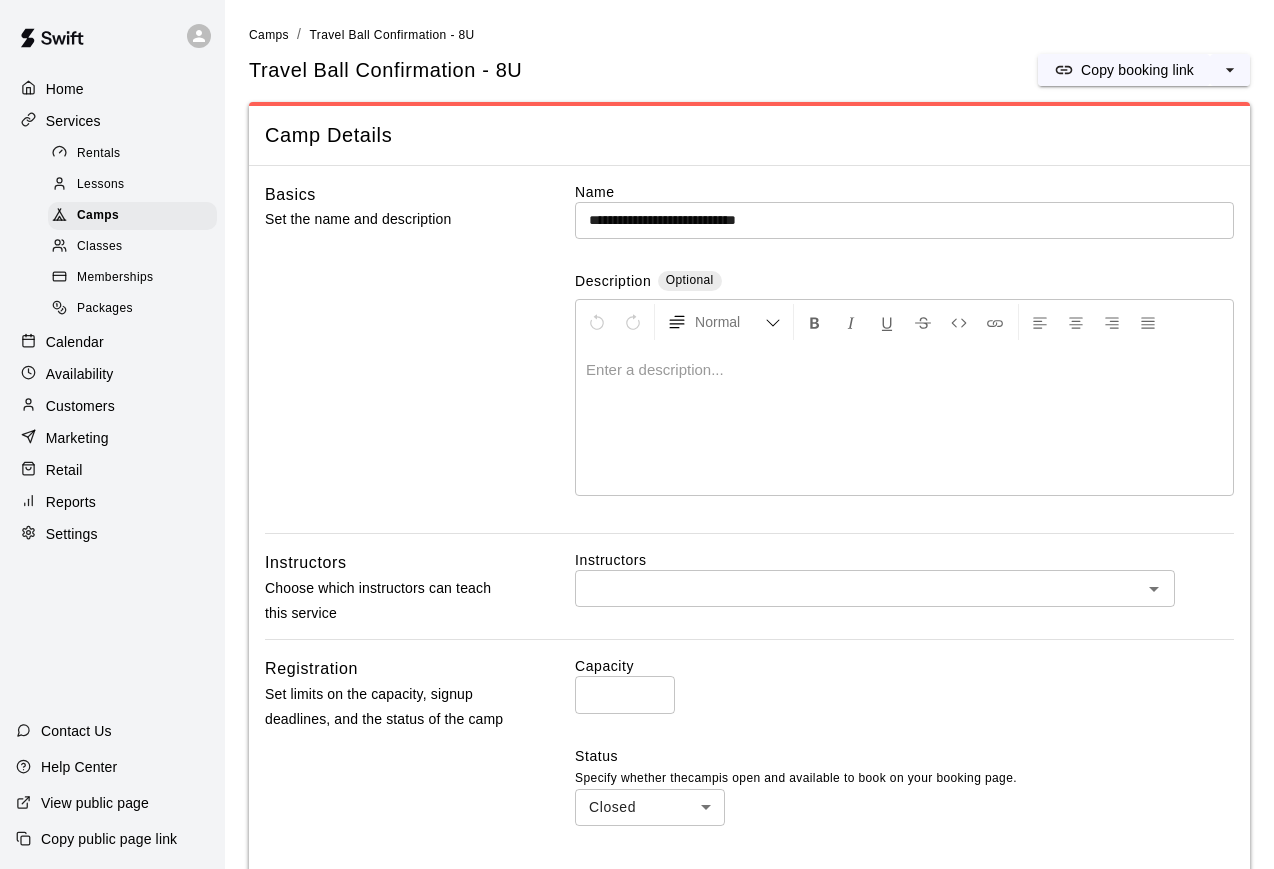 click on "Capacity ** ​ Status Specify whether the  camp  is open and available to book on your booking page. Closed ****** ​" at bounding box center [904, 756] 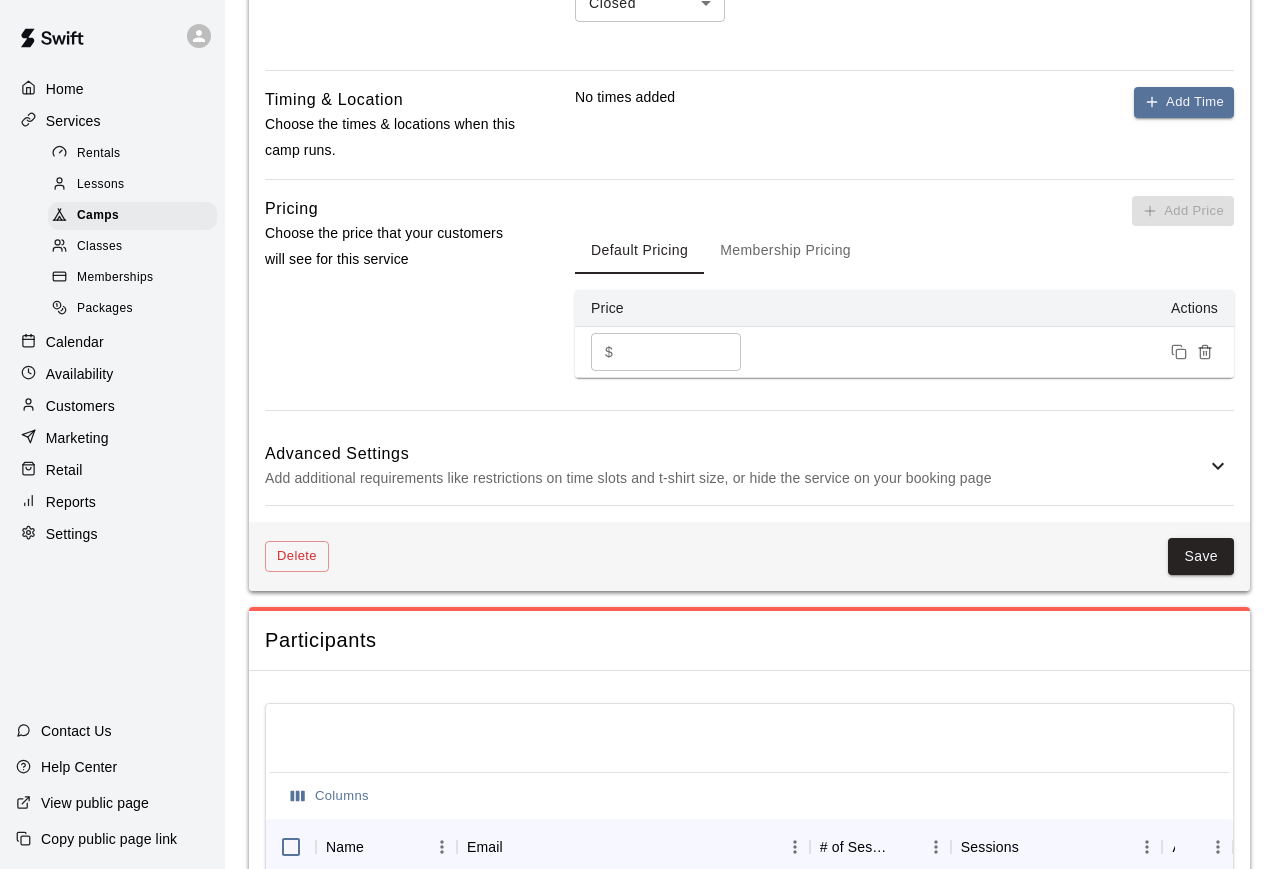 scroll, scrollTop: 847, scrollLeft: 0, axis: vertical 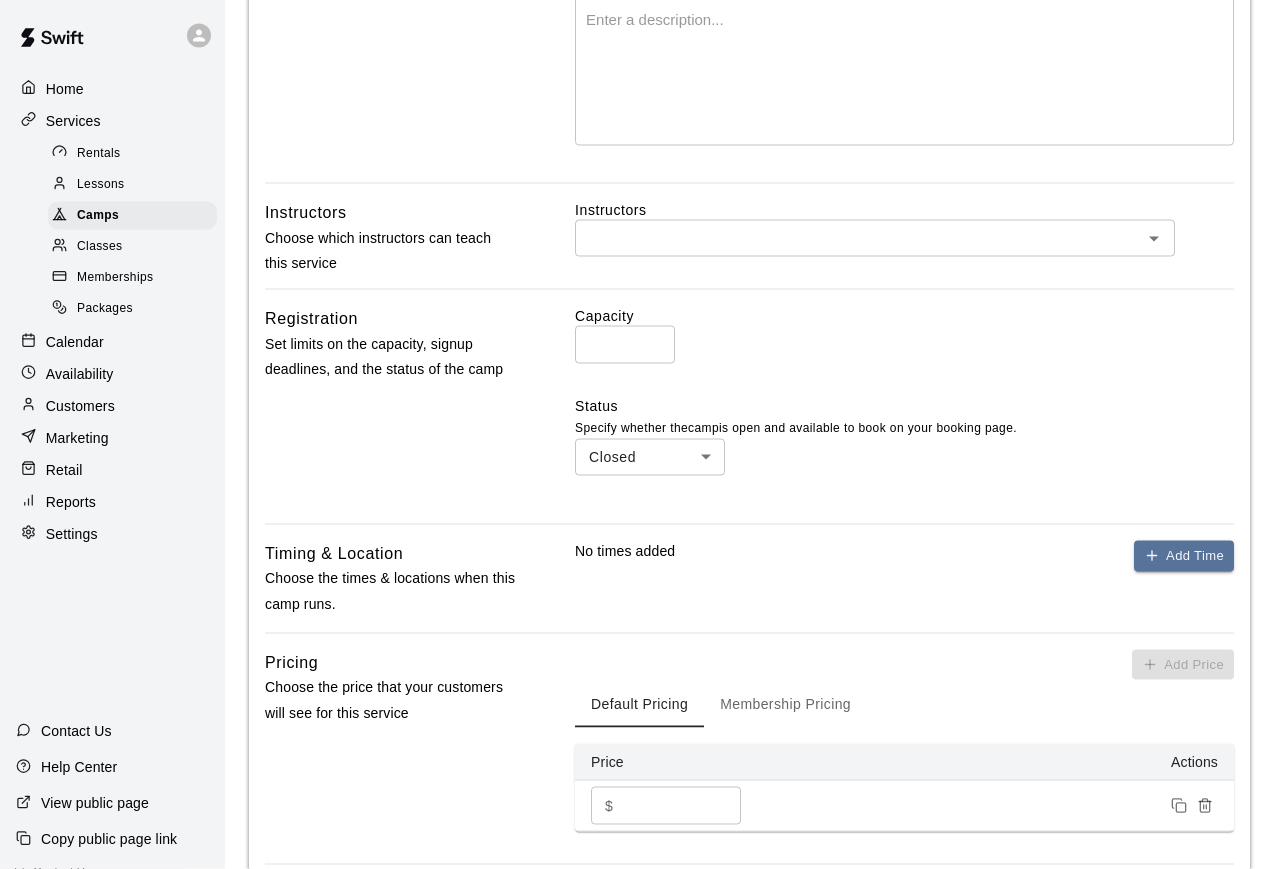 click on "**" at bounding box center [625, 344] 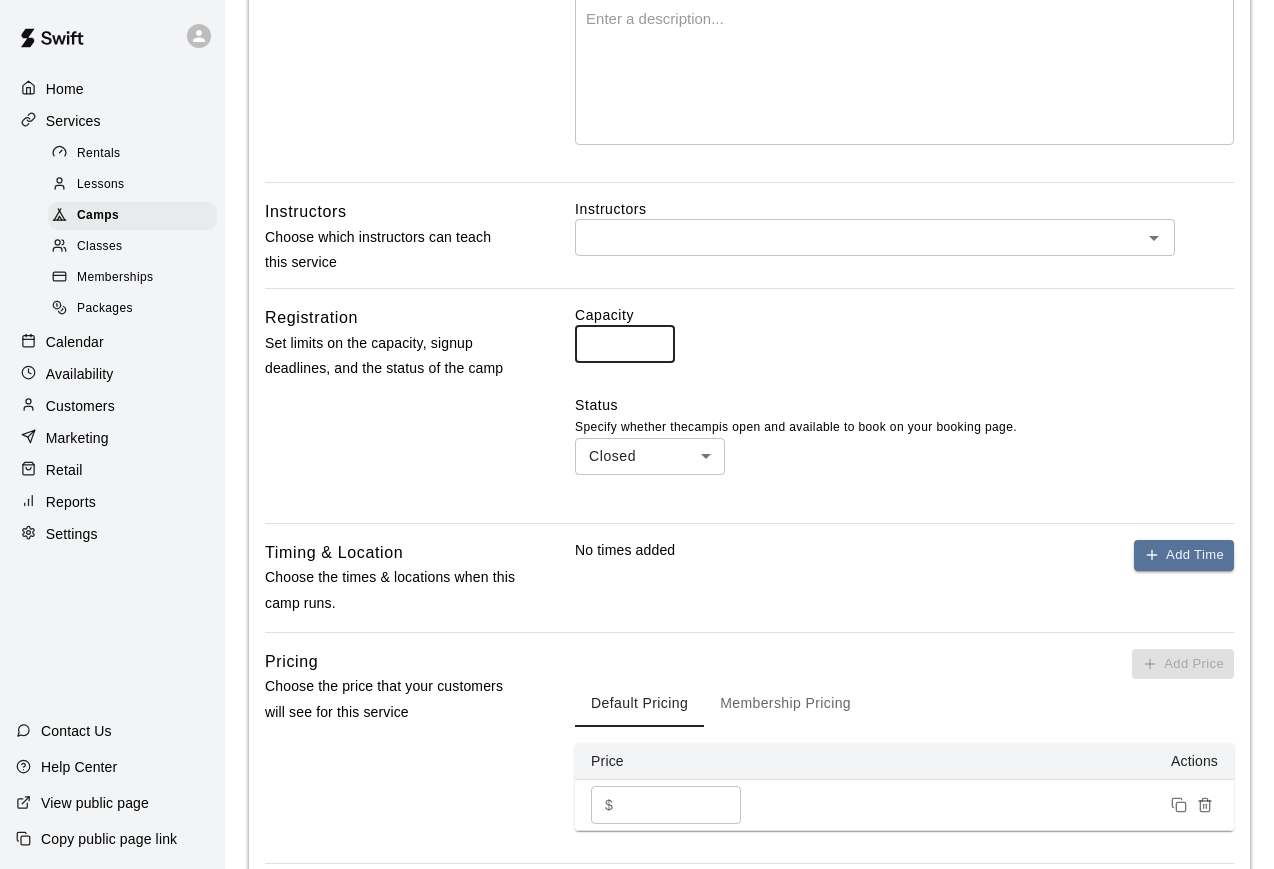 type on "*" 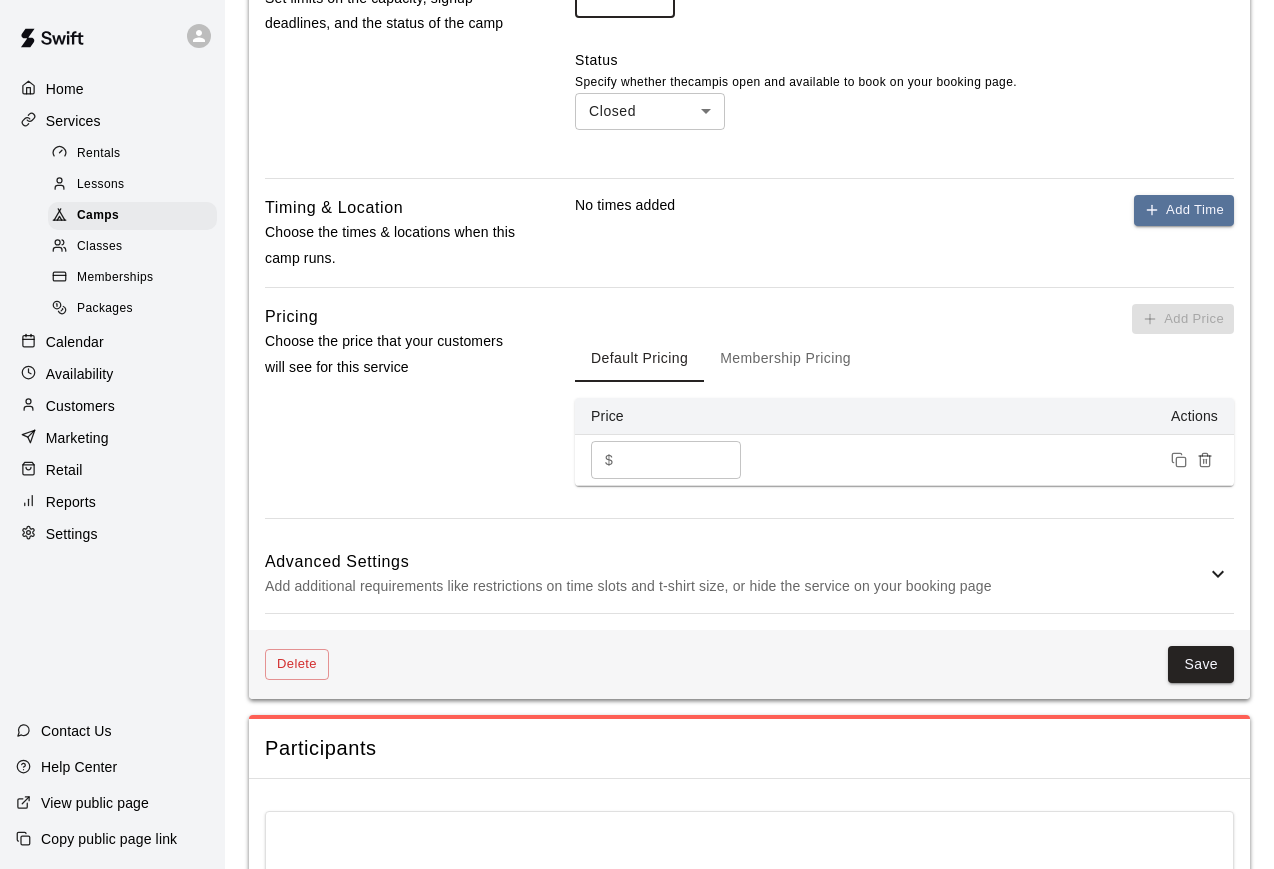 scroll, scrollTop: 858, scrollLeft: 0, axis: vertical 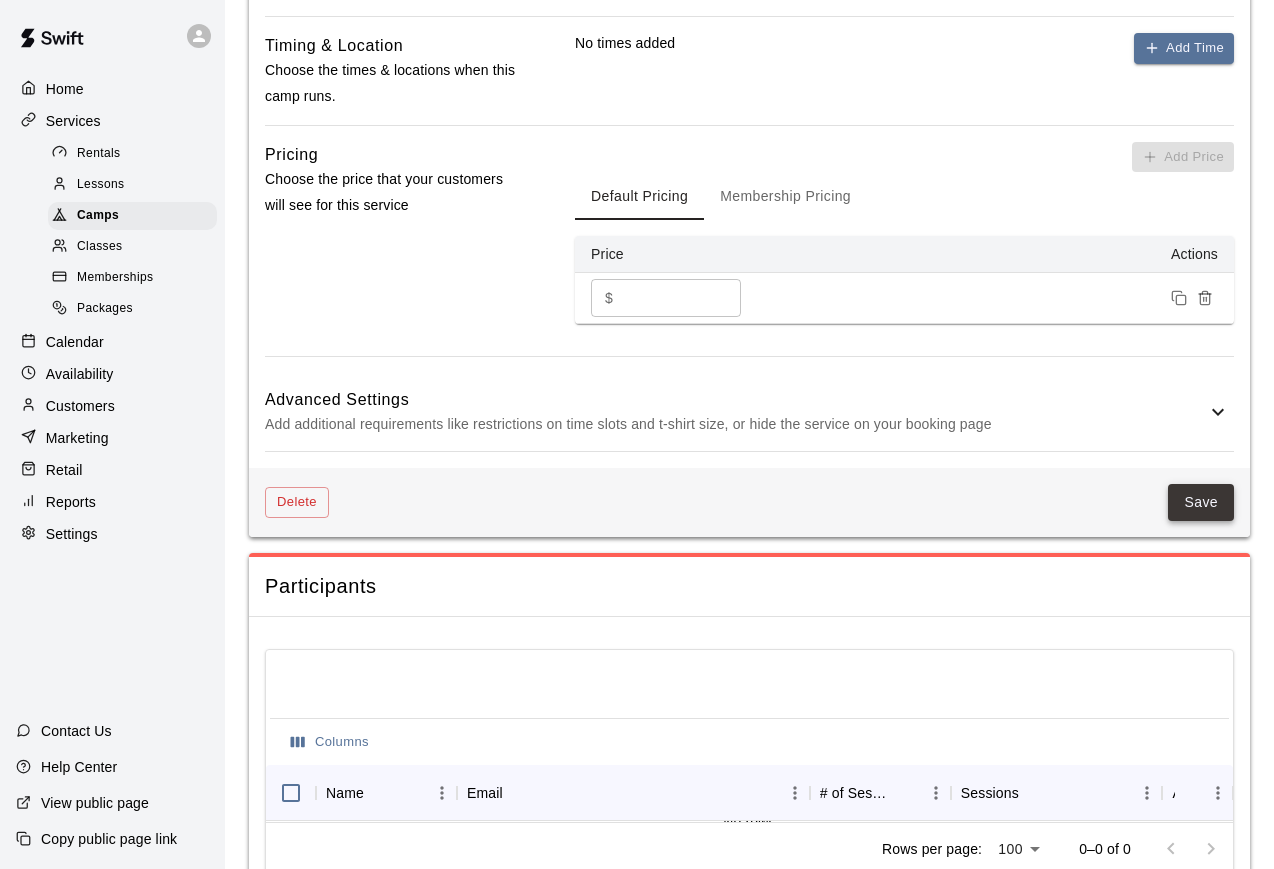 type on "**" 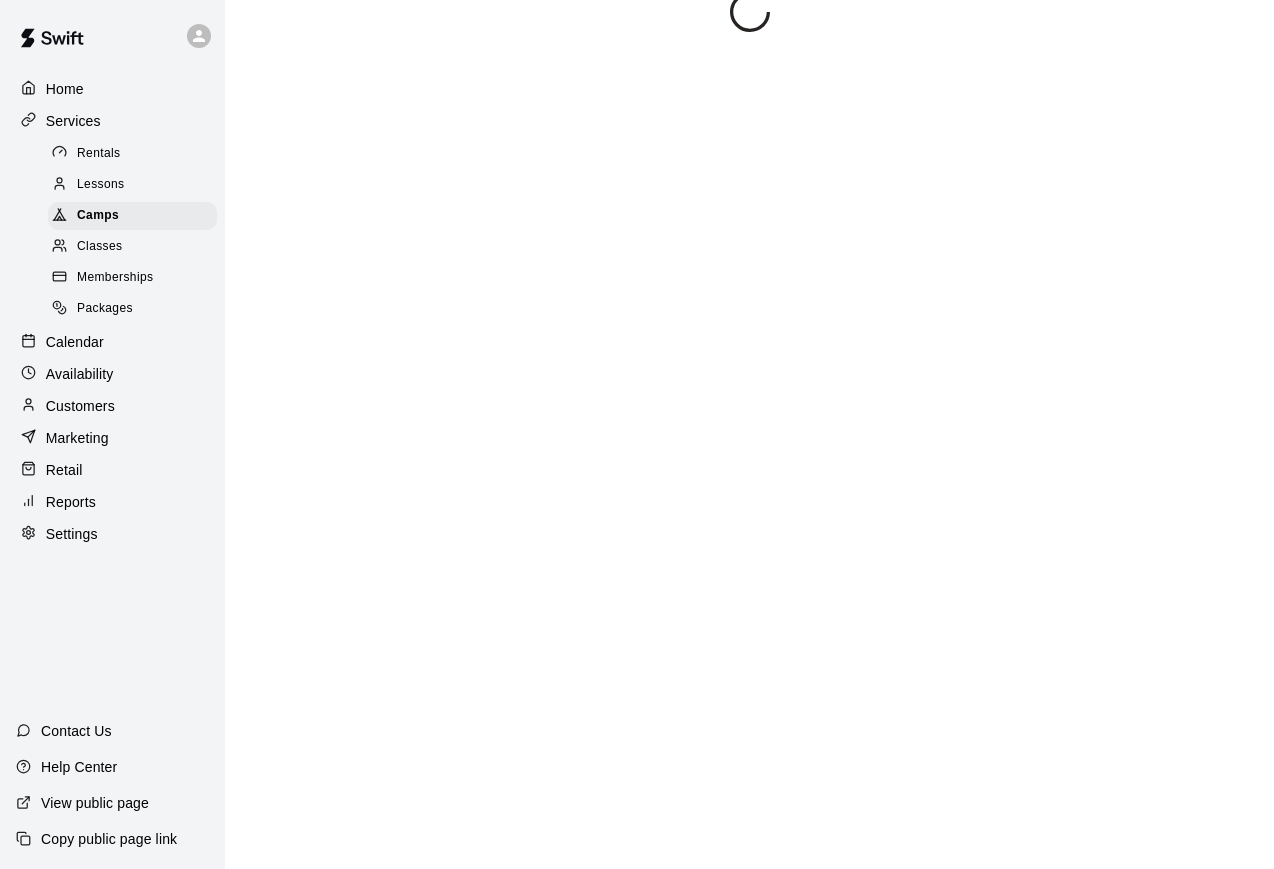 scroll, scrollTop: 0, scrollLeft: 0, axis: both 